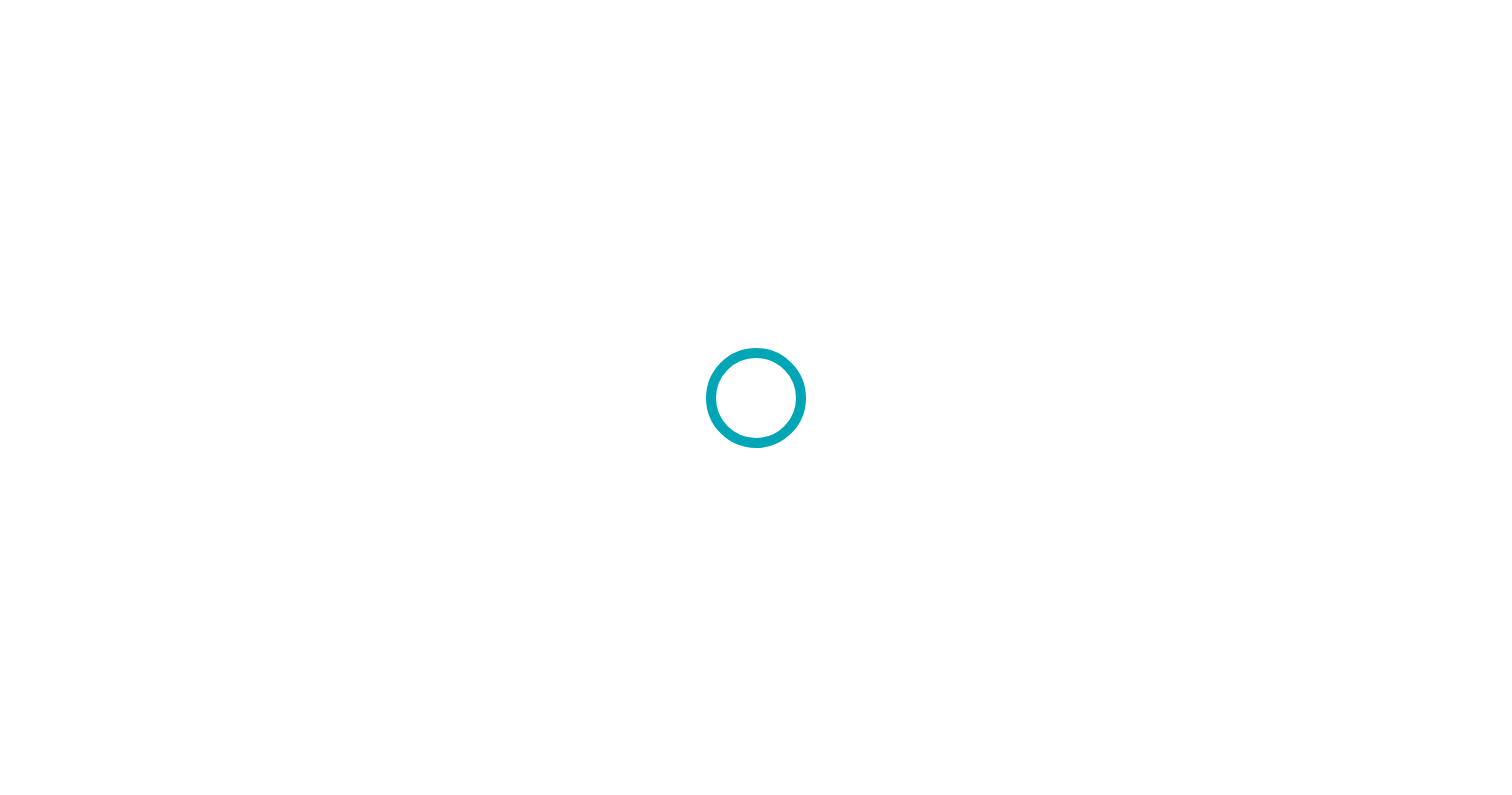 scroll, scrollTop: 0, scrollLeft: 0, axis: both 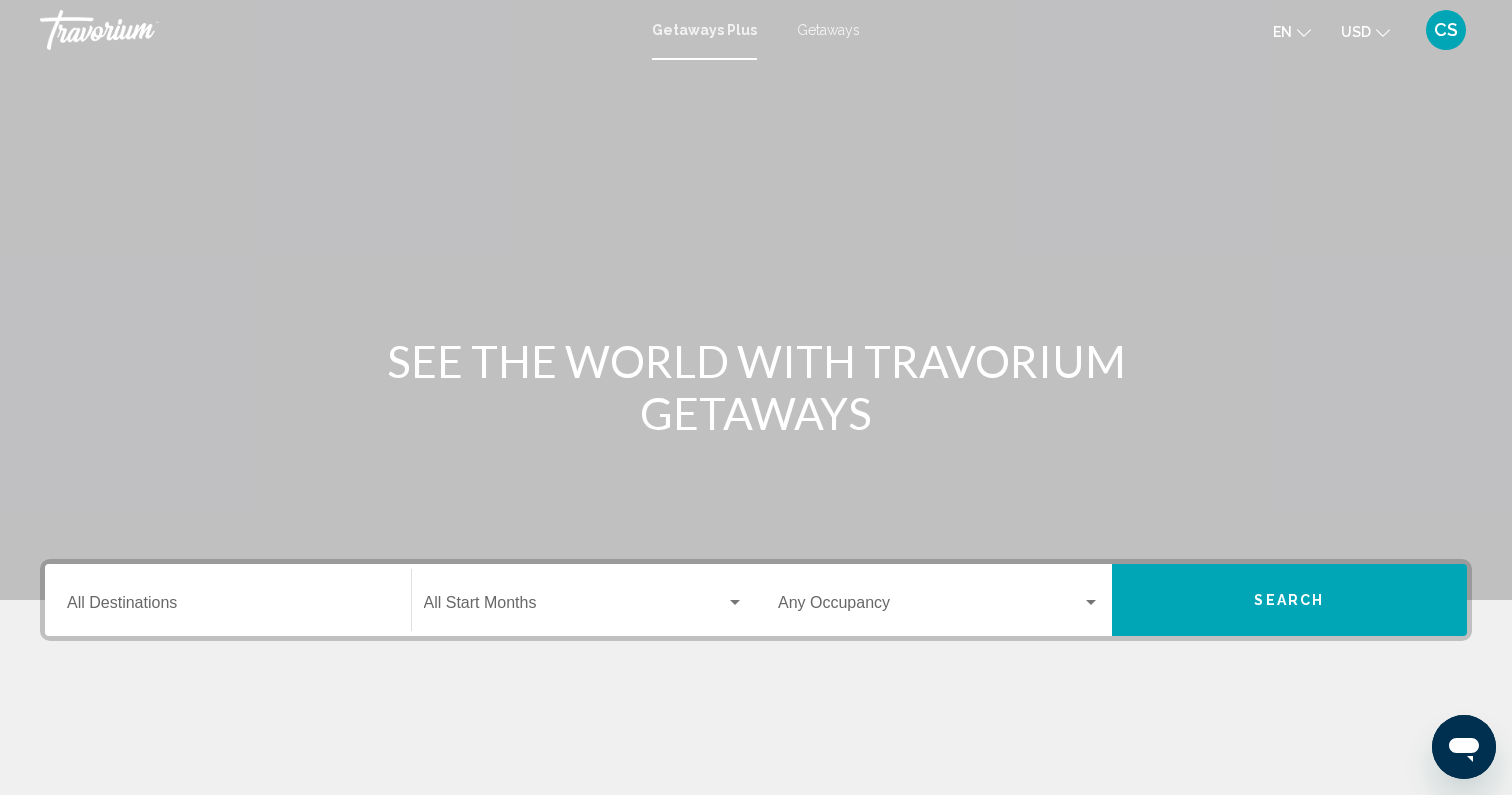 click on "Destination All Destinations" at bounding box center (228, 600) 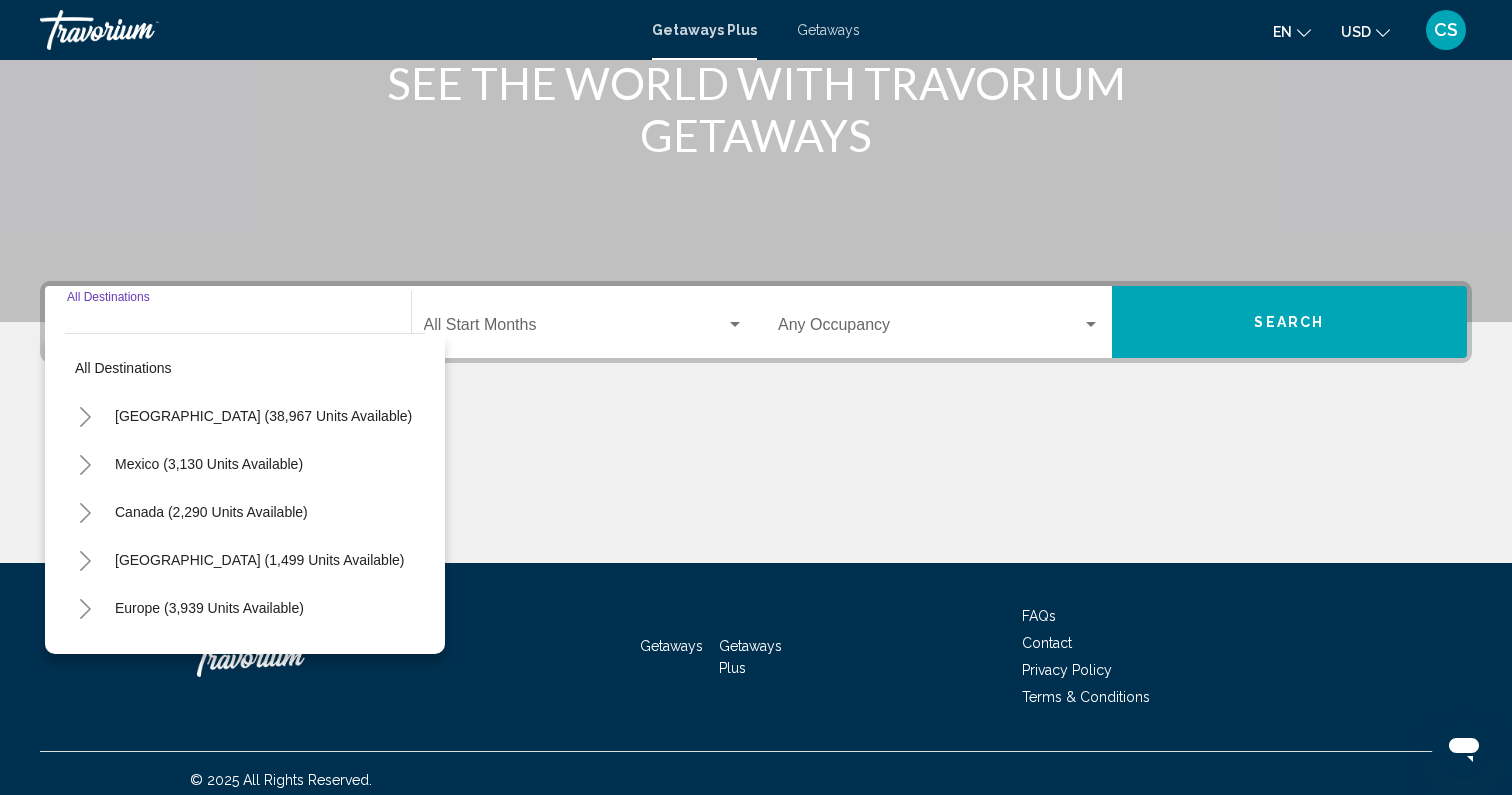 scroll, scrollTop: 291, scrollLeft: 0, axis: vertical 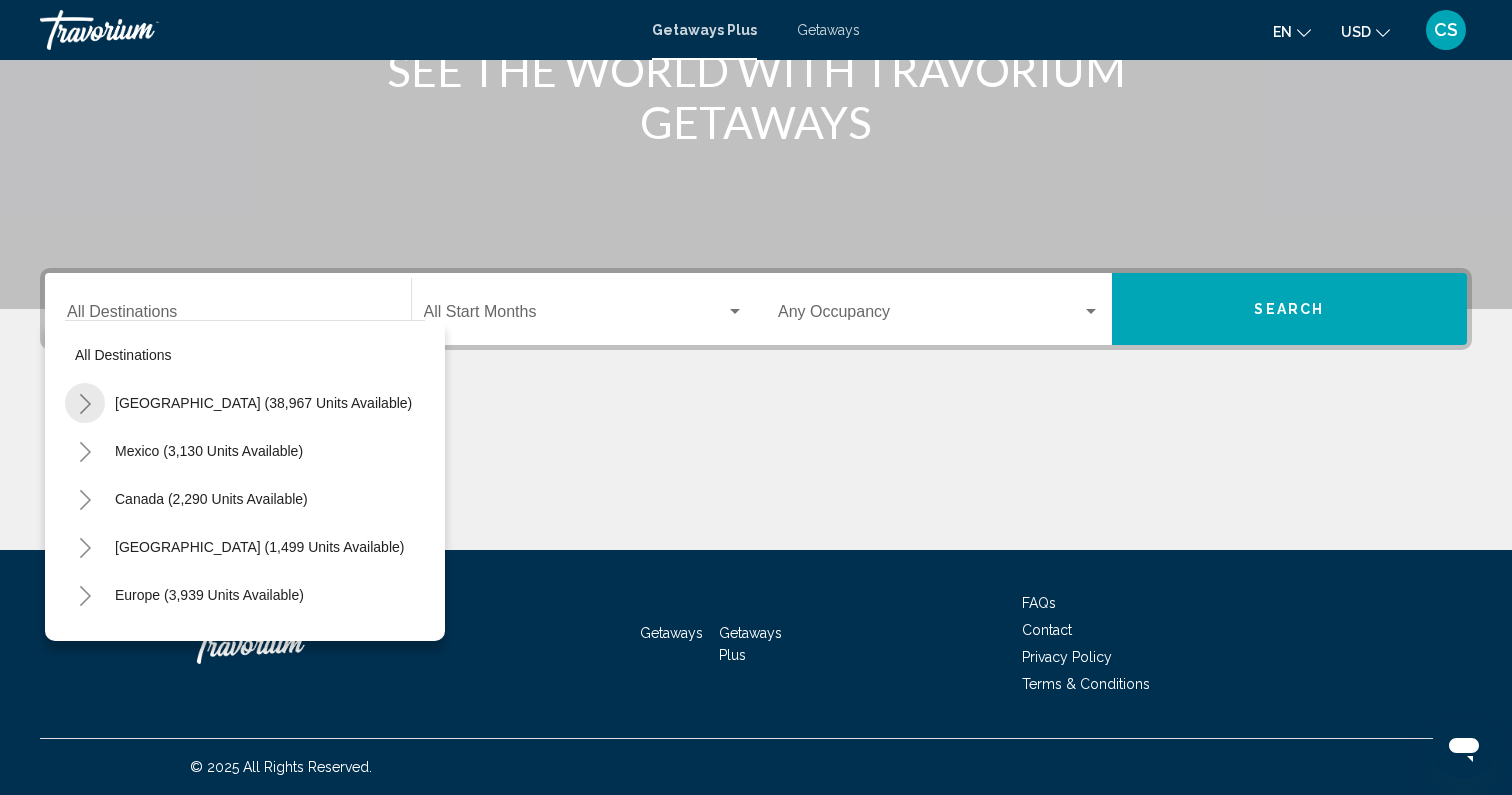 click 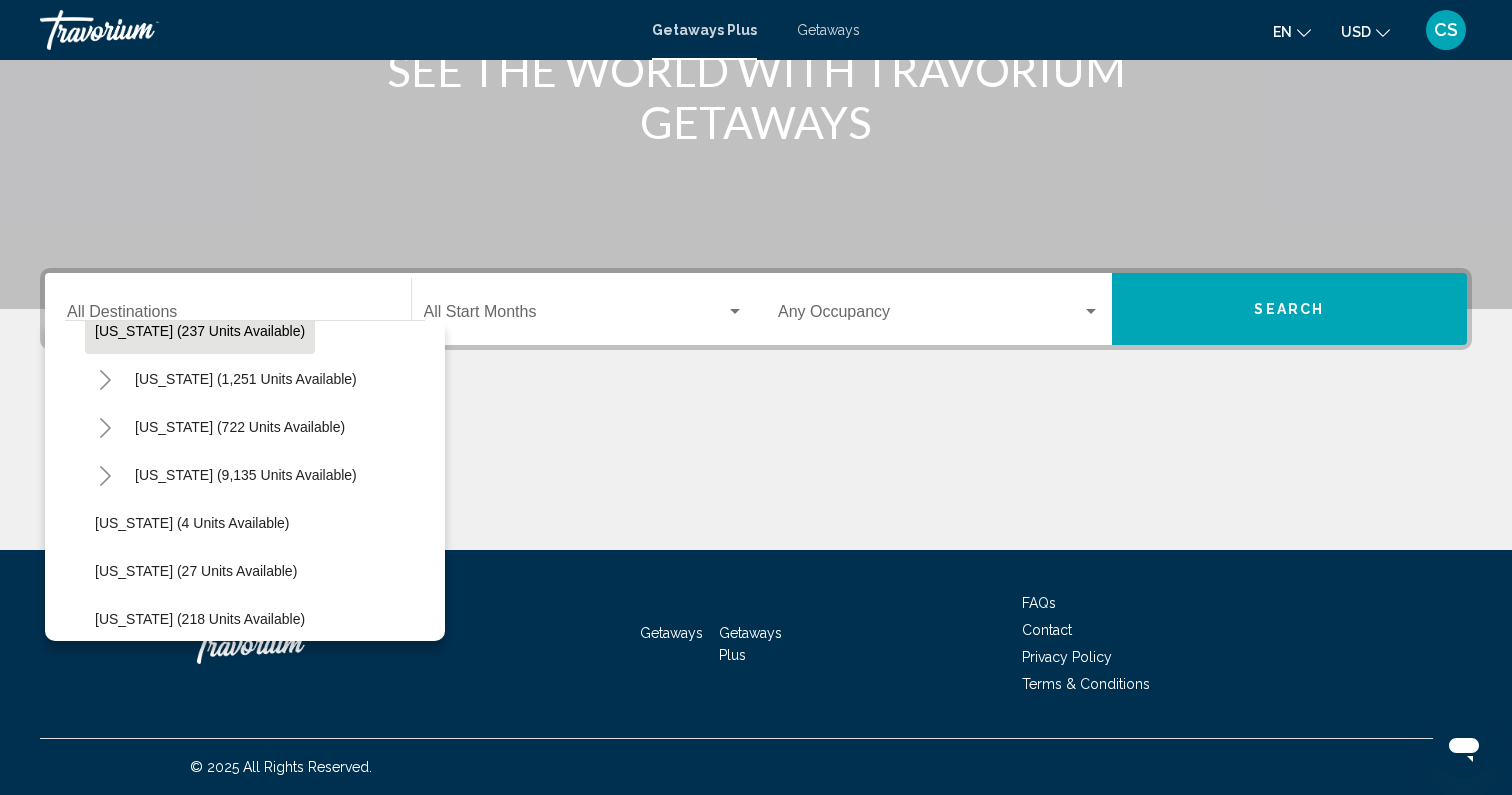 scroll, scrollTop: 149, scrollLeft: 0, axis: vertical 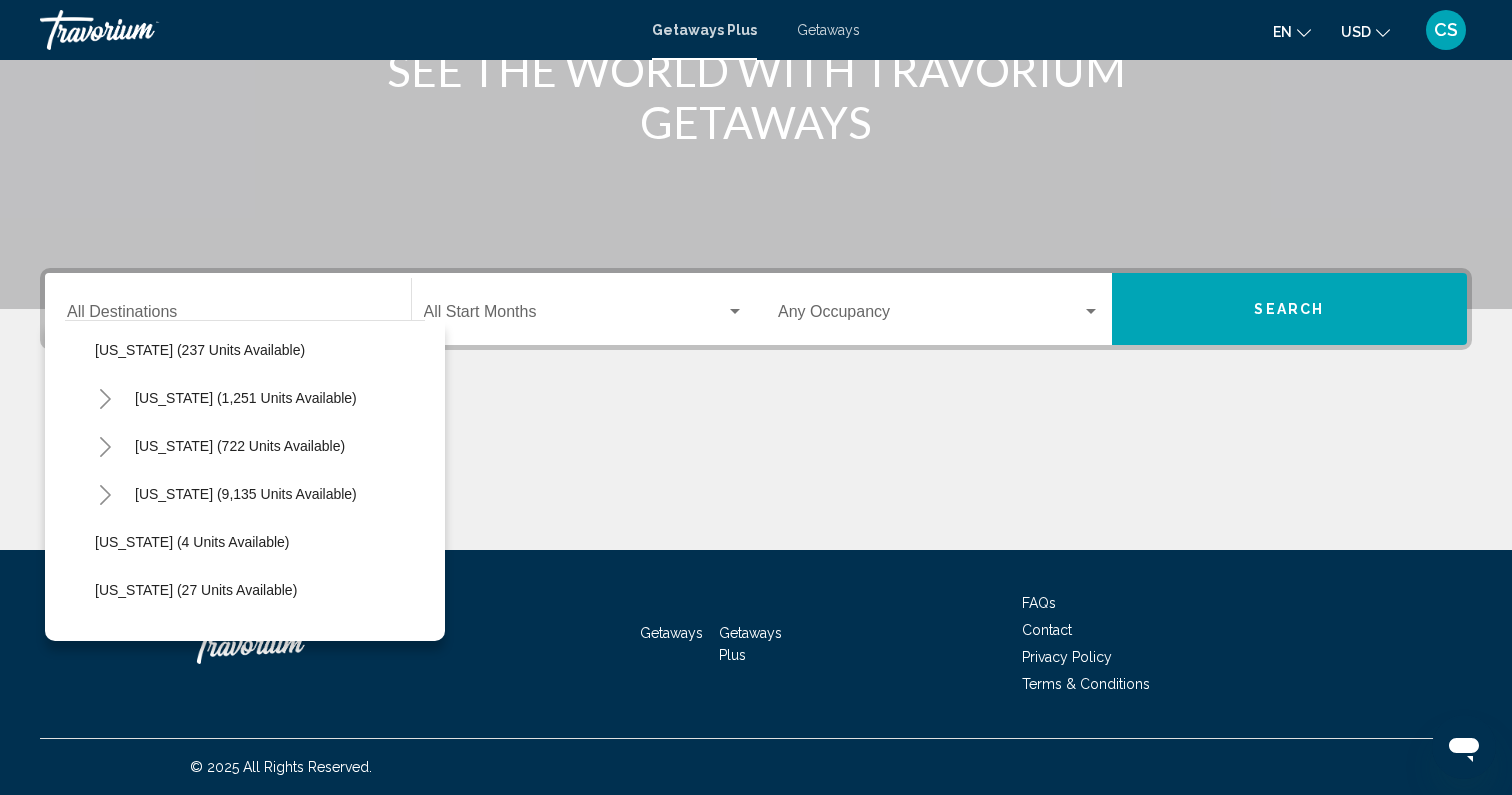 click 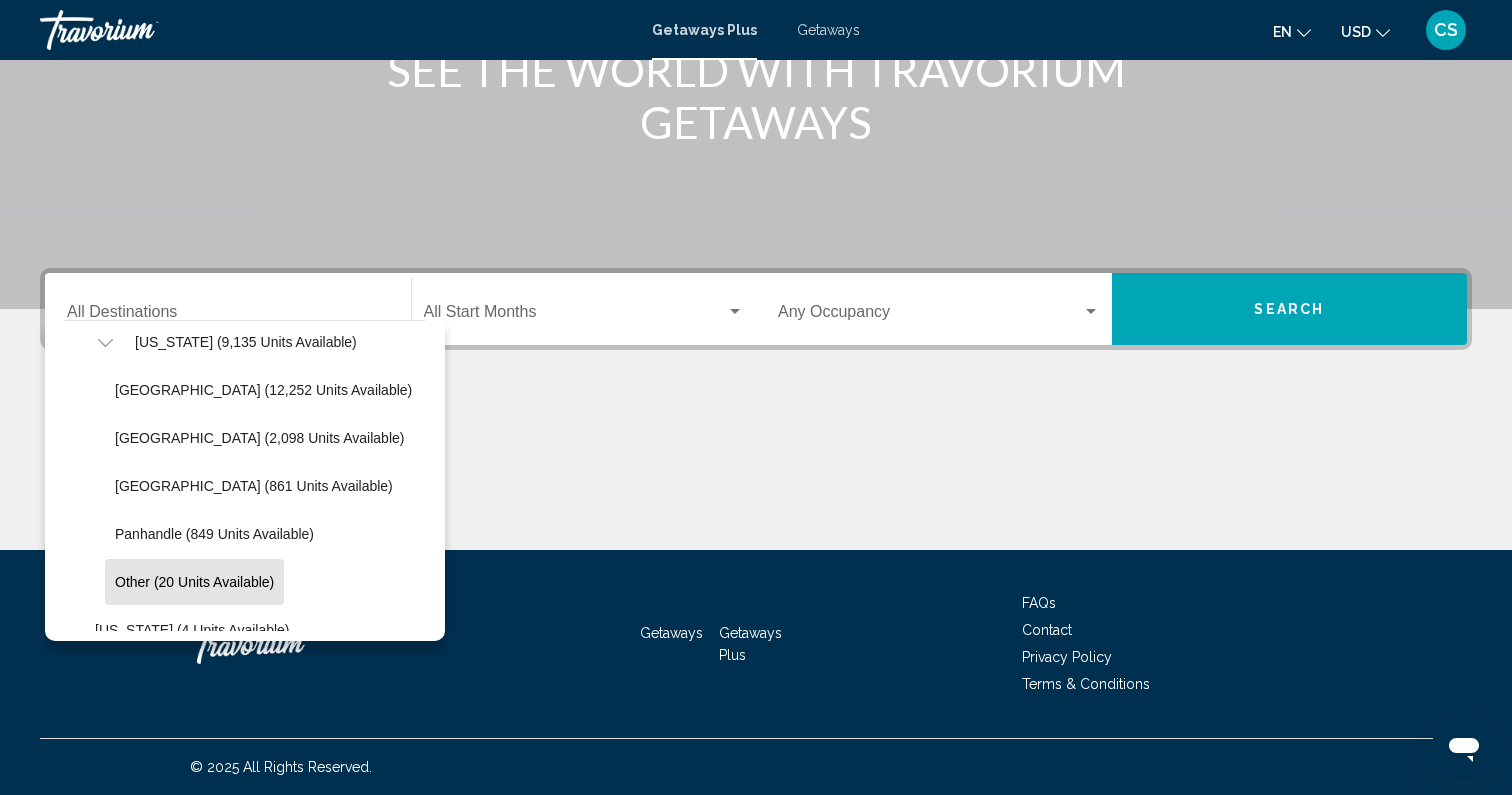 scroll, scrollTop: 298, scrollLeft: 0, axis: vertical 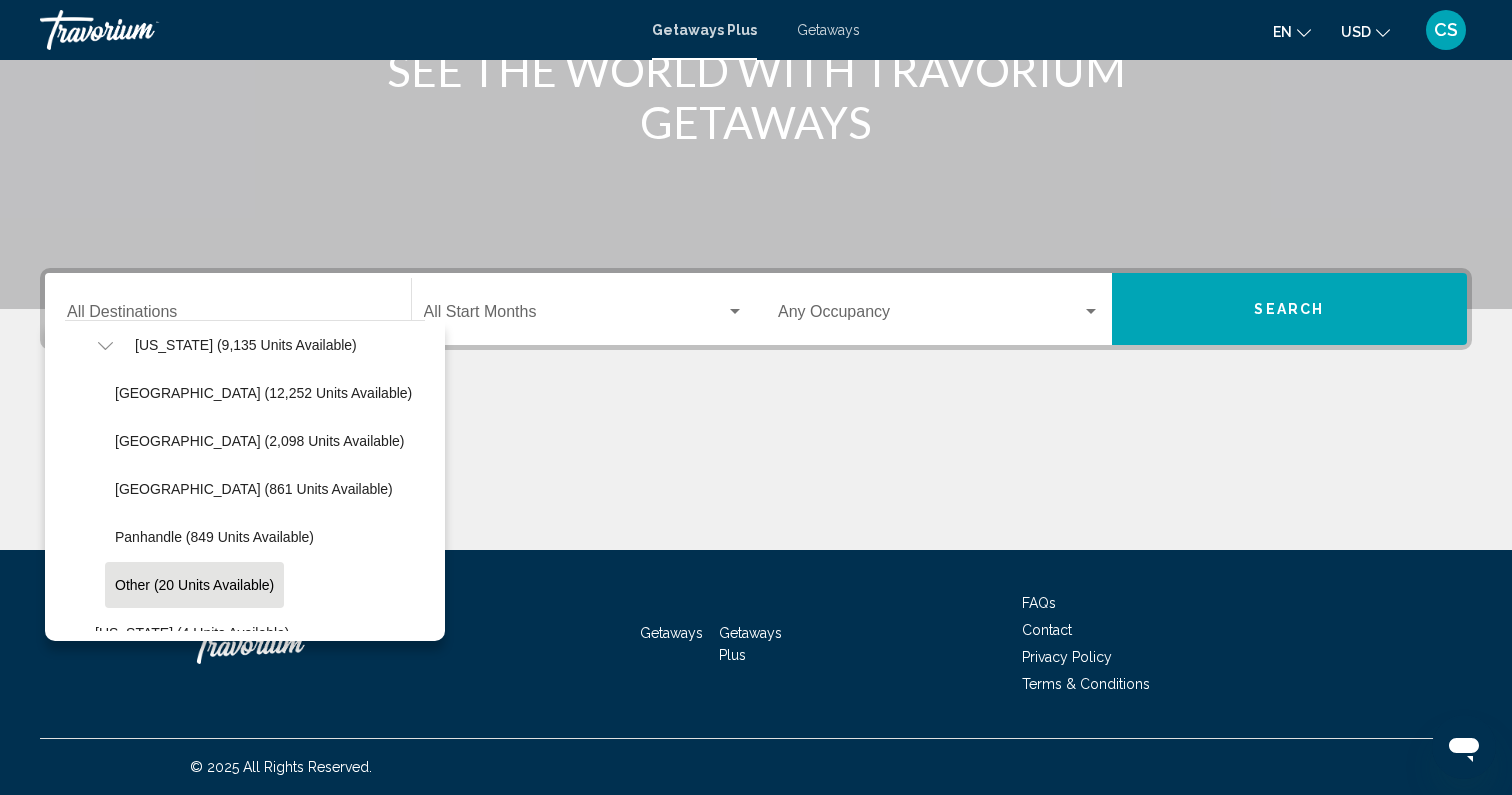 click on "[GEOGRAPHIC_DATA] (2,098 units available)" 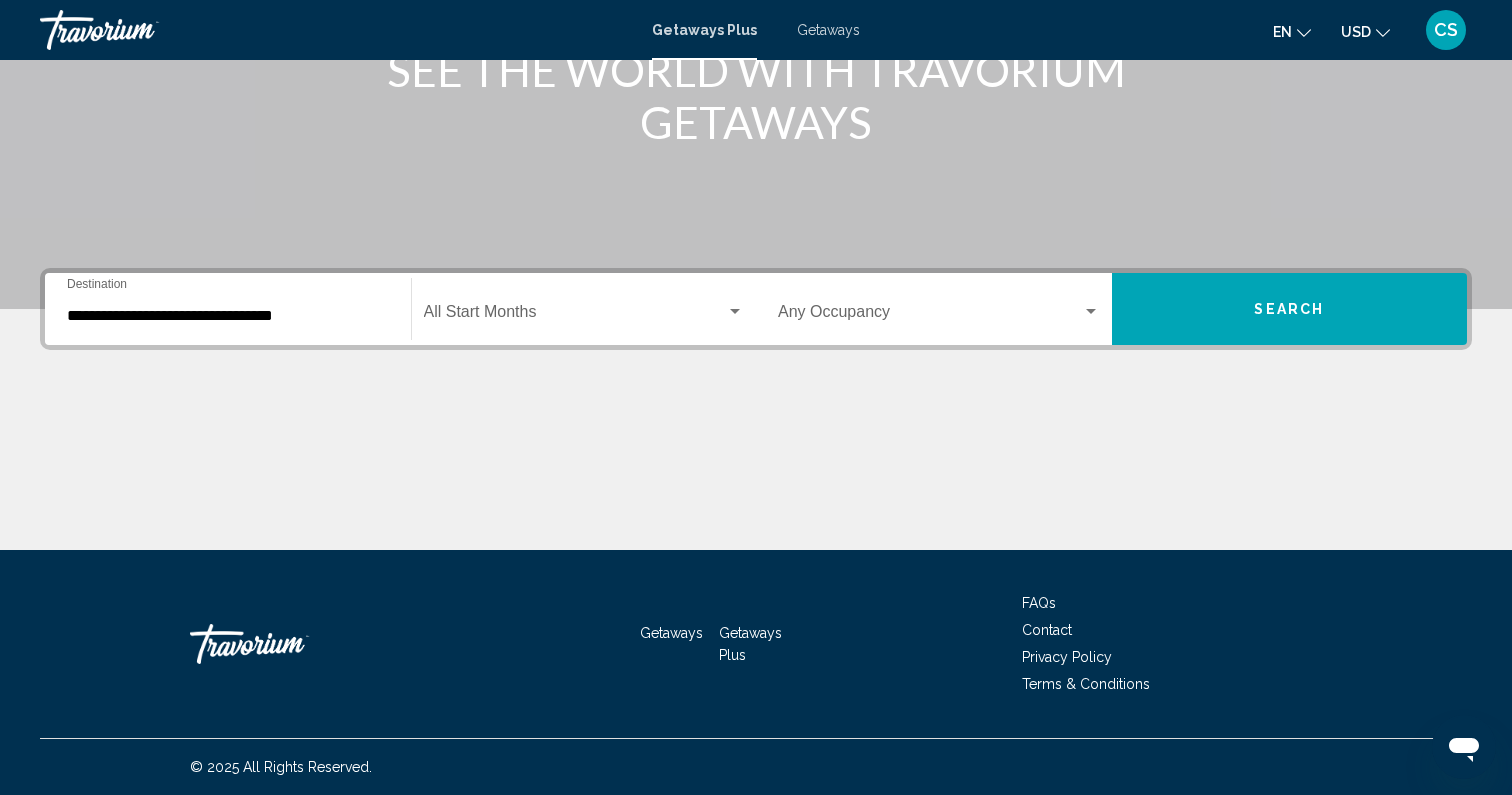 click on "Start Month All Start Months" 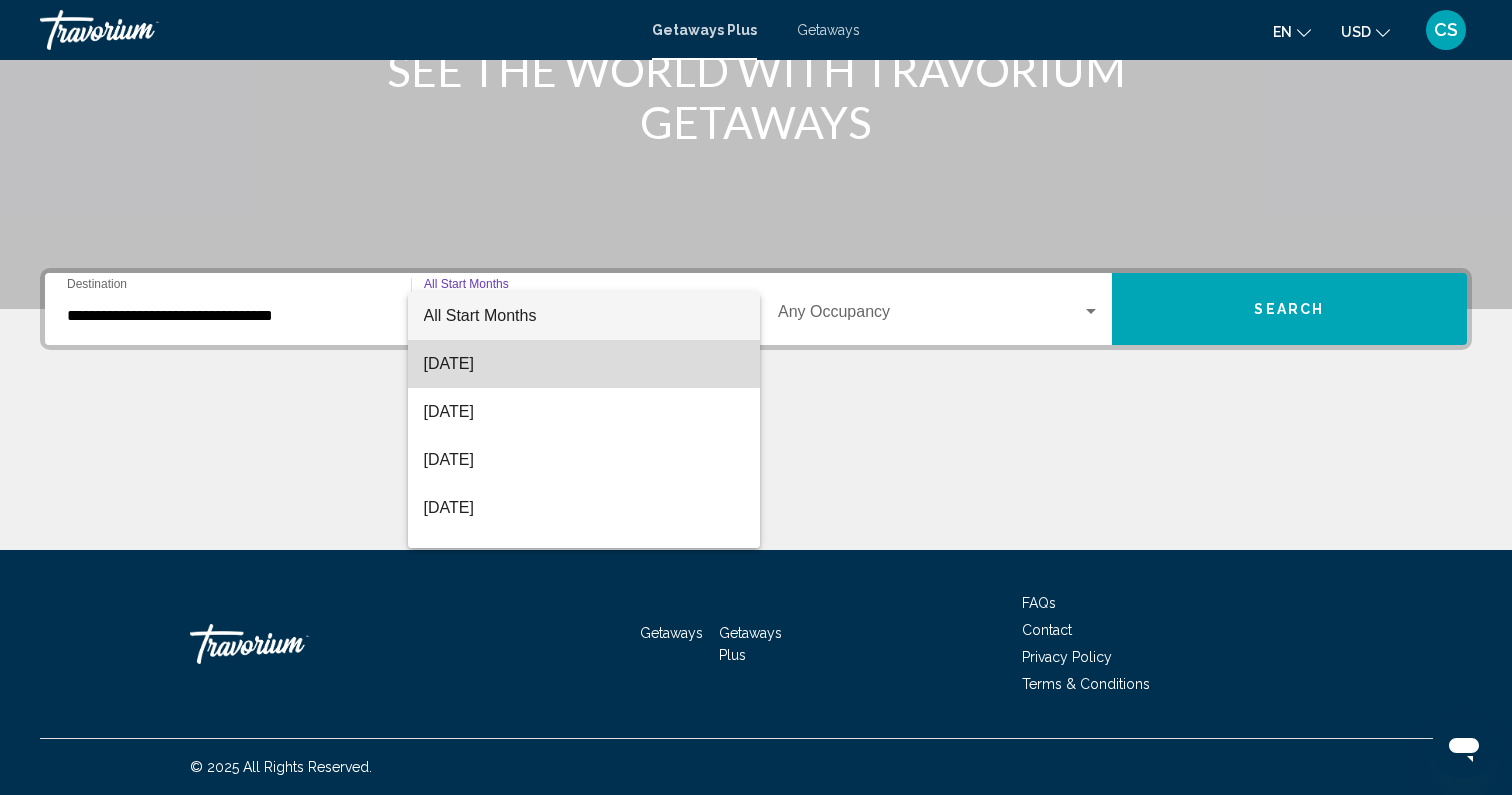 click on "[DATE]" at bounding box center (584, 364) 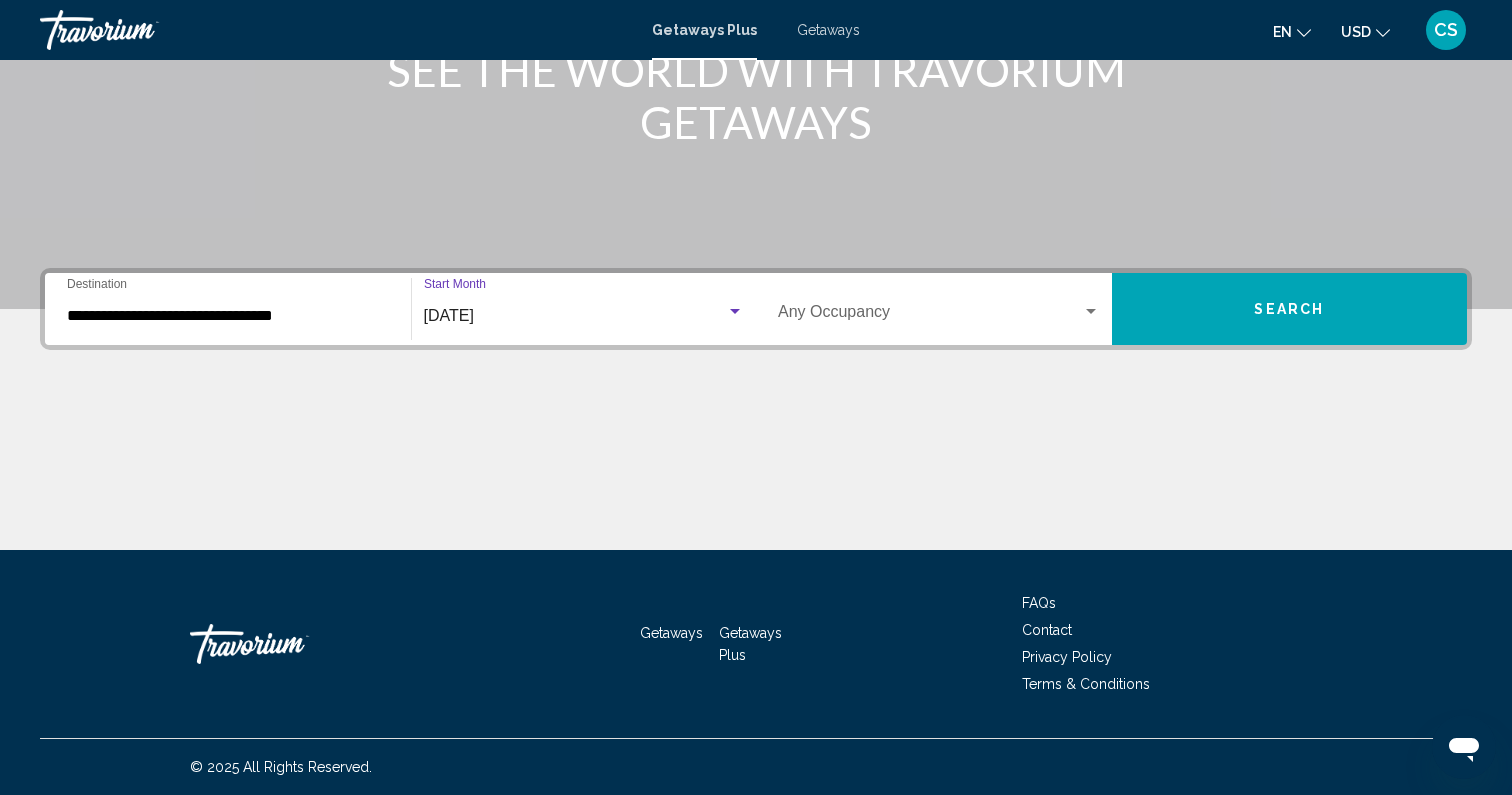 click on "Occupancy Any Occupancy" at bounding box center (939, 309) 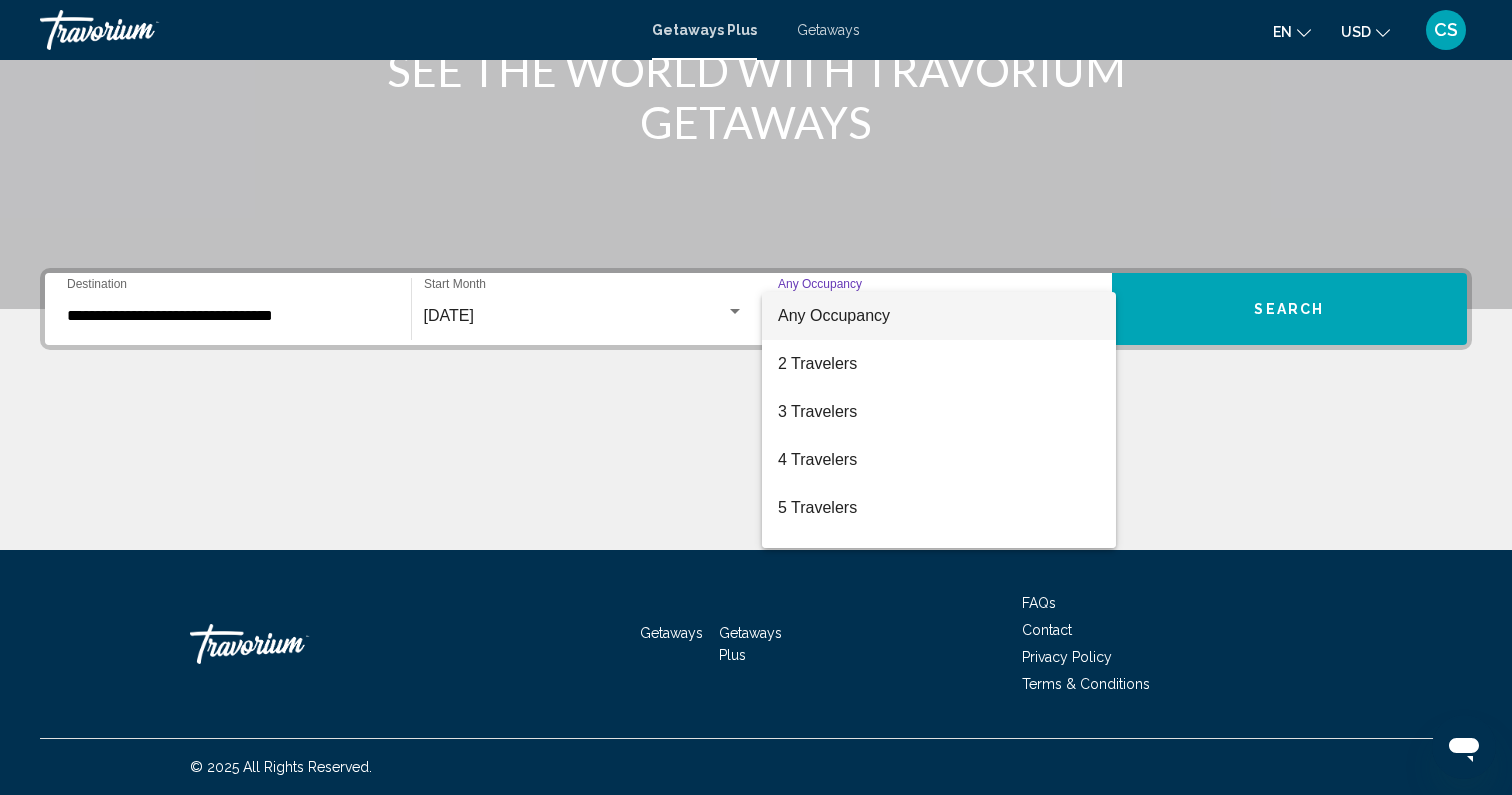 click at bounding box center (756, 397) 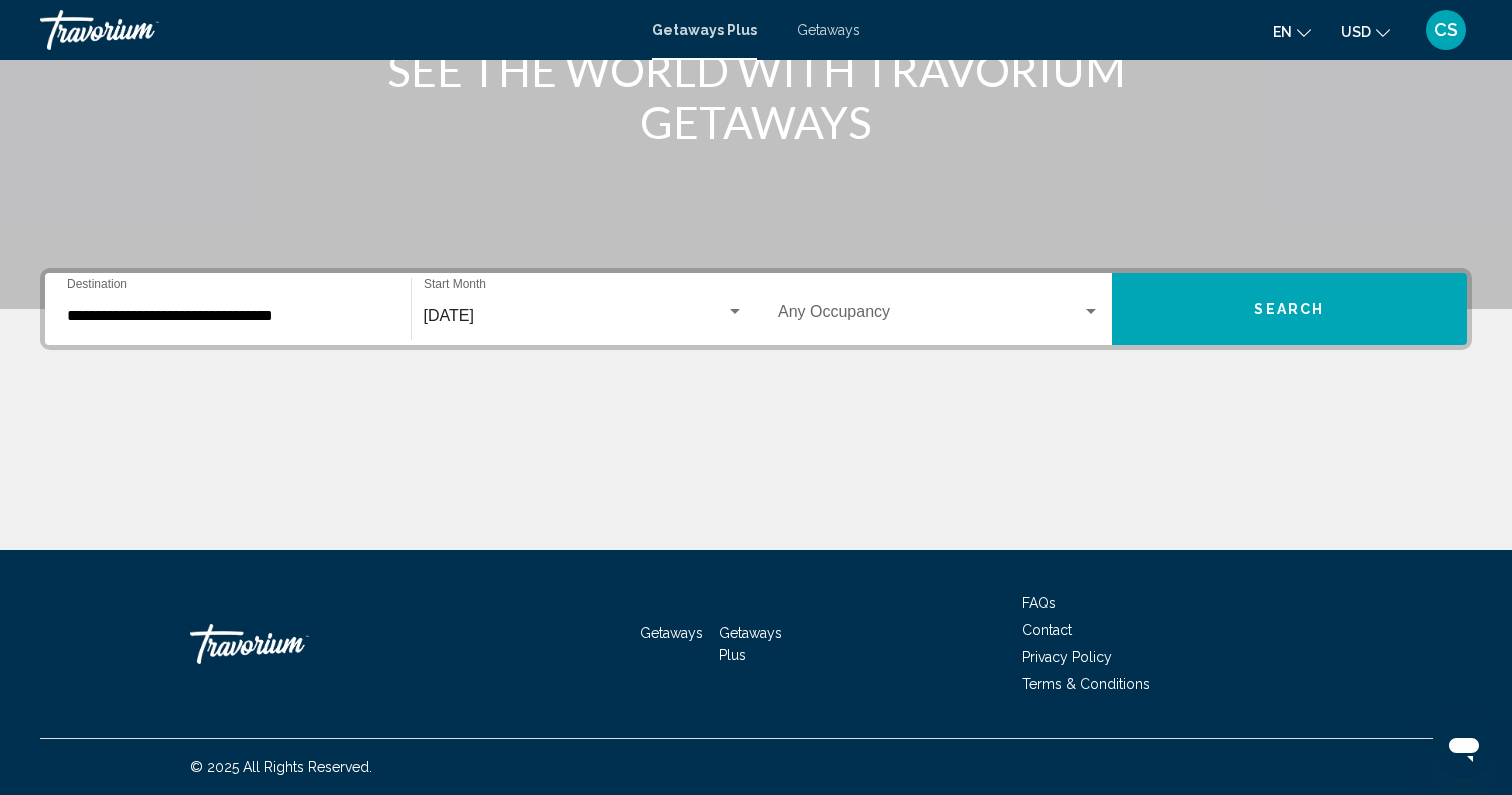 click on "Search" at bounding box center [1290, 309] 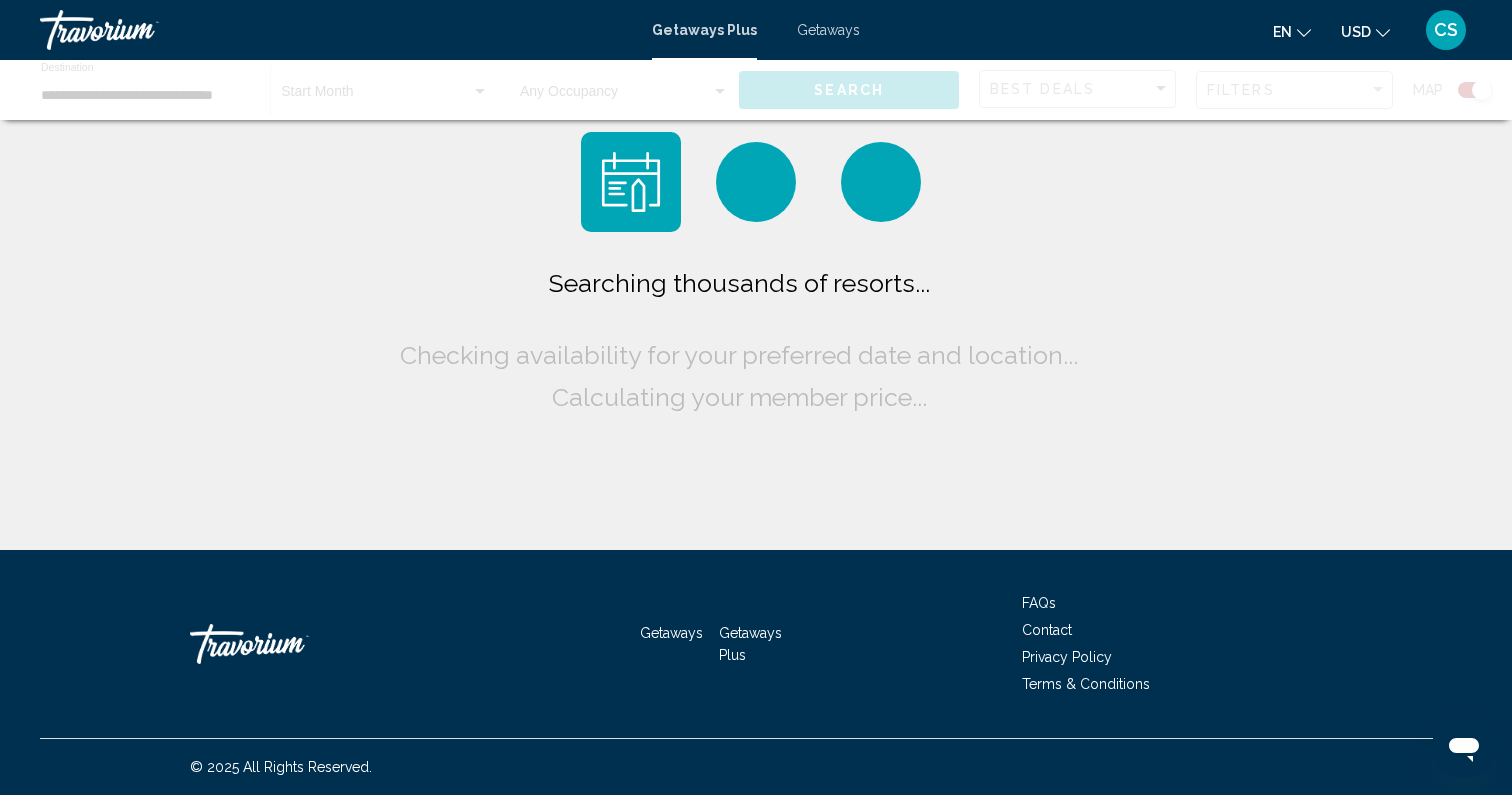 scroll, scrollTop: 0, scrollLeft: 0, axis: both 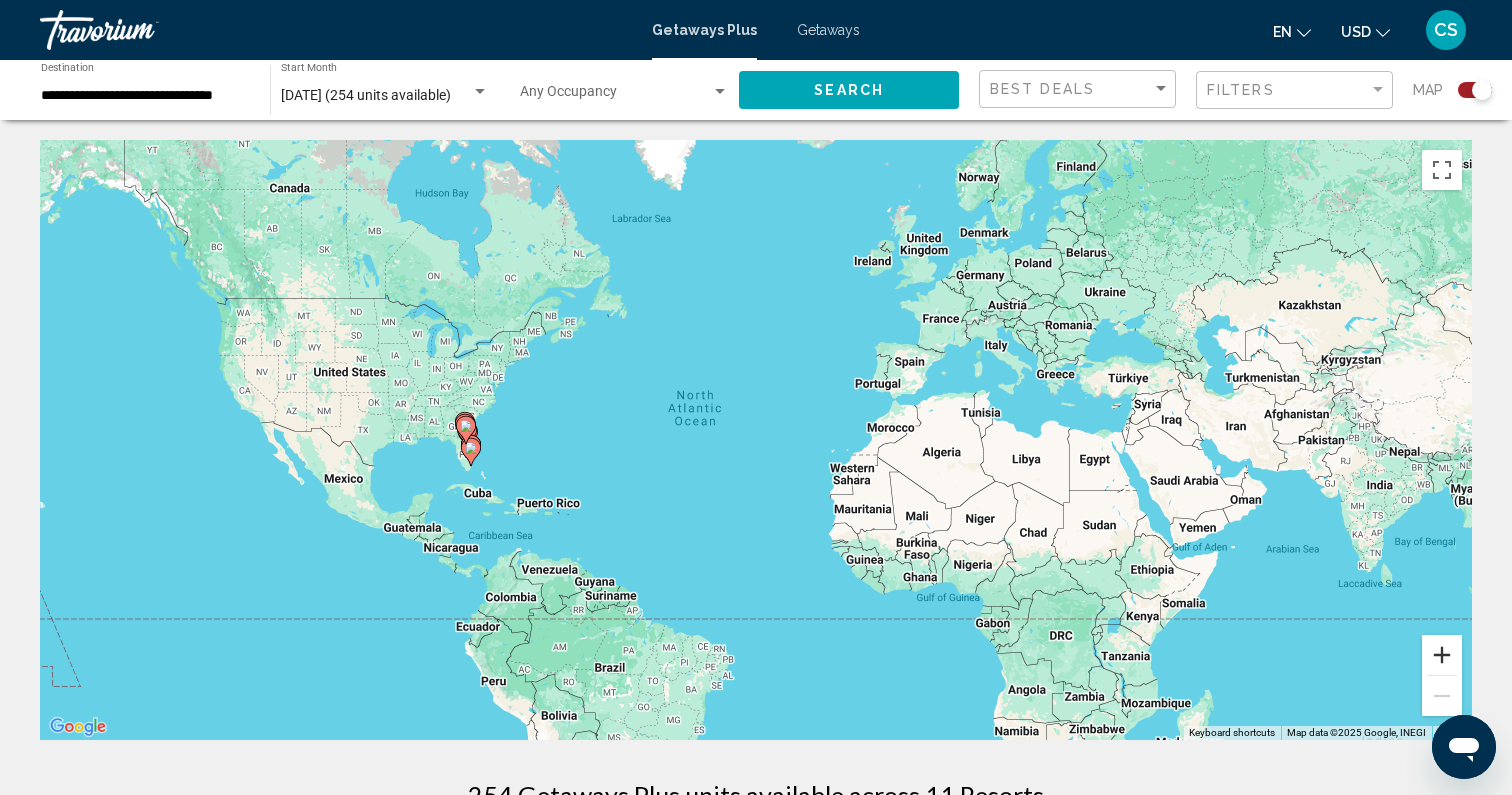click at bounding box center (1442, 655) 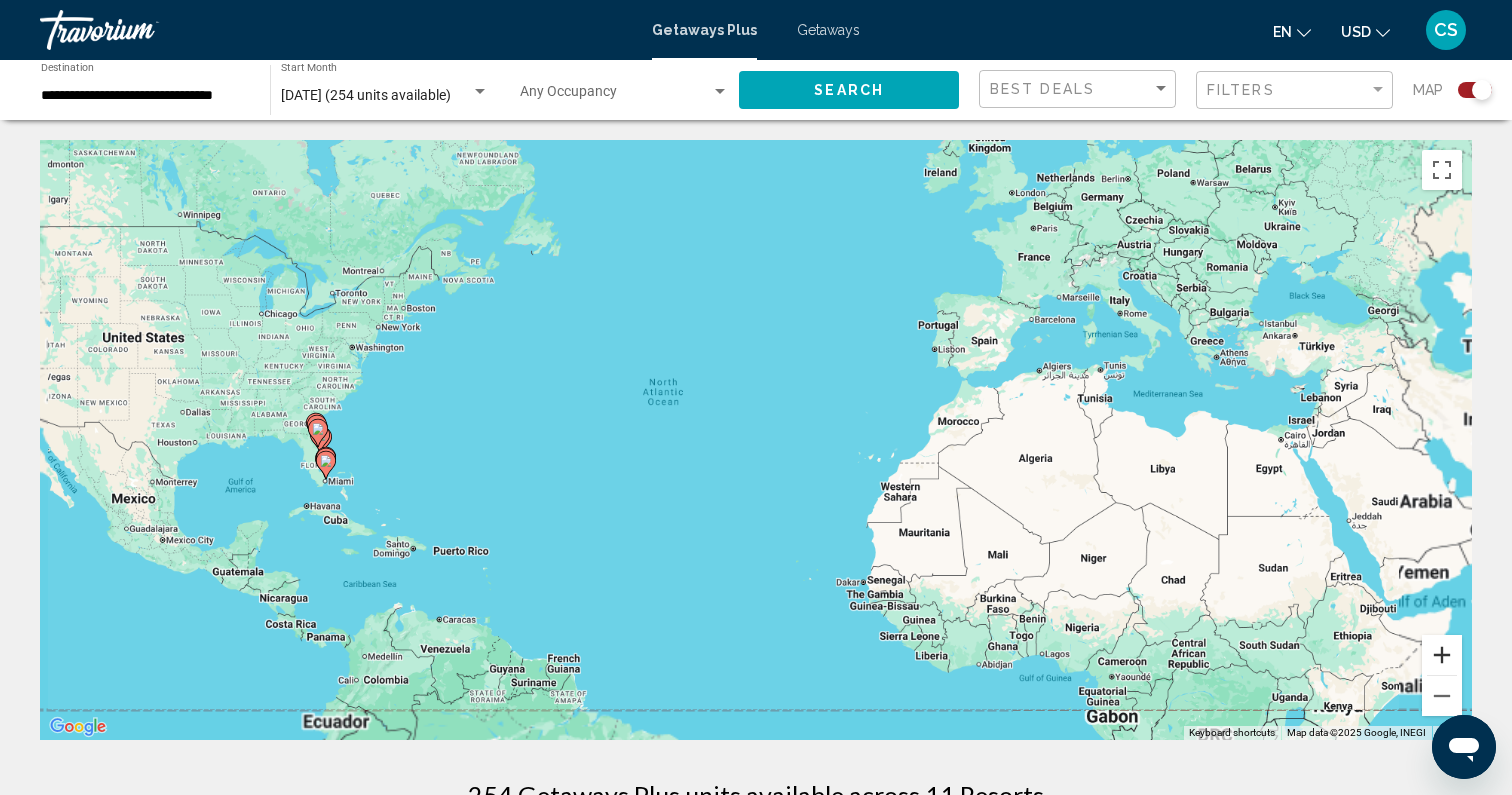 click at bounding box center (1442, 655) 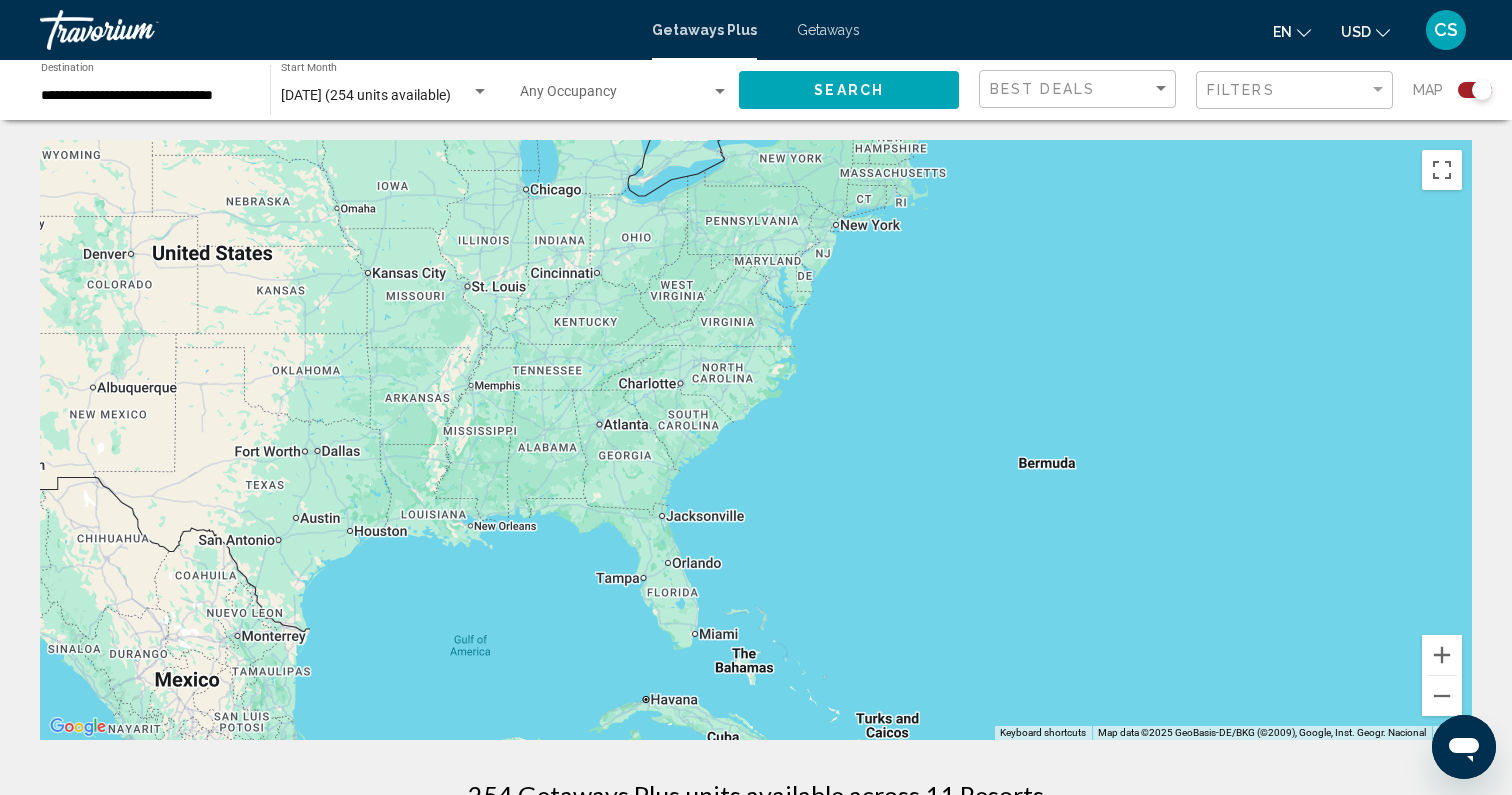 drag, startPoint x: 366, startPoint y: 476, endPoint x: 1451, endPoint y: 561, distance: 1088.3243 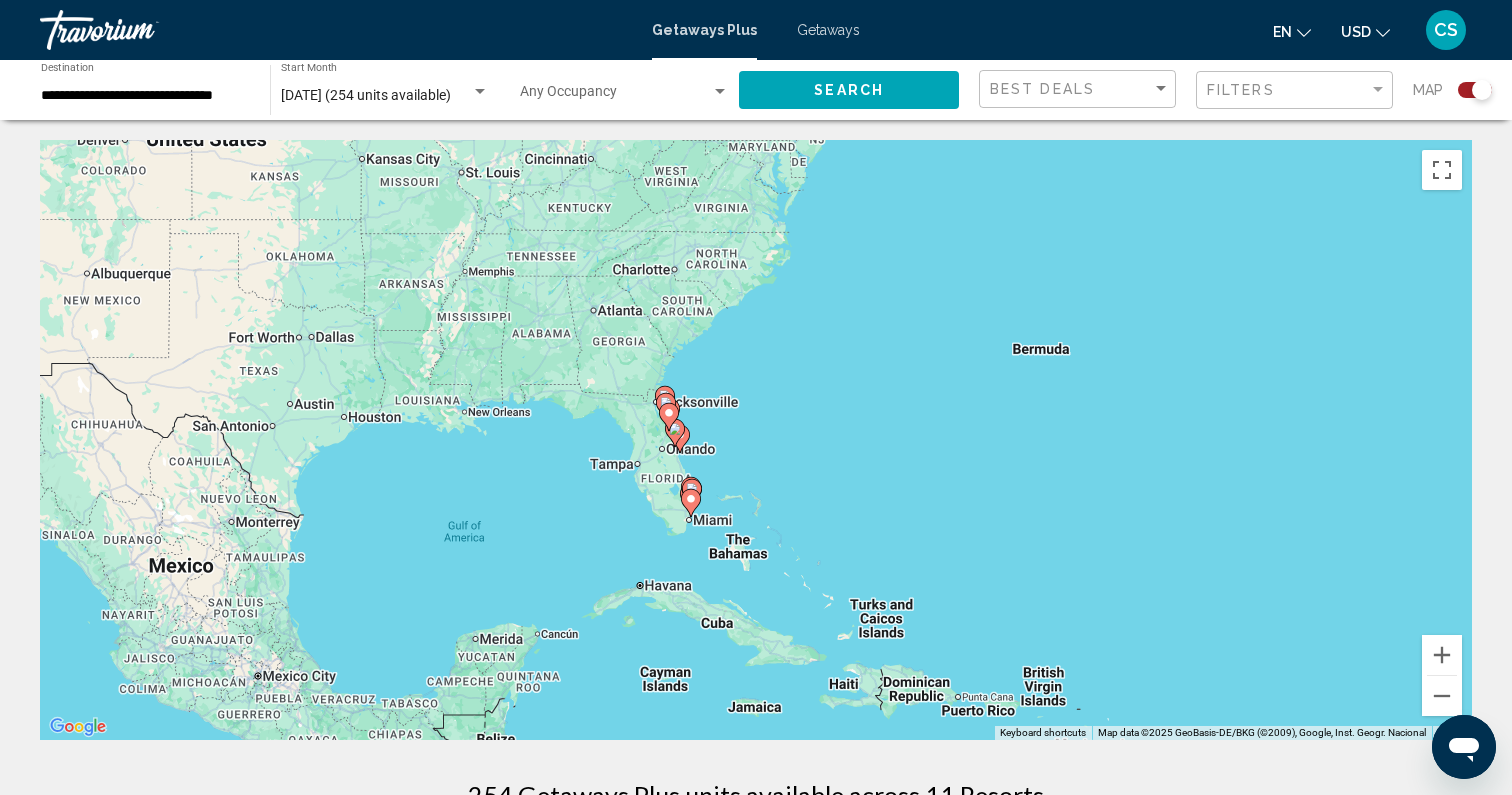 drag, startPoint x: 1361, startPoint y: 670, endPoint x: 1355, endPoint y: 553, distance: 117.15375 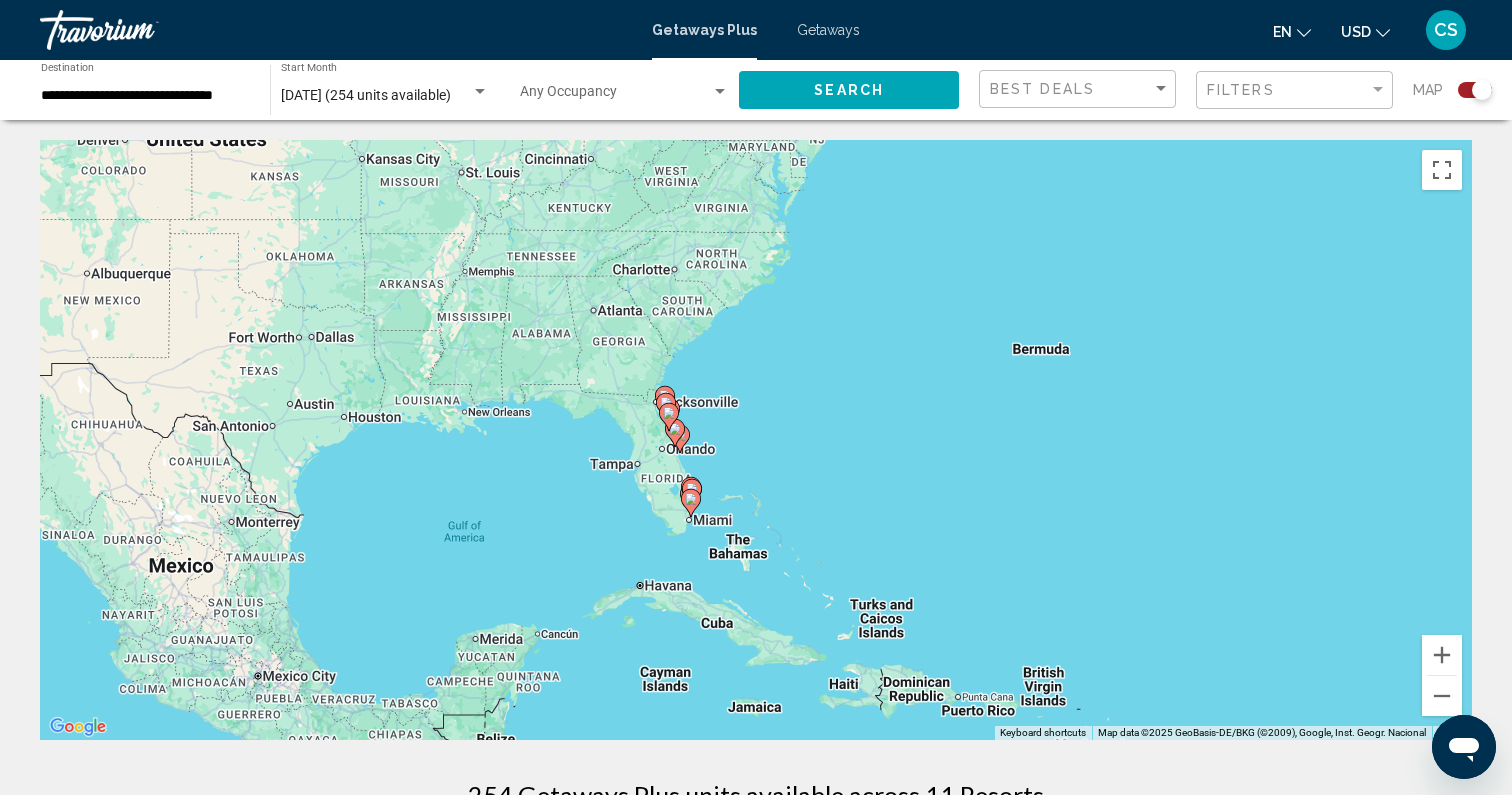 click on "To navigate, press the arrow keys. To activate drag with keyboard, press Alt + Enter. Once in keyboard drag state, use the arrow keys to move the marker. To complete the drag, press the Enter key. To cancel, press Escape." at bounding box center (756, 440) 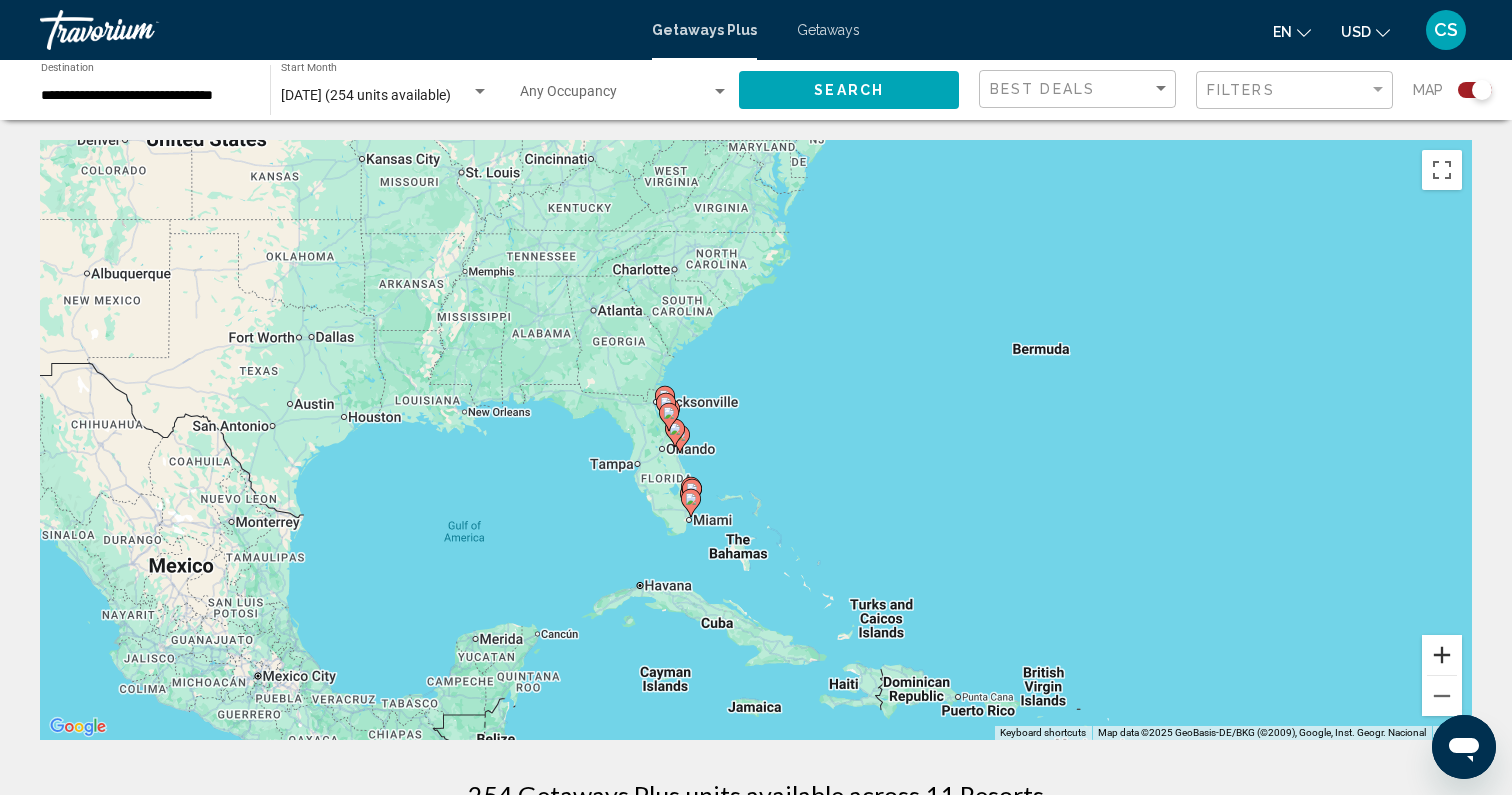 click at bounding box center [1442, 655] 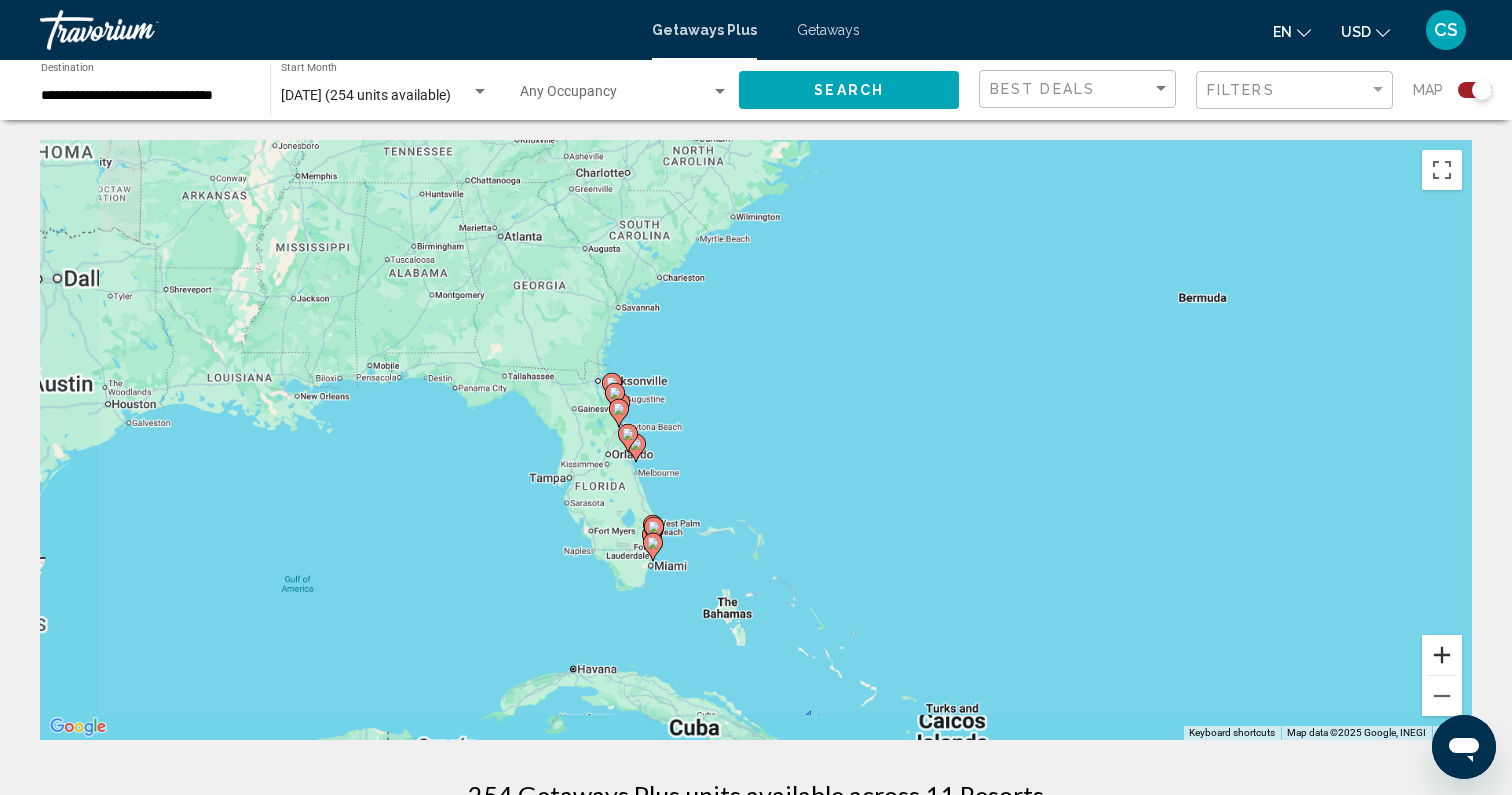 click at bounding box center (1442, 655) 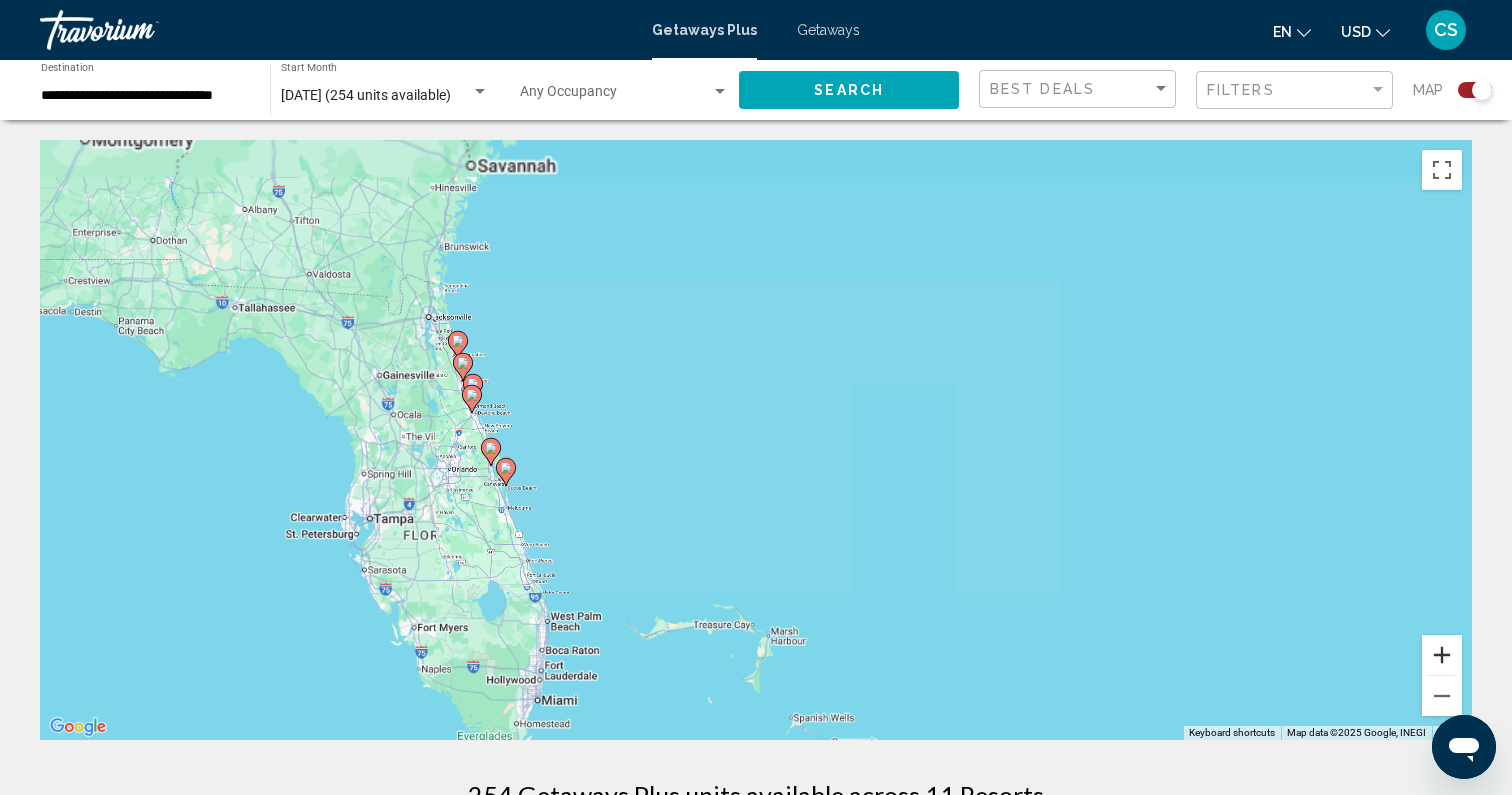 click at bounding box center [1442, 655] 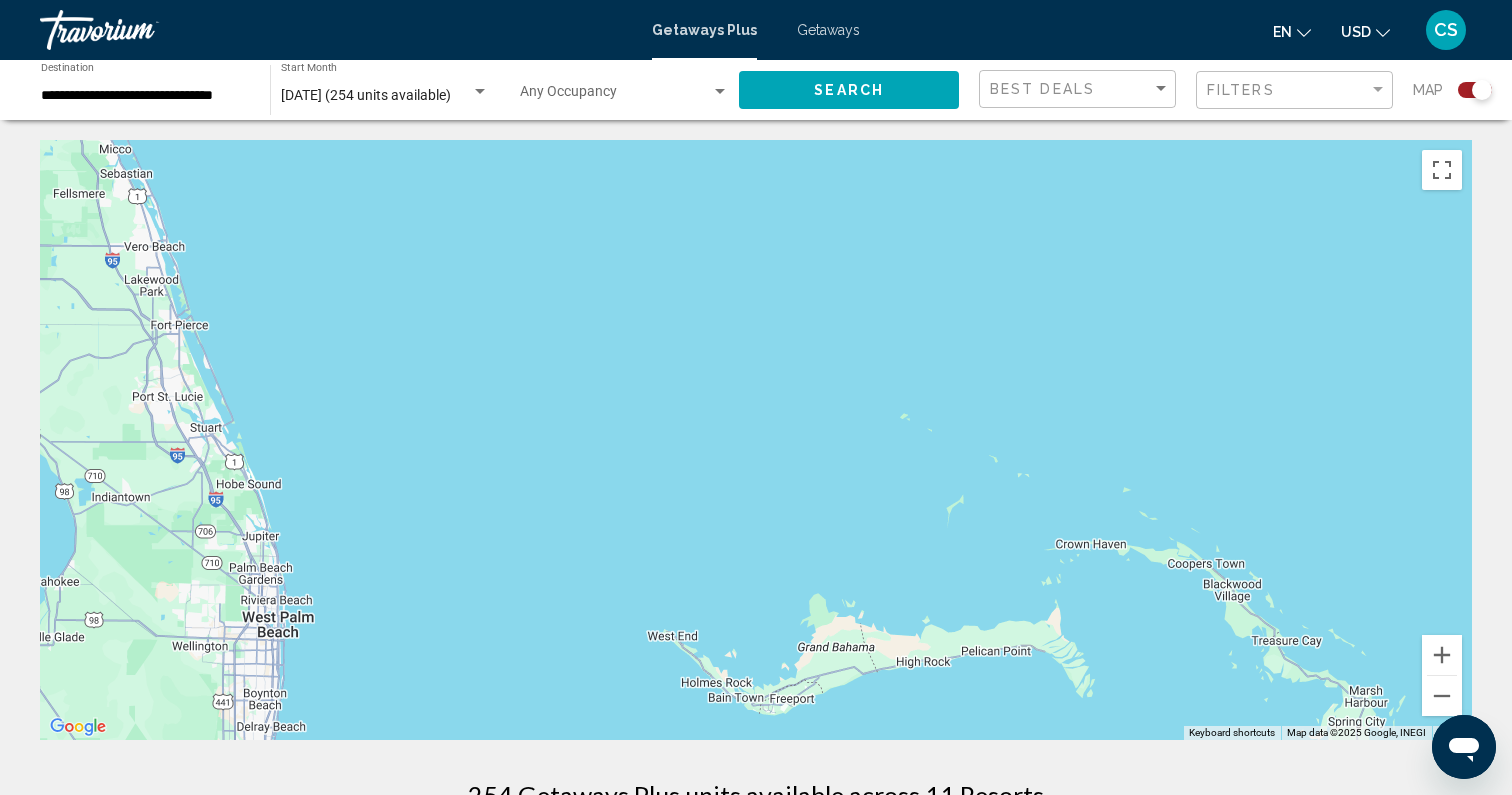 drag, startPoint x: 627, startPoint y: 709, endPoint x: 1167, endPoint y: 3, distance: 888.8397 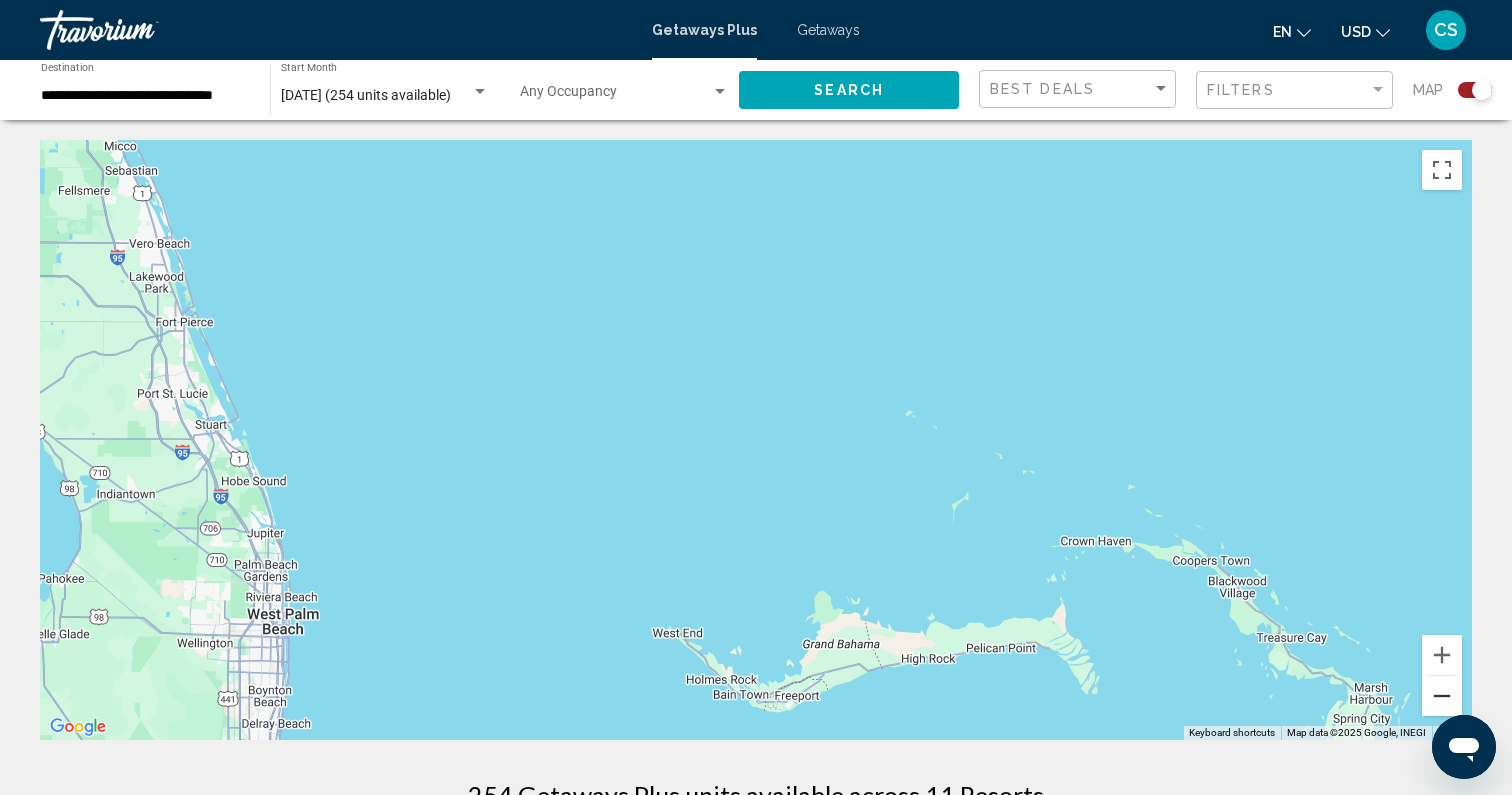 click at bounding box center (1442, 696) 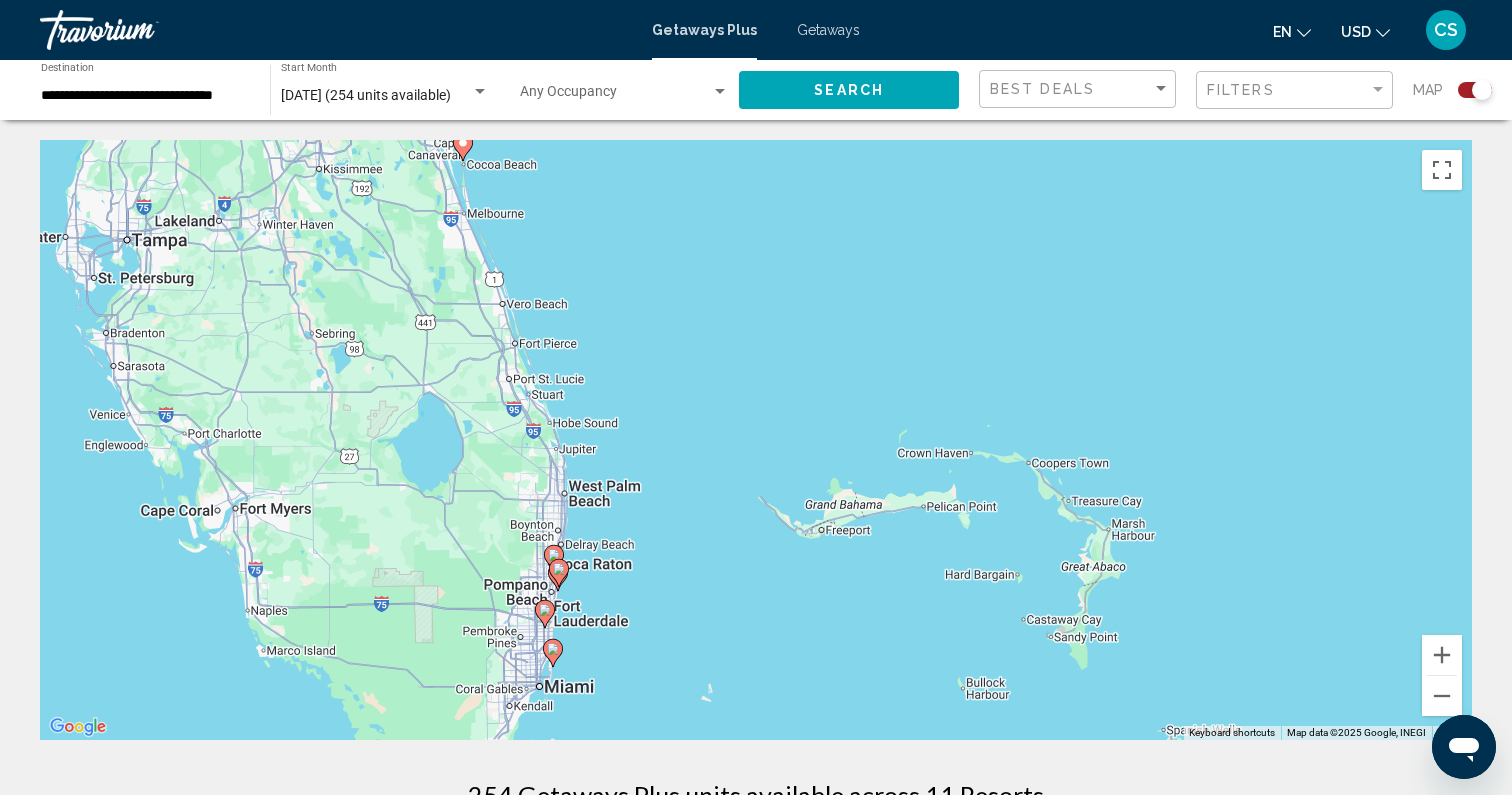 drag, startPoint x: 755, startPoint y: 611, endPoint x: 802, endPoint y: 572, distance: 61.073727 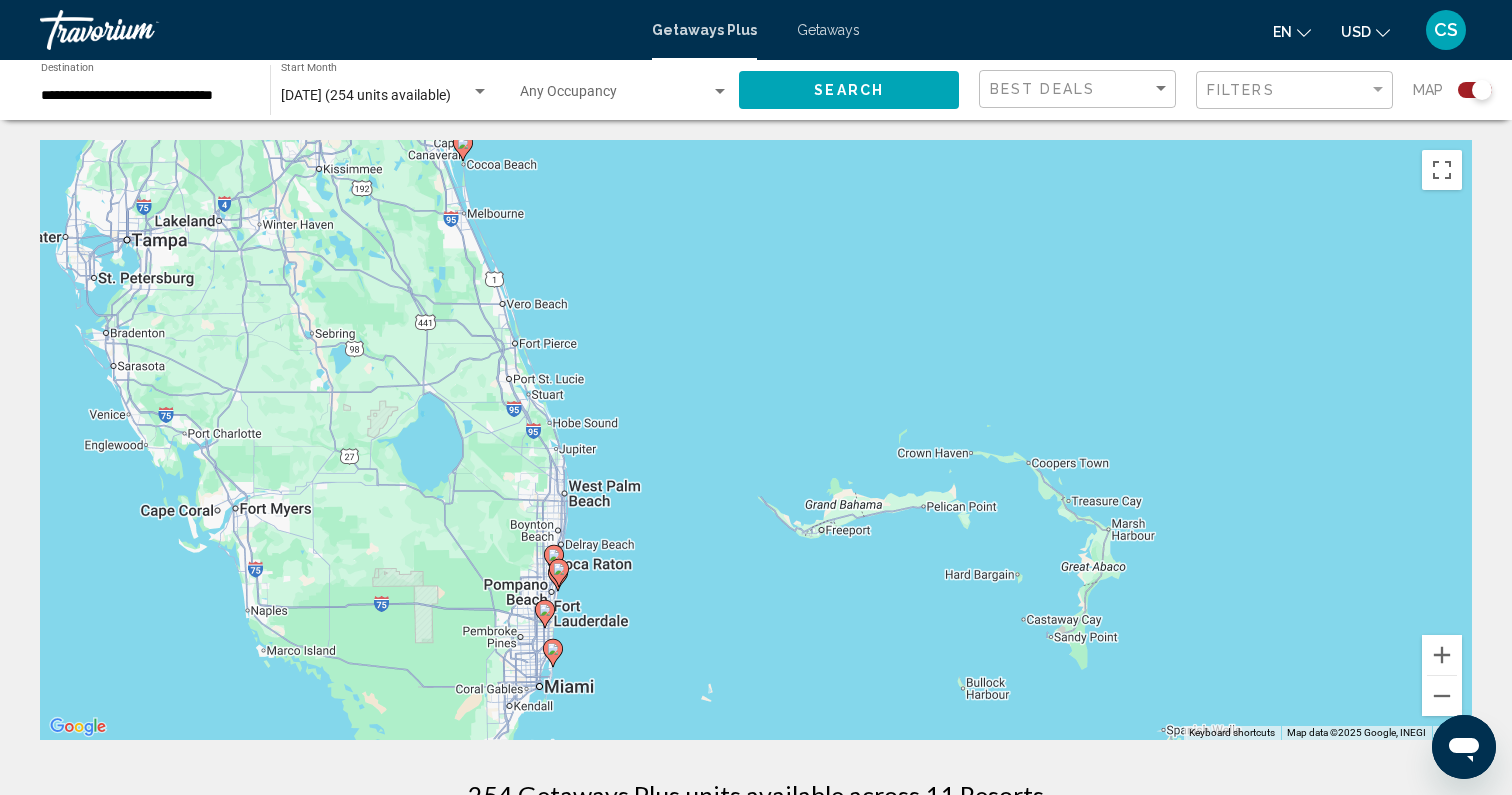click on "To navigate, press the arrow keys. To activate drag with keyboard, press Alt + Enter. Once in keyboard drag state, use the arrow keys to move the marker. To complete the drag, press the Enter key. To cancel, press Escape." at bounding box center (756, 440) 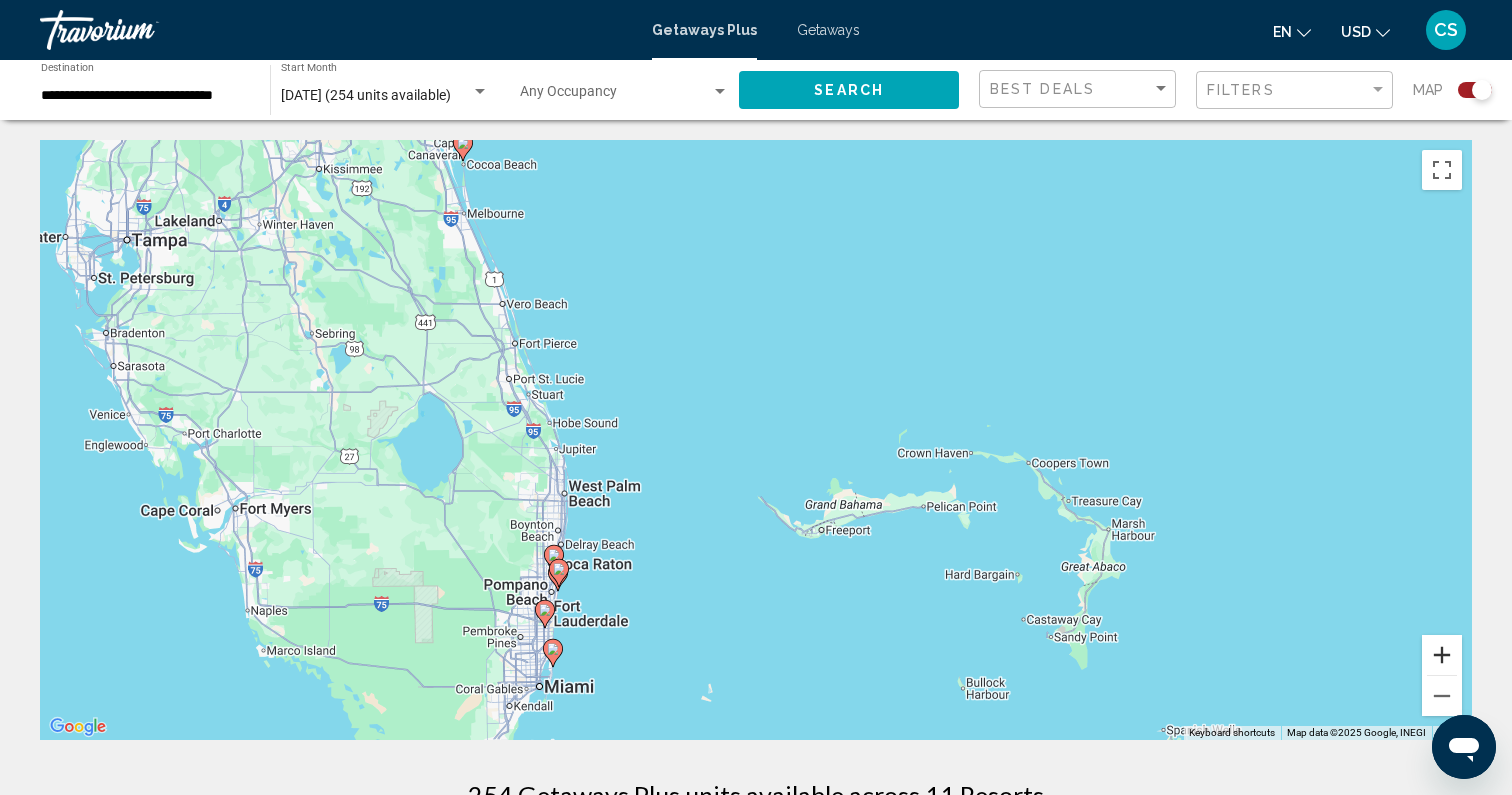 click at bounding box center [1442, 655] 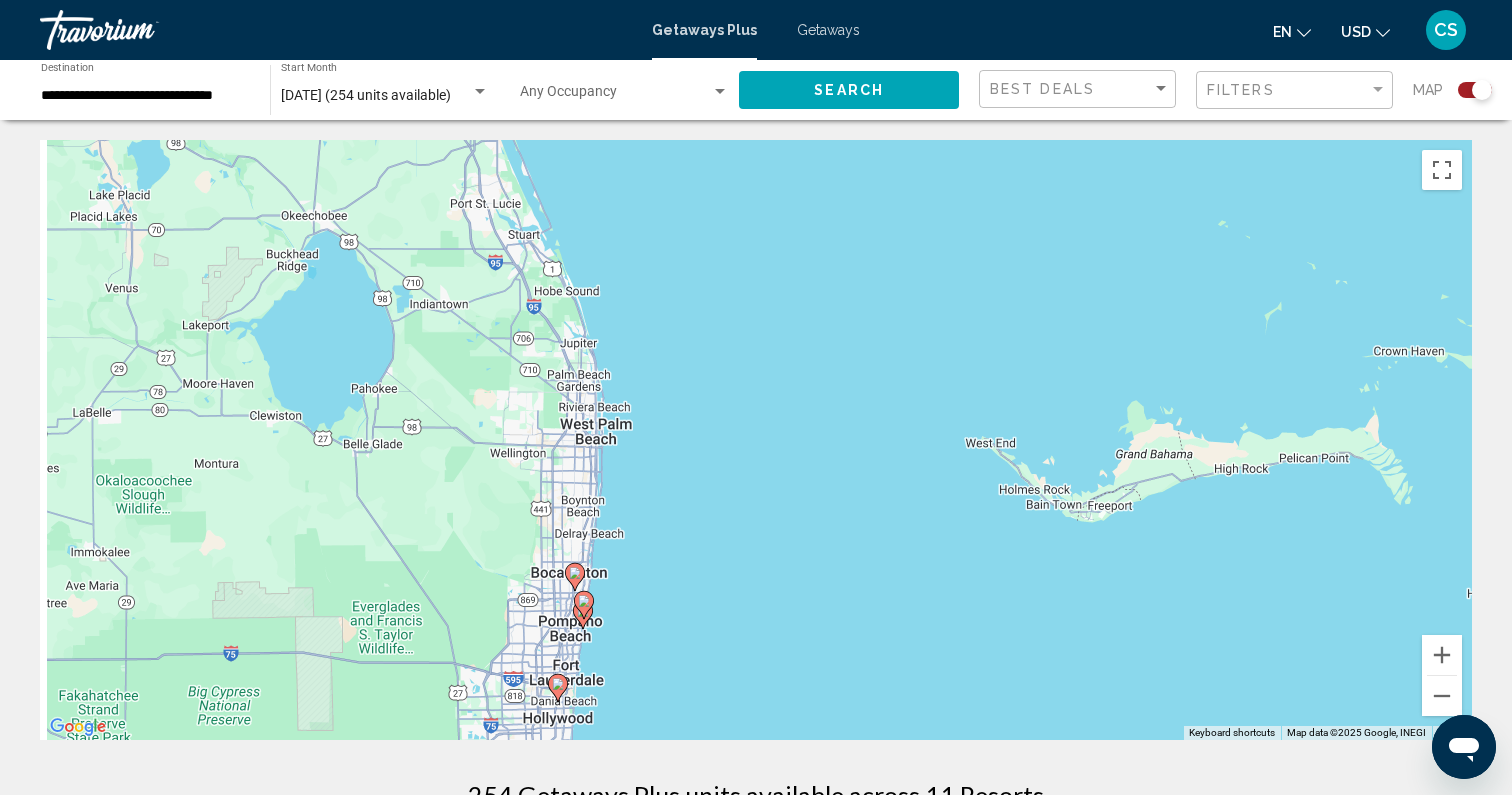 drag, startPoint x: 622, startPoint y: 657, endPoint x: 847, endPoint y: 543, distance: 252.23204 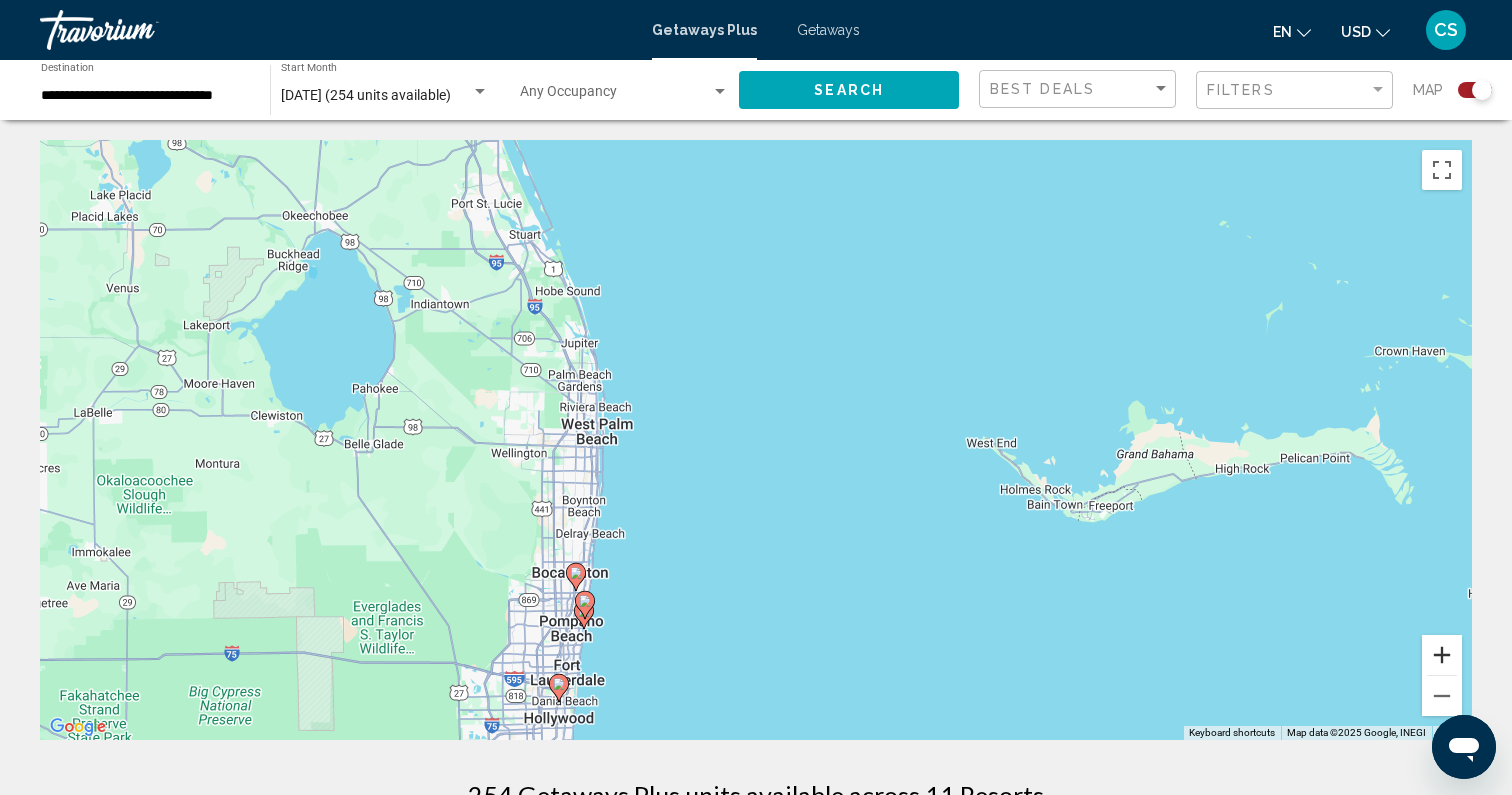 click at bounding box center (1442, 655) 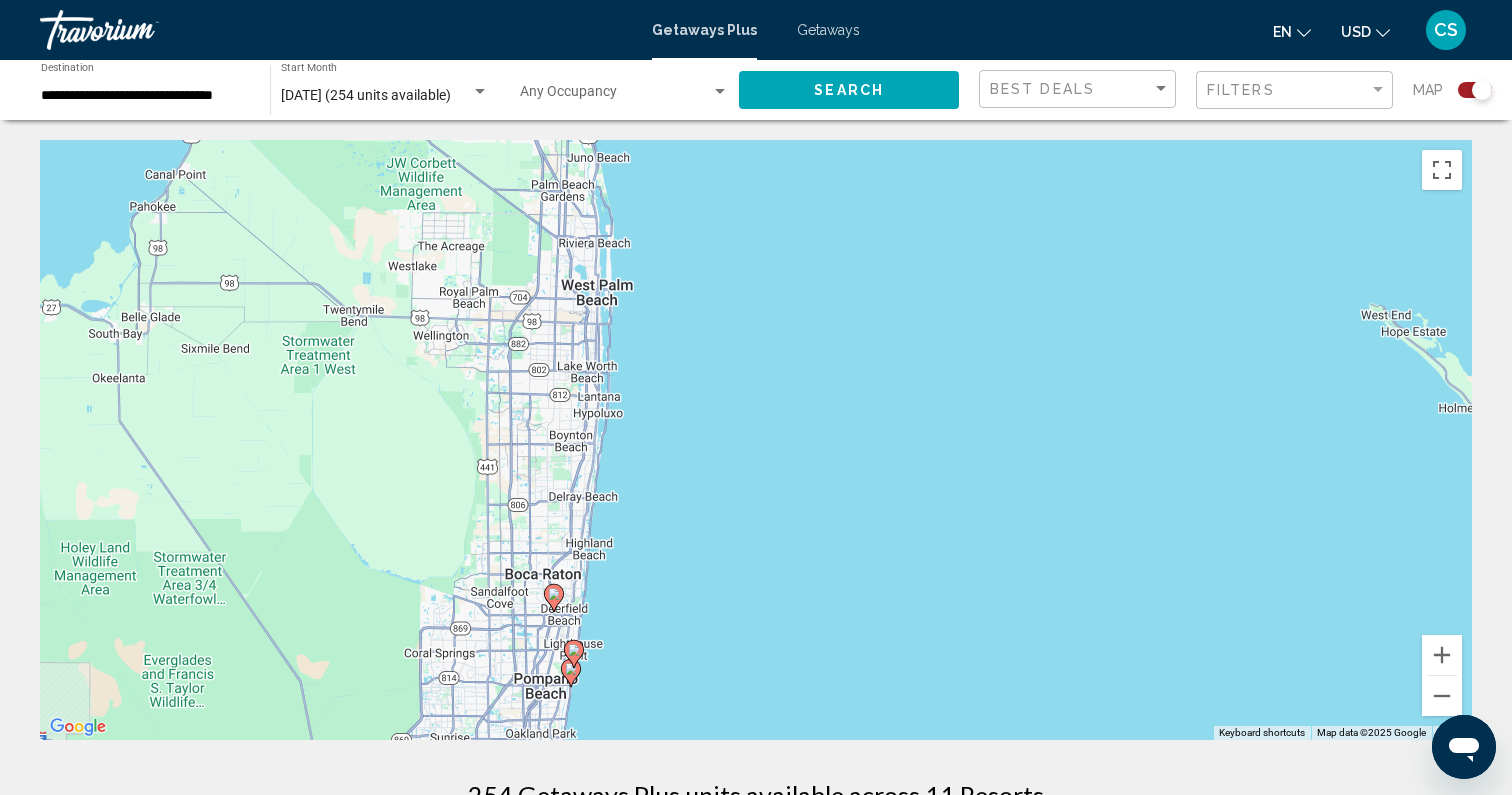 drag, startPoint x: 691, startPoint y: 633, endPoint x: 857, endPoint y: 498, distance: 213.96495 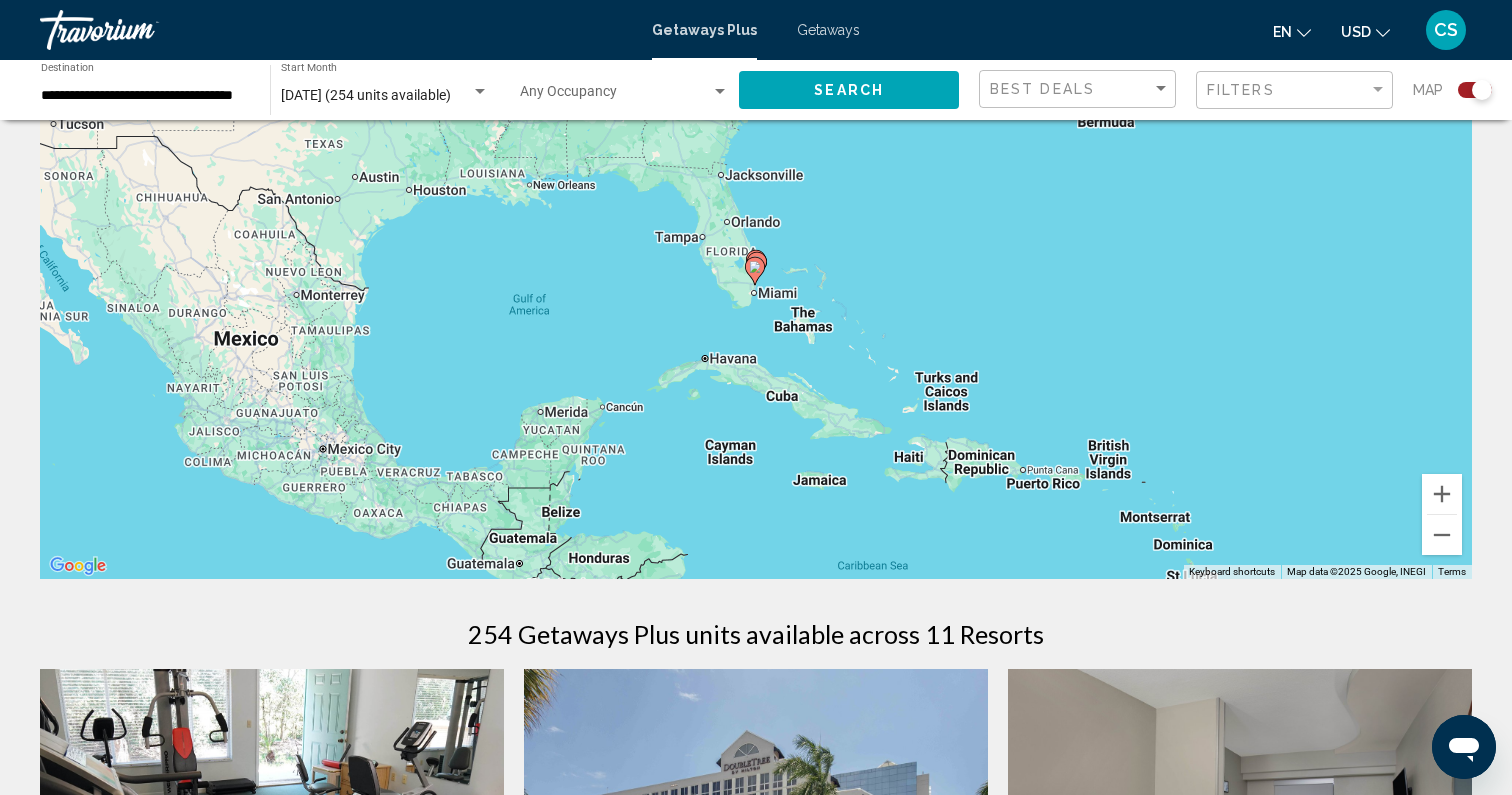 scroll, scrollTop: 0, scrollLeft: 0, axis: both 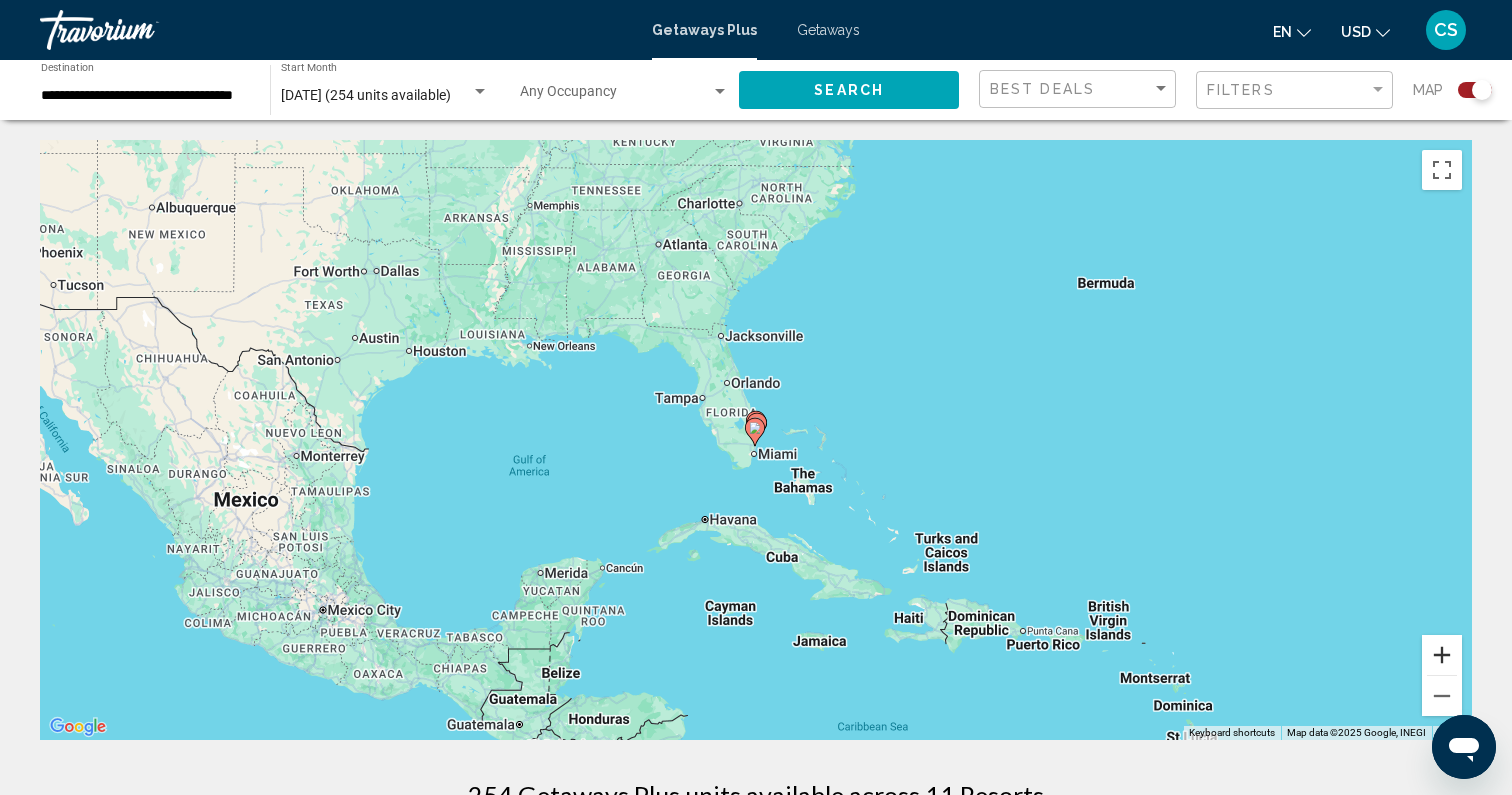 click at bounding box center (1442, 655) 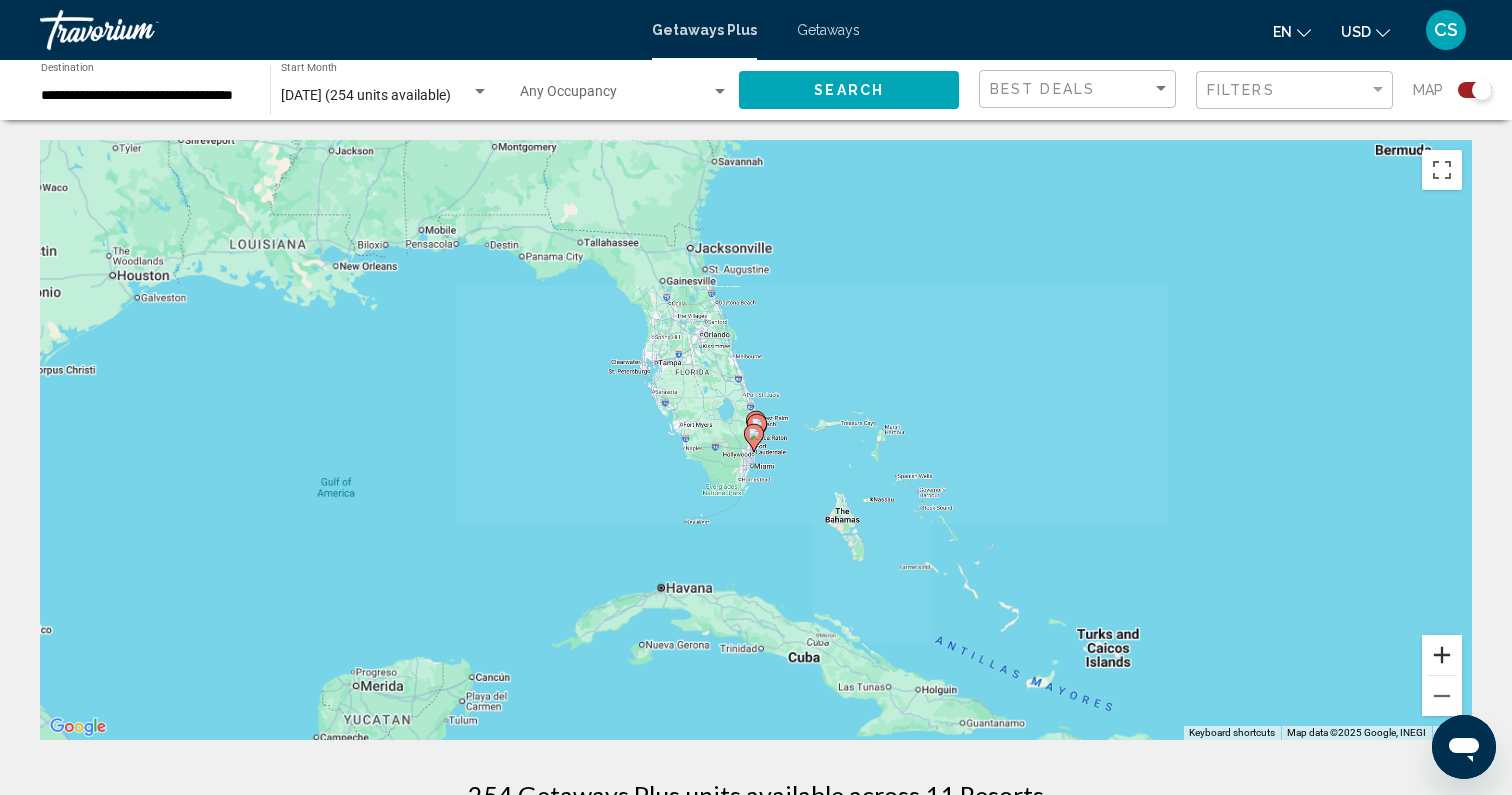click at bounding box center [1442, 655] 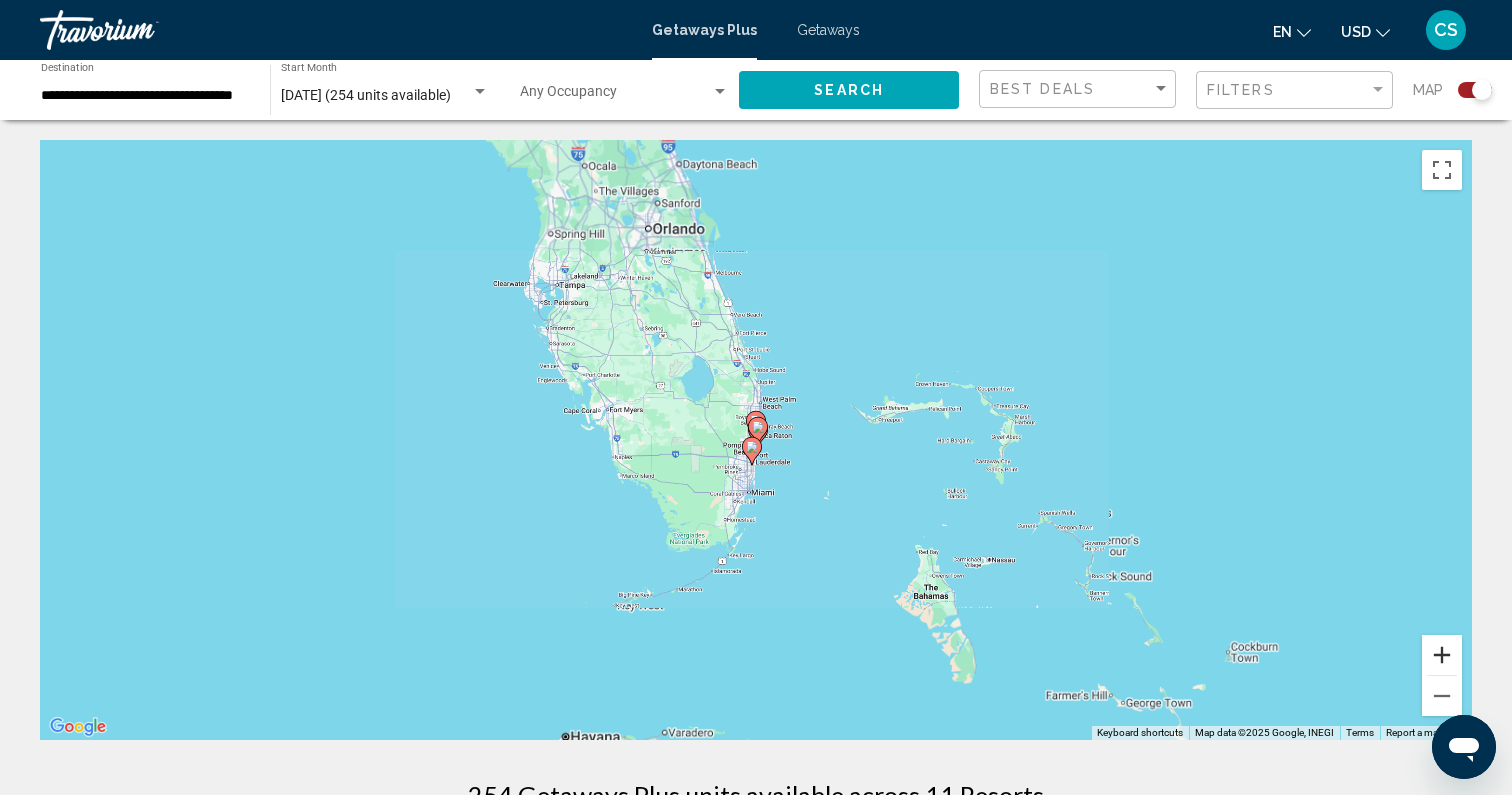 click at bounding box center (1442, 655) 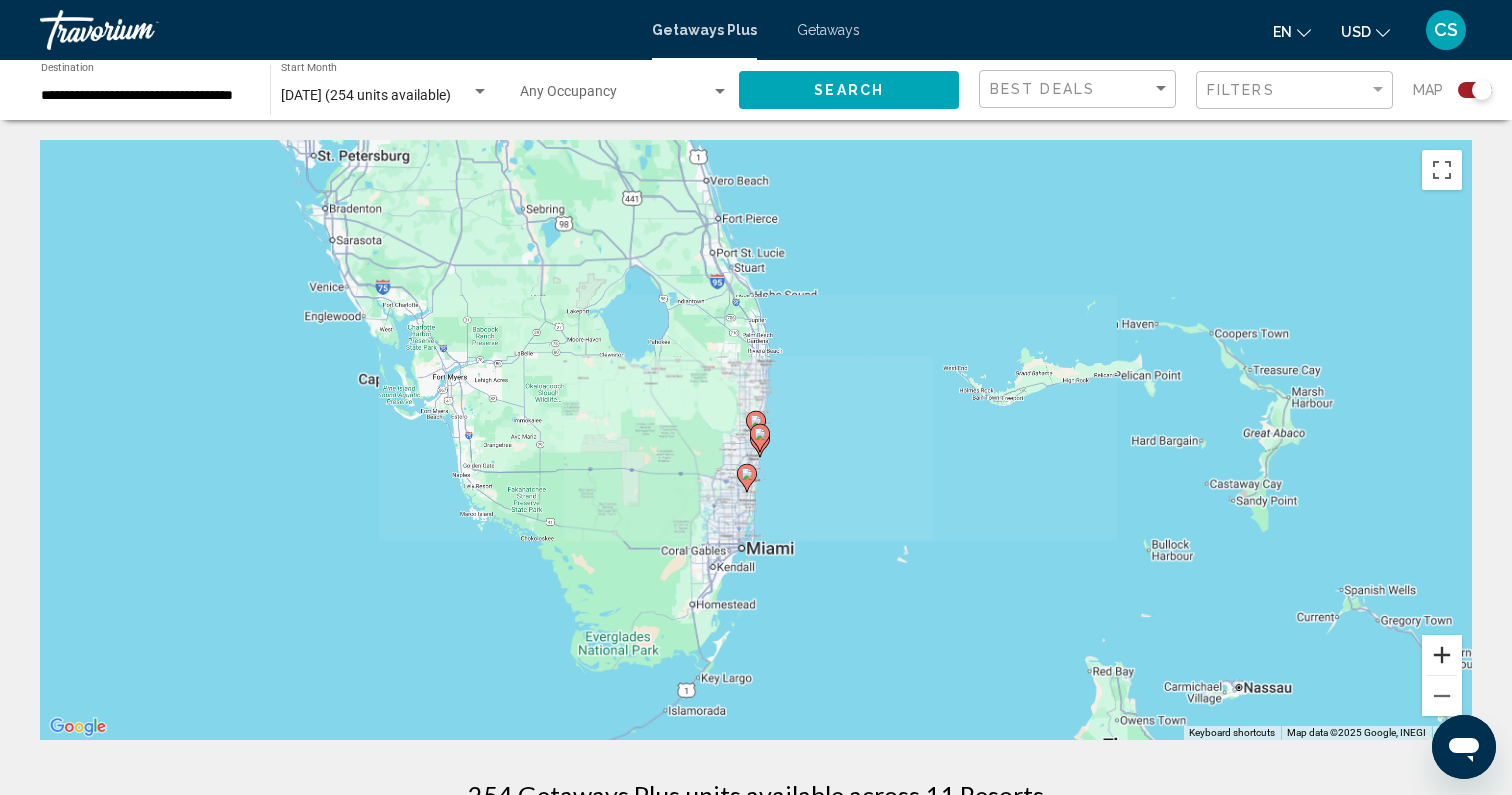 click at bounding box center (1442, 655) 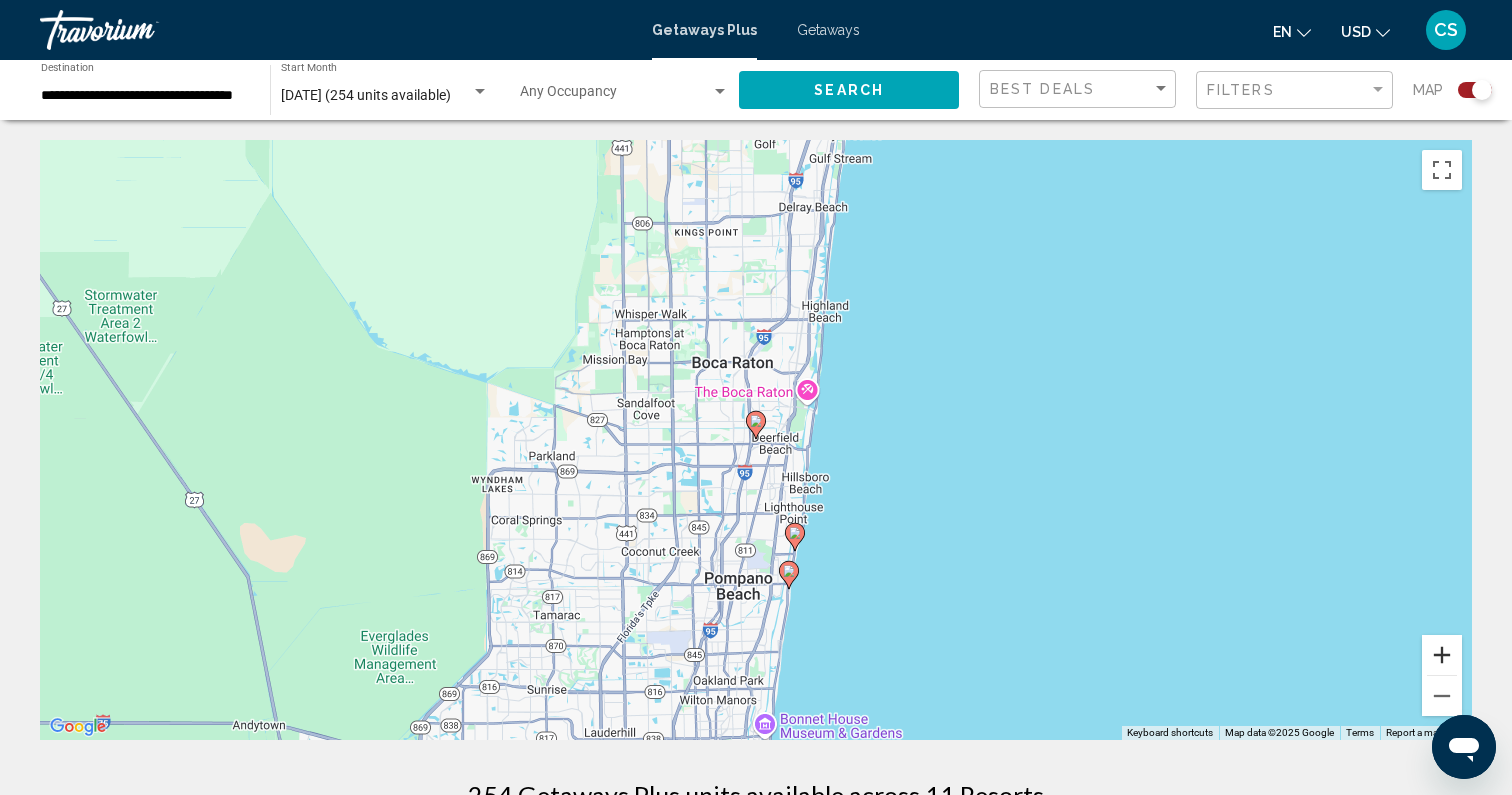 click at bounding box center [1442, 655] 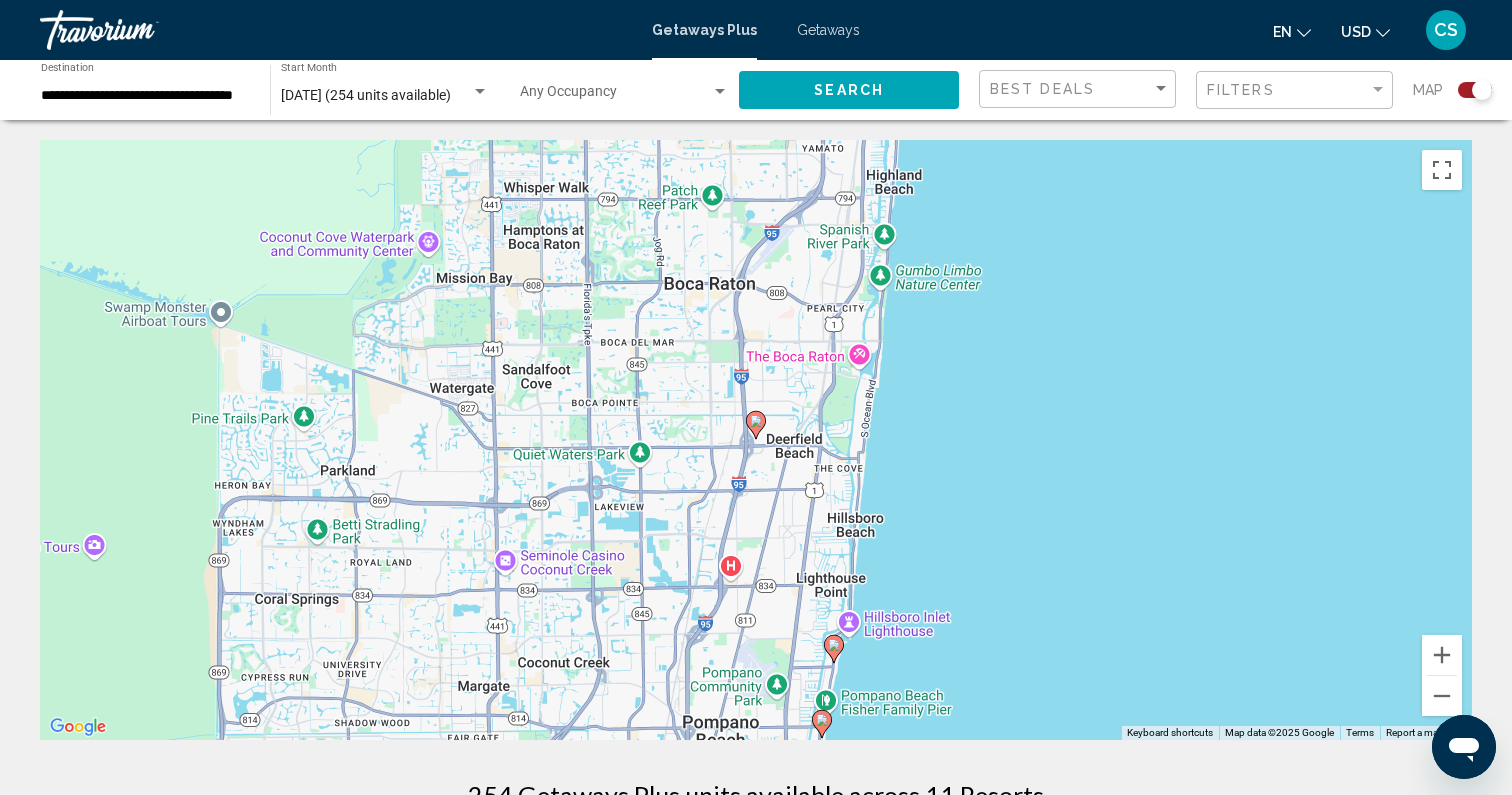 click 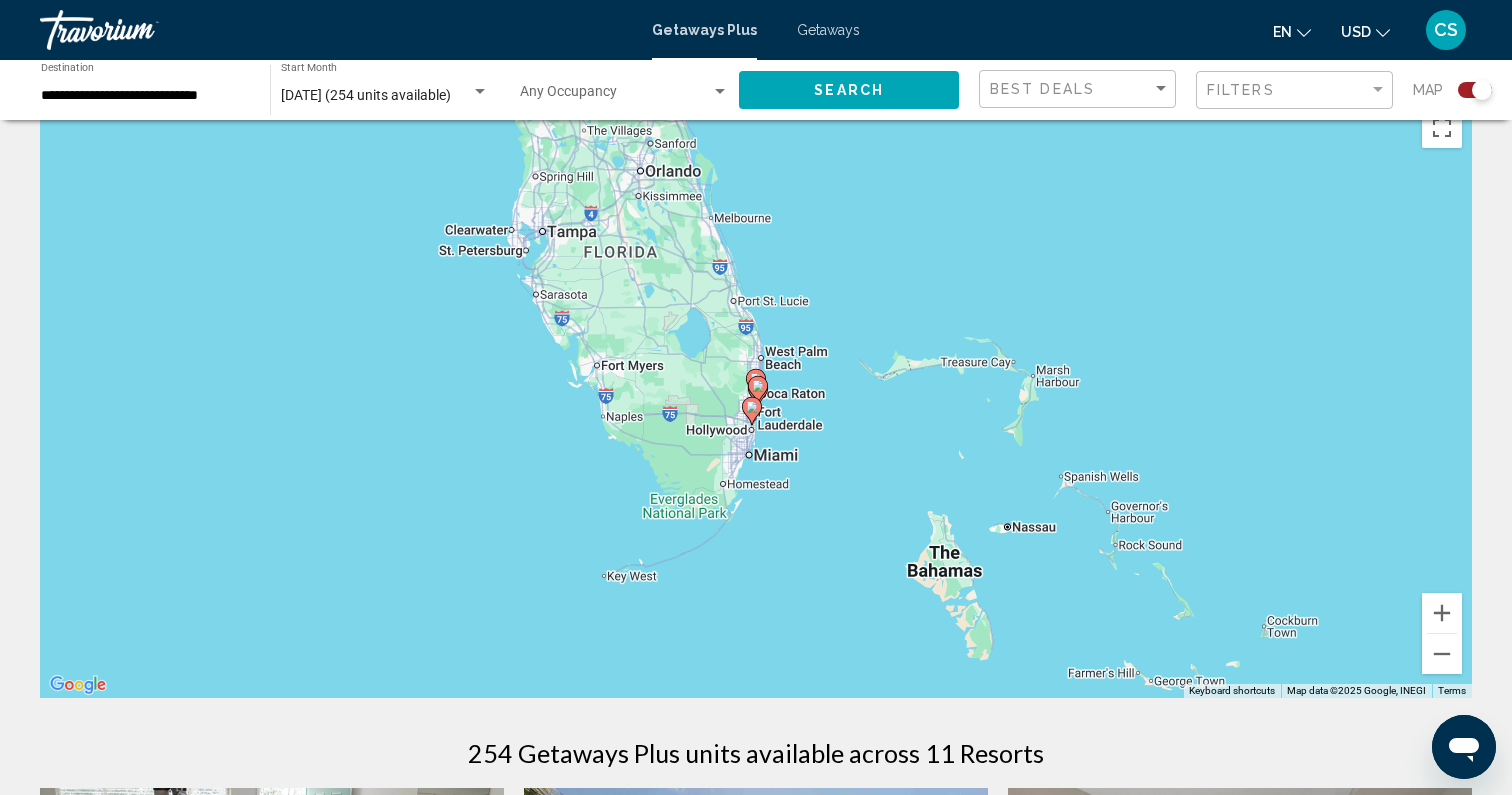 scroll, scrollTop: 0, scrollLeft: 0, axis: both 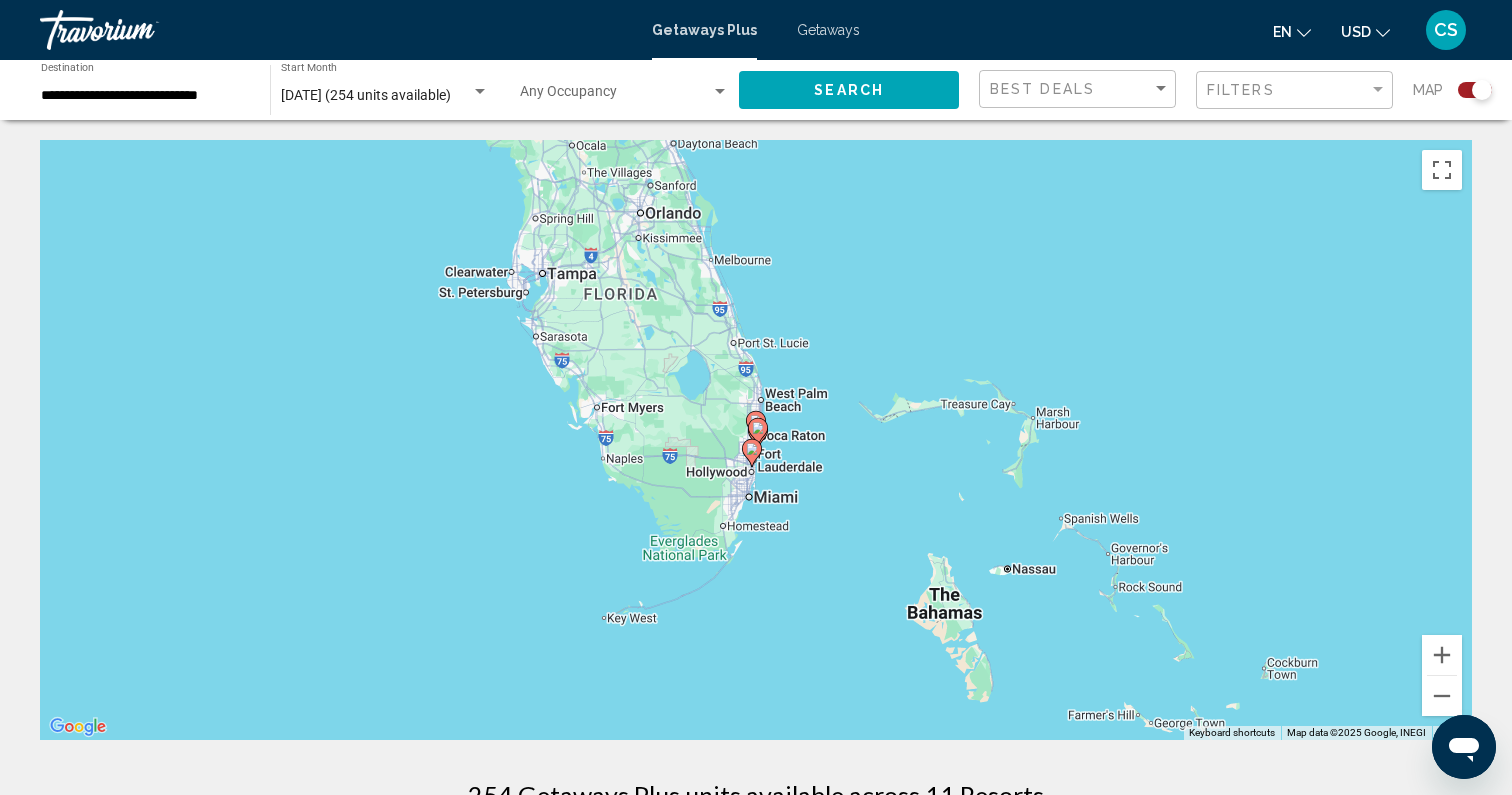 click on "Filters" 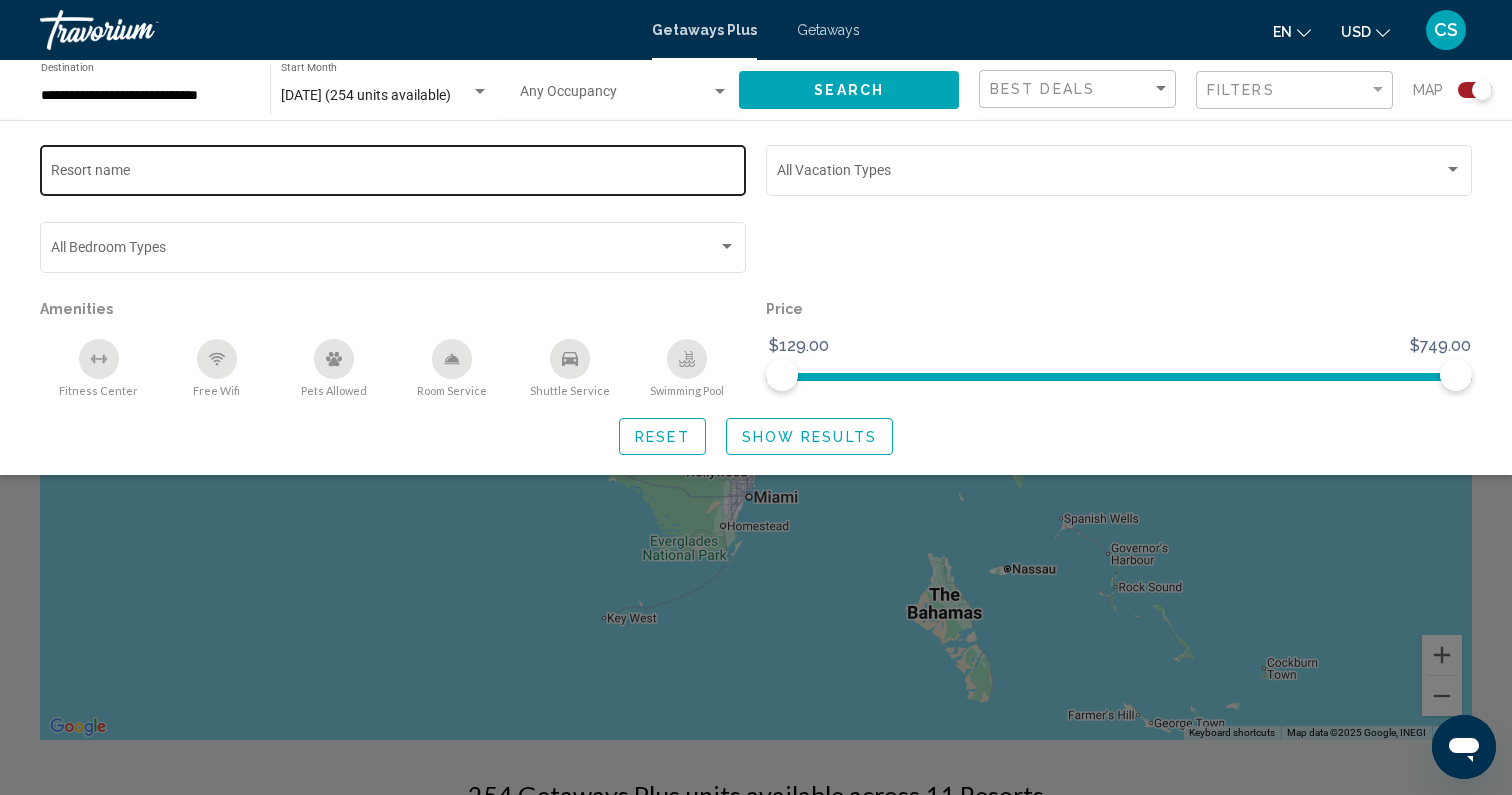 click on "Resort name" 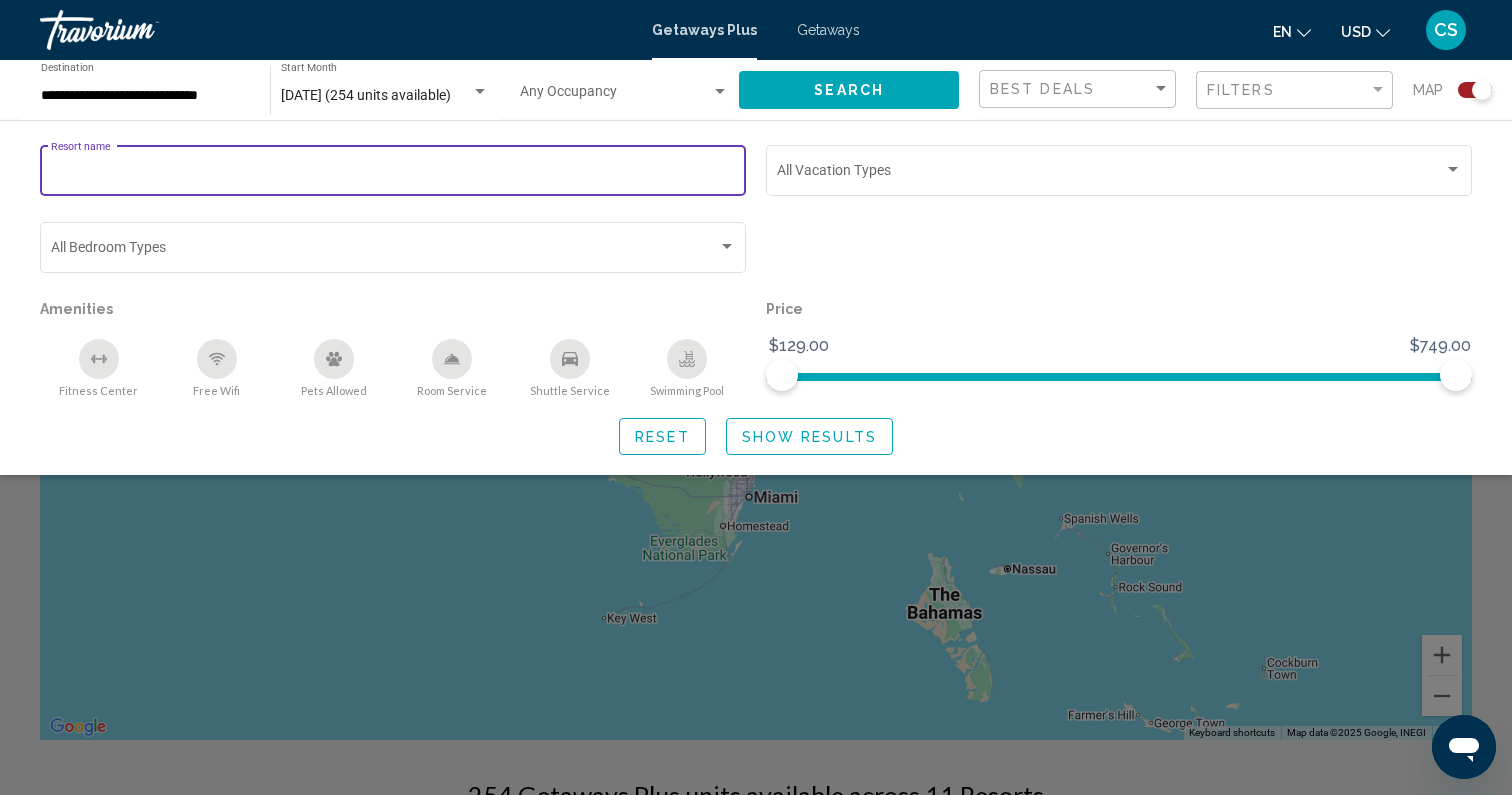 click 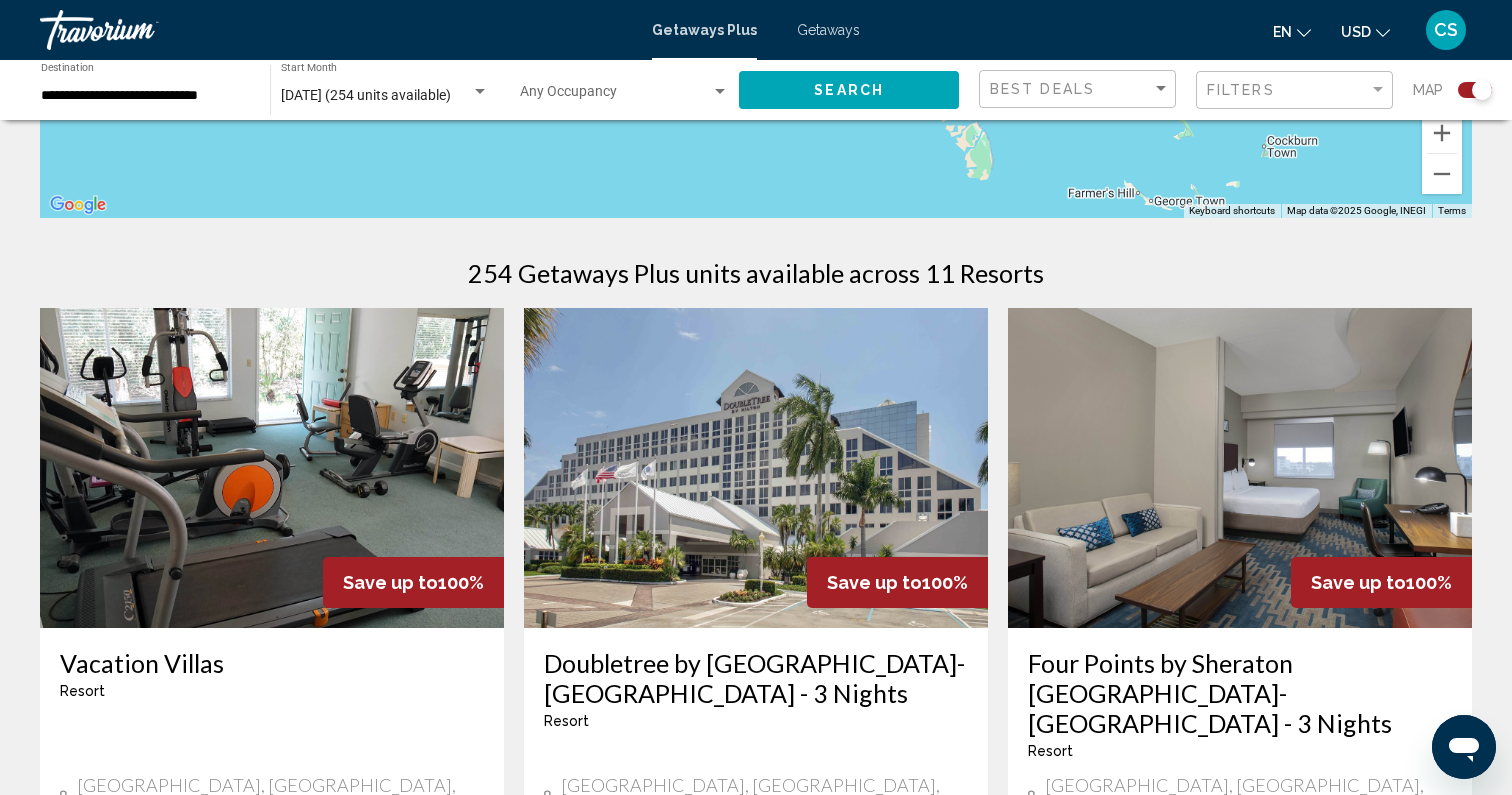 scroll, scrollTop: 539, scrollLeft: 0, axis: vertical 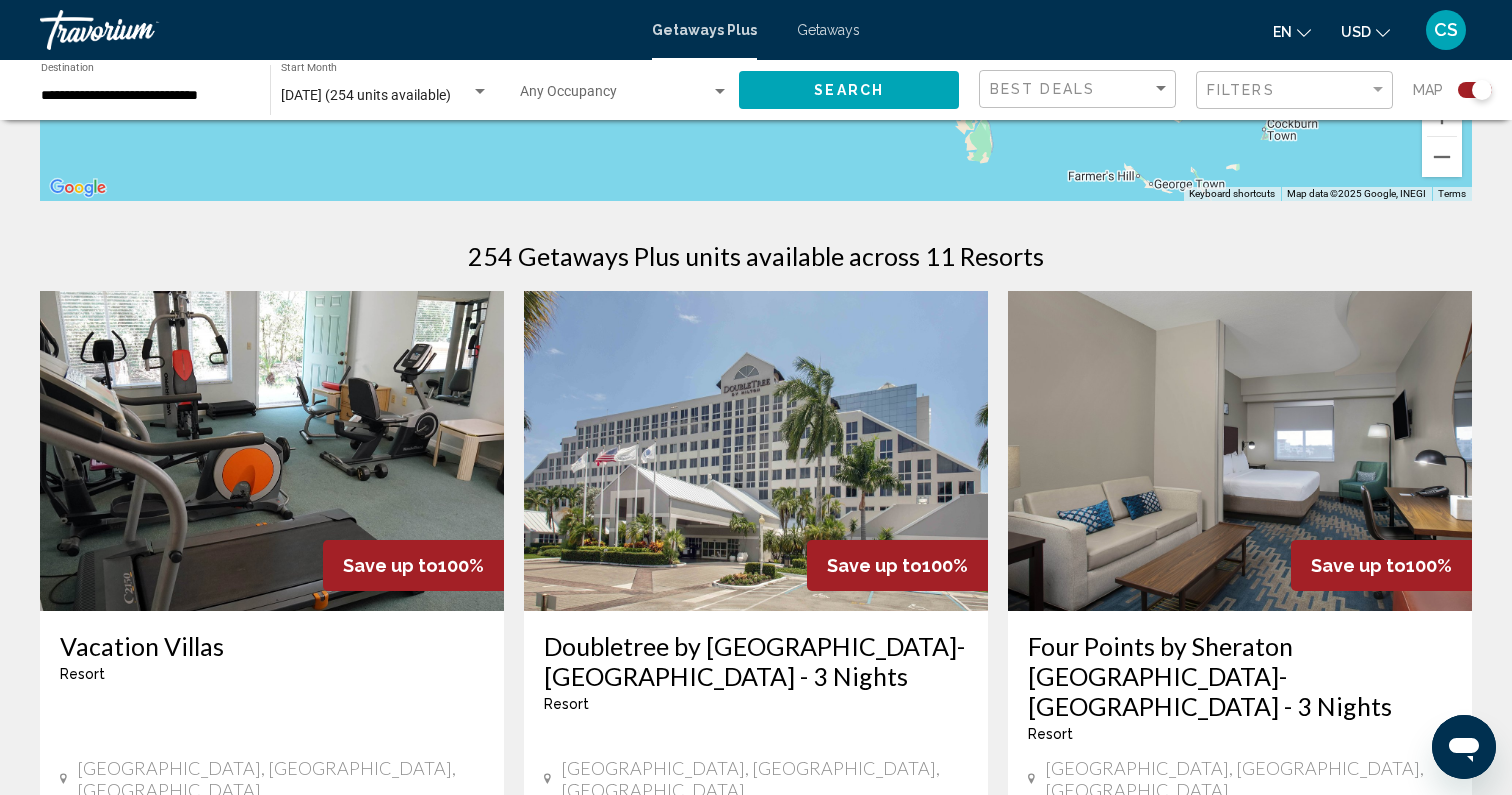 click at bounding box center [756, 451] 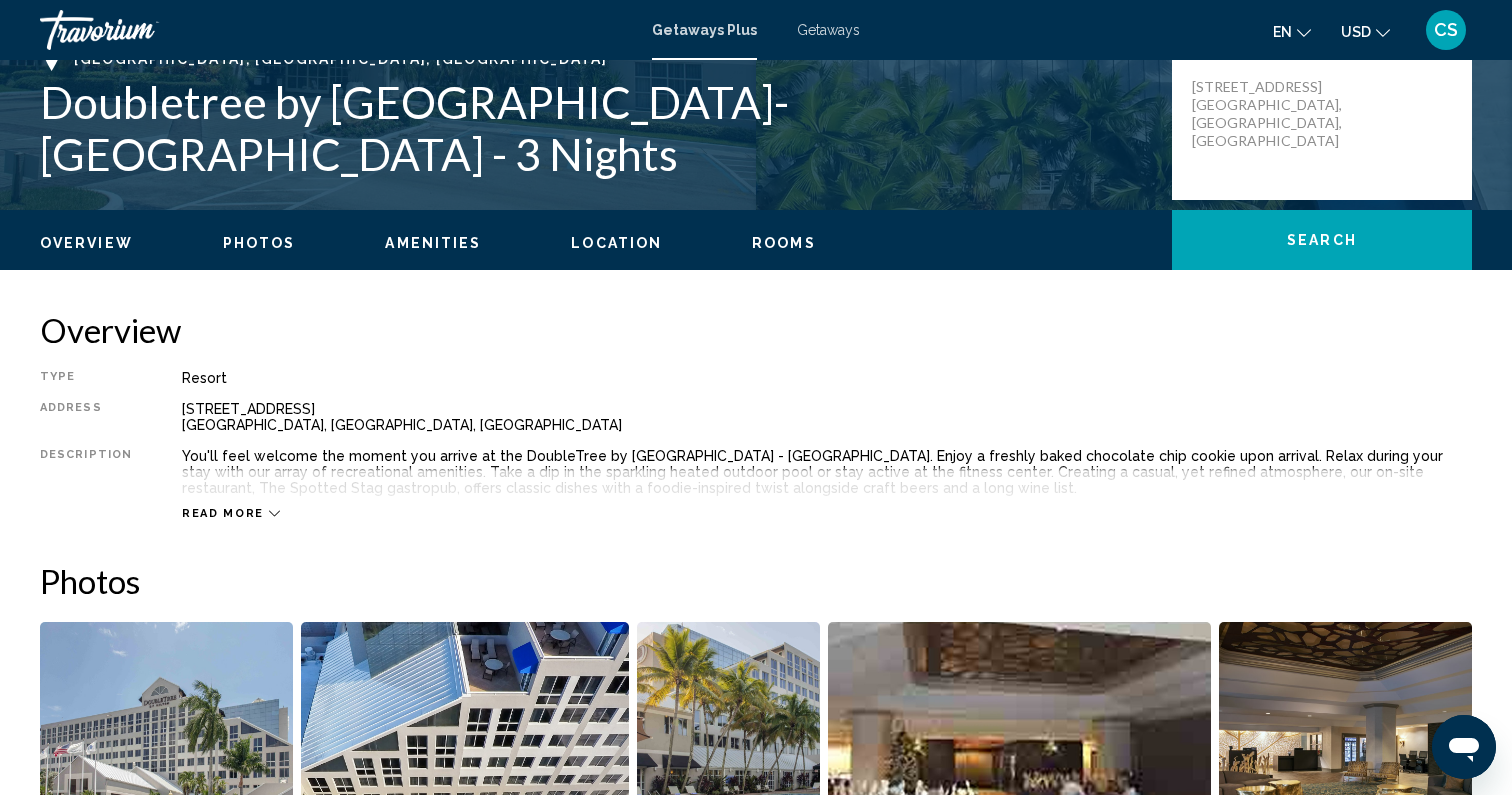 scroll, scrollTop: 567, scrollLeft: 0, axis: vertical 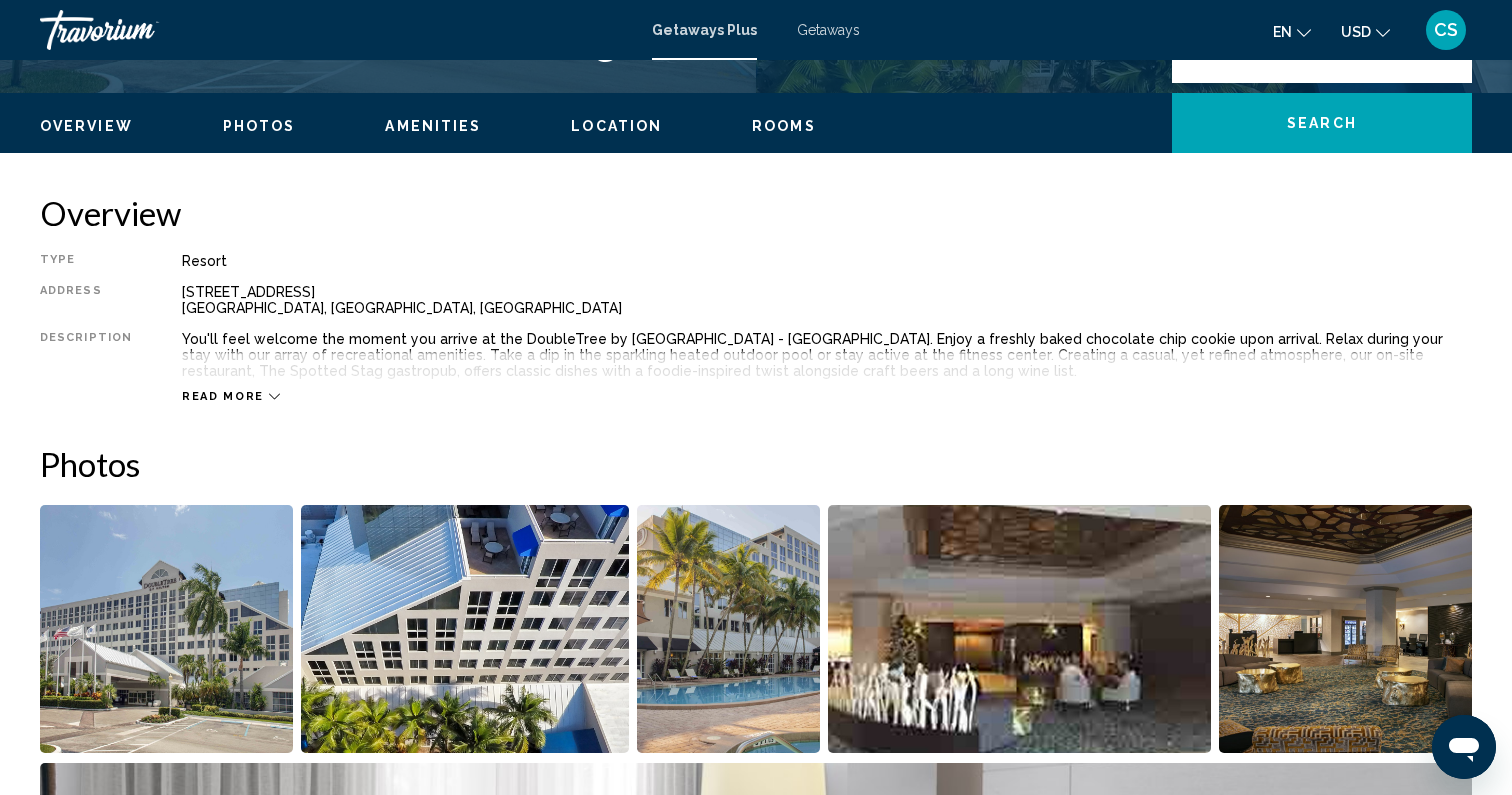 click on "Overview
Photos
Amenities
Location
Rooms
Search" 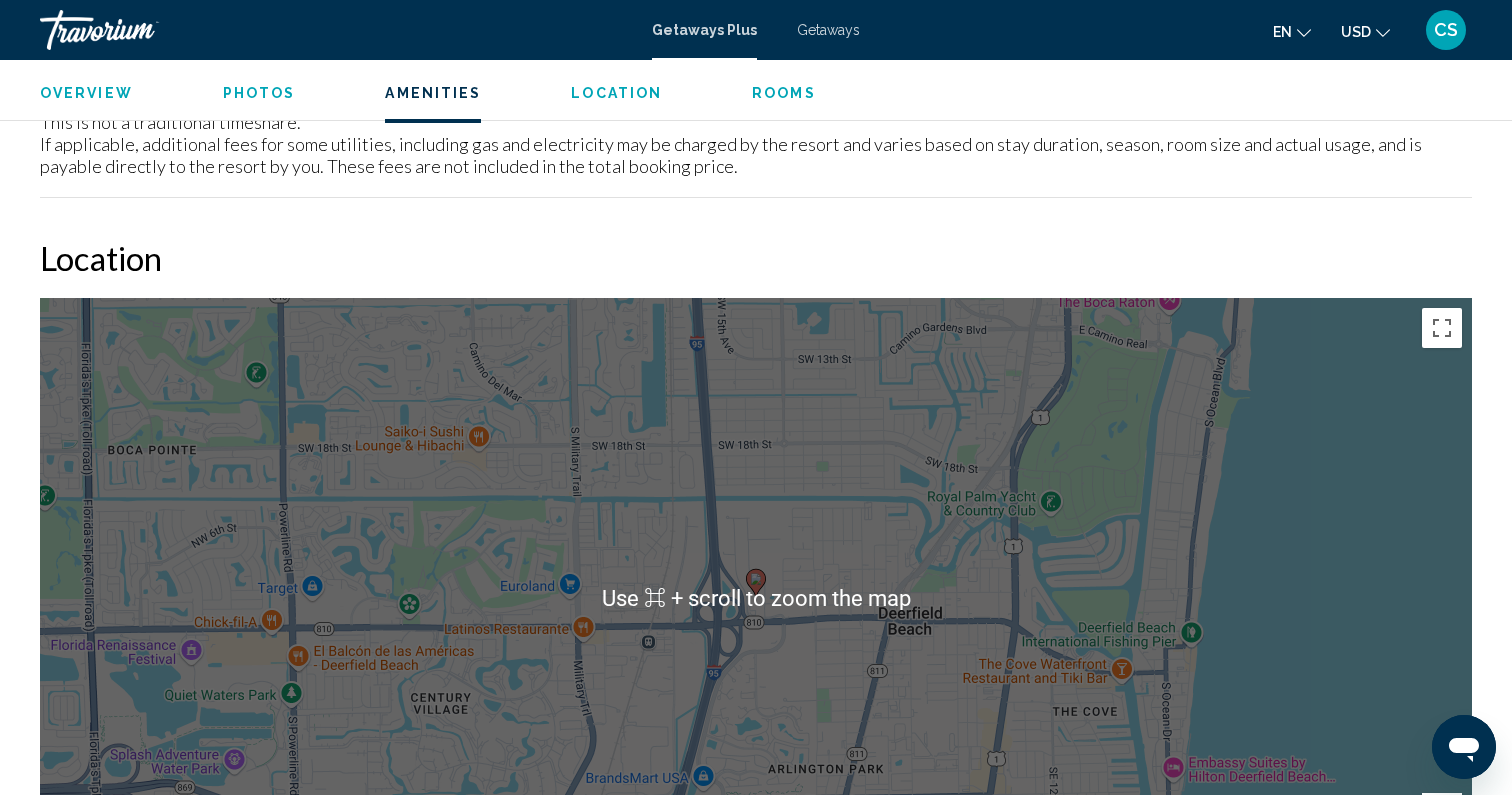 scroll, scrollTop: 1786, scrollLeft: 0, axis: vertical 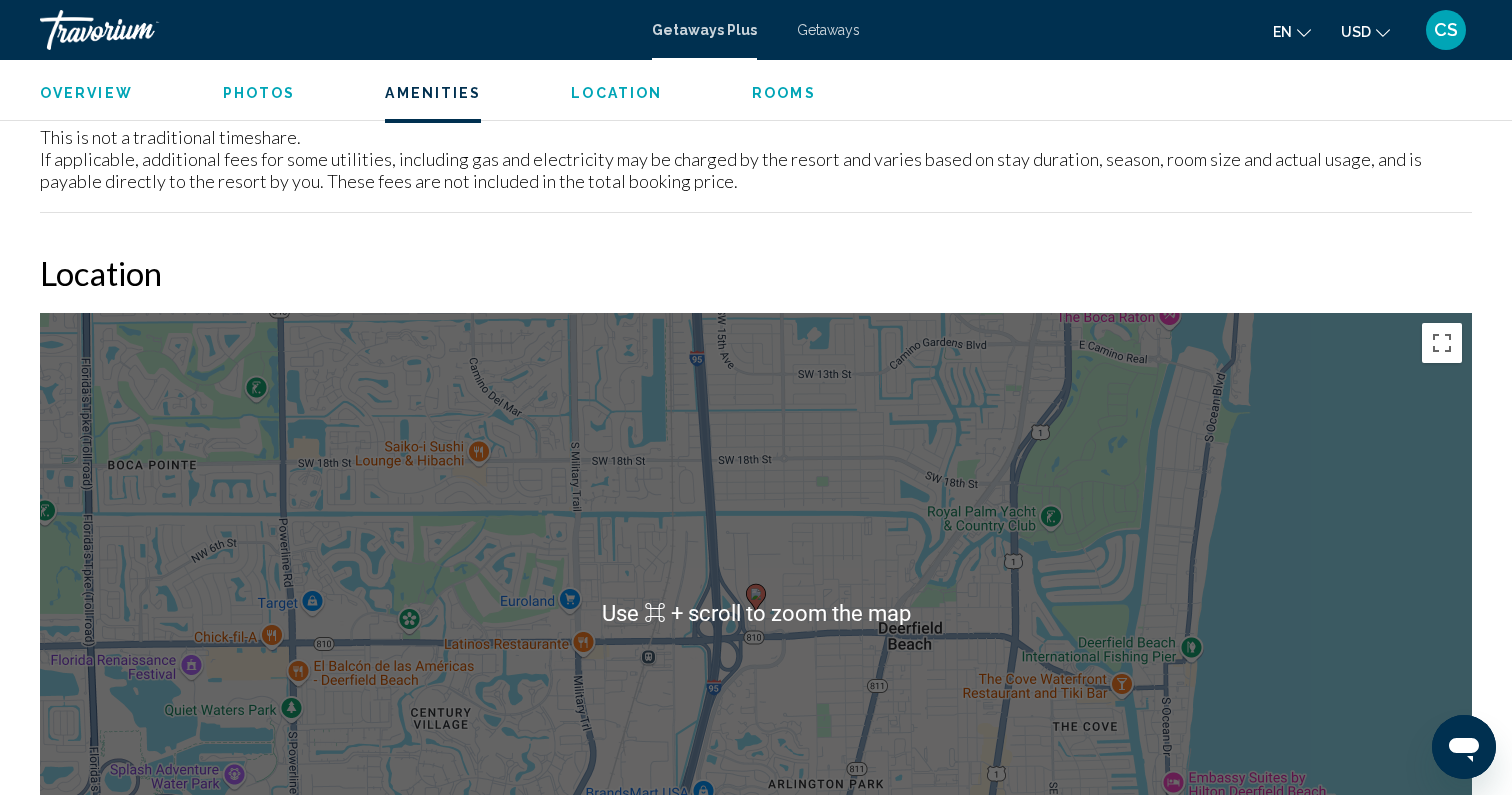 click on "To navigate, press the arrow keys. To activate drag with keyboard, press Alt + Enter. Once in keyboard drag state, use the arrow keys to move the marker. To complete the drag, press the Enter key. To cancel, press Escape." at bounding box center (756, 613) 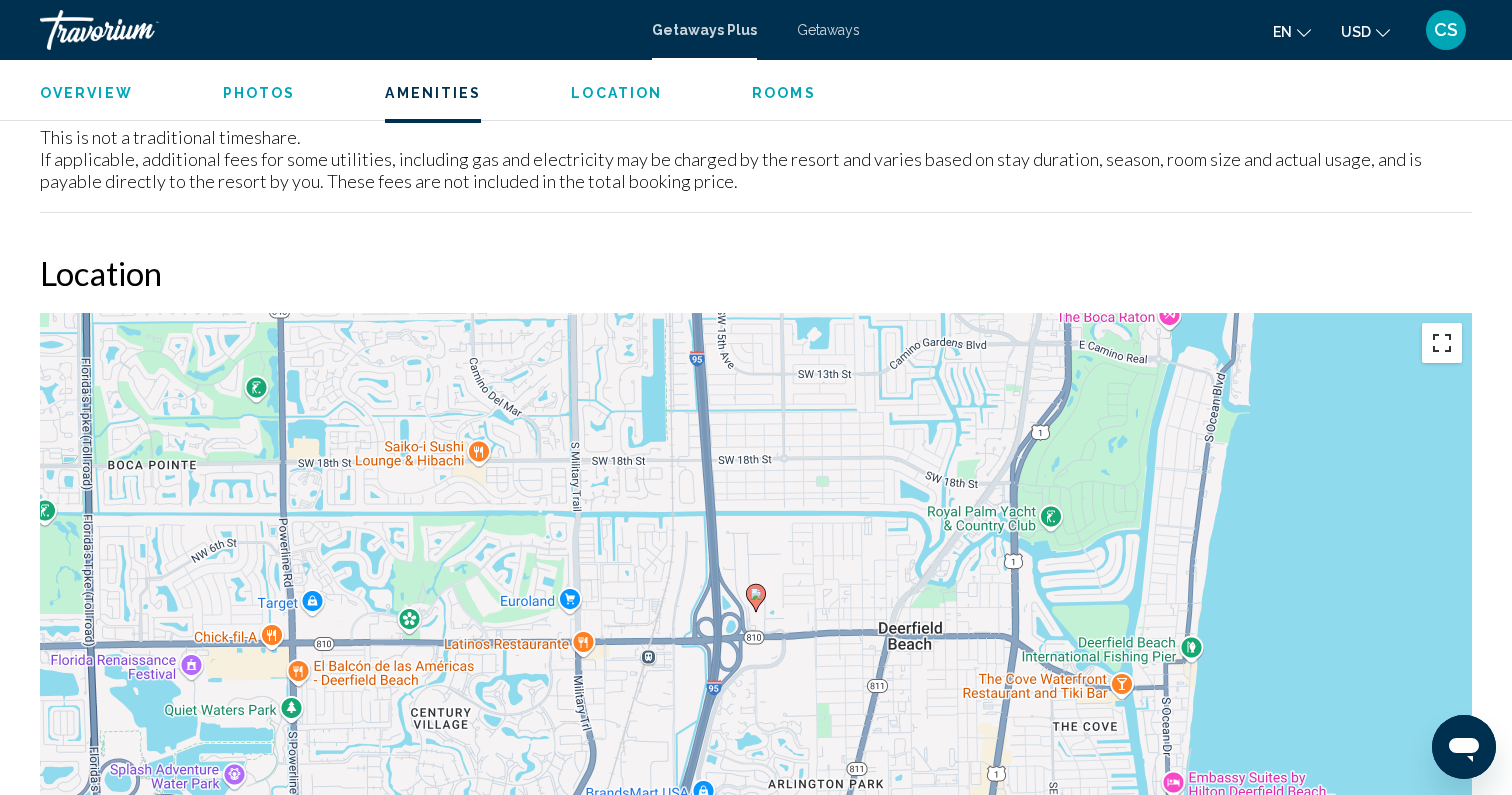 click at bounding box center (1442, 343) 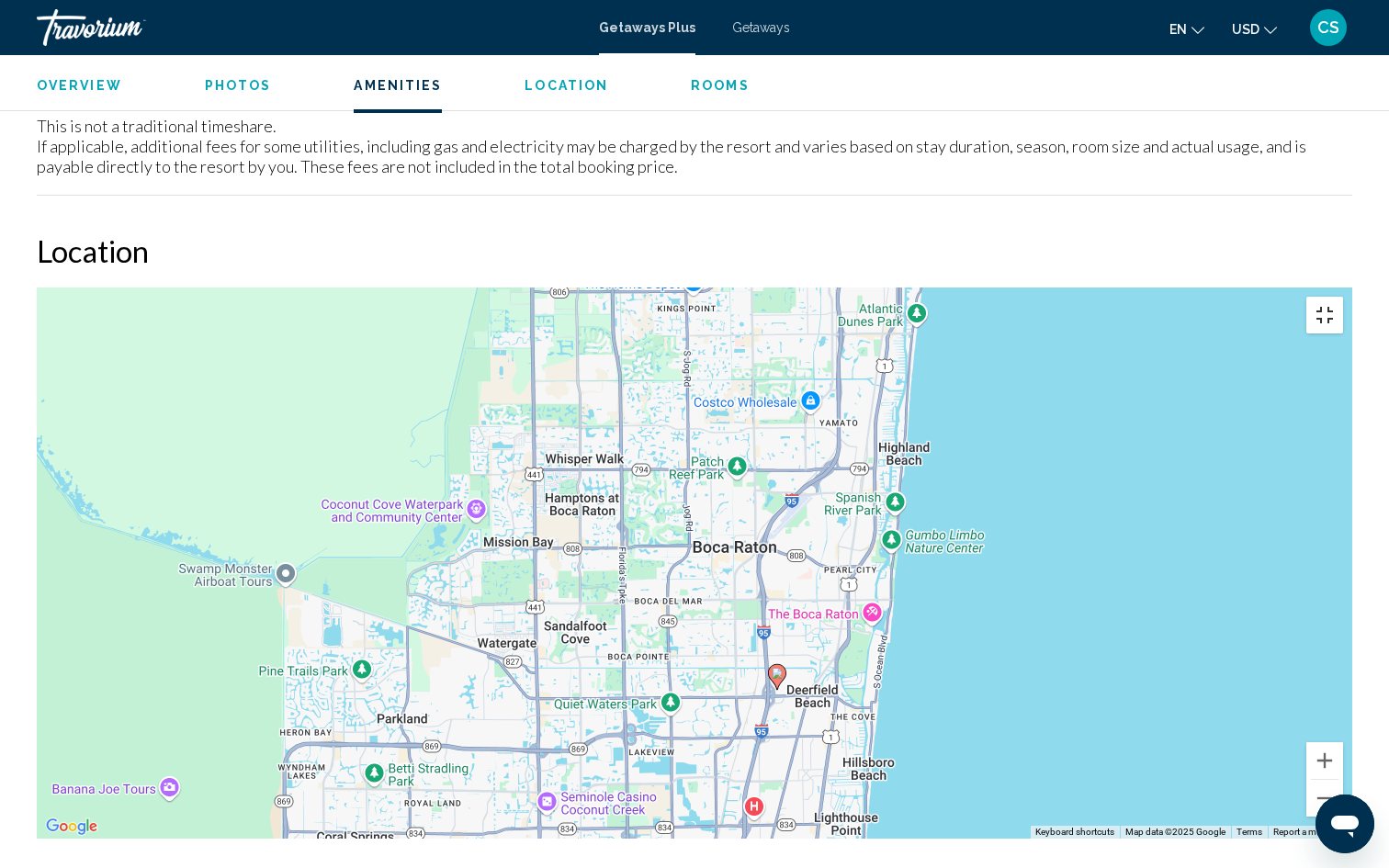 click at bounding box center [1325, 315] 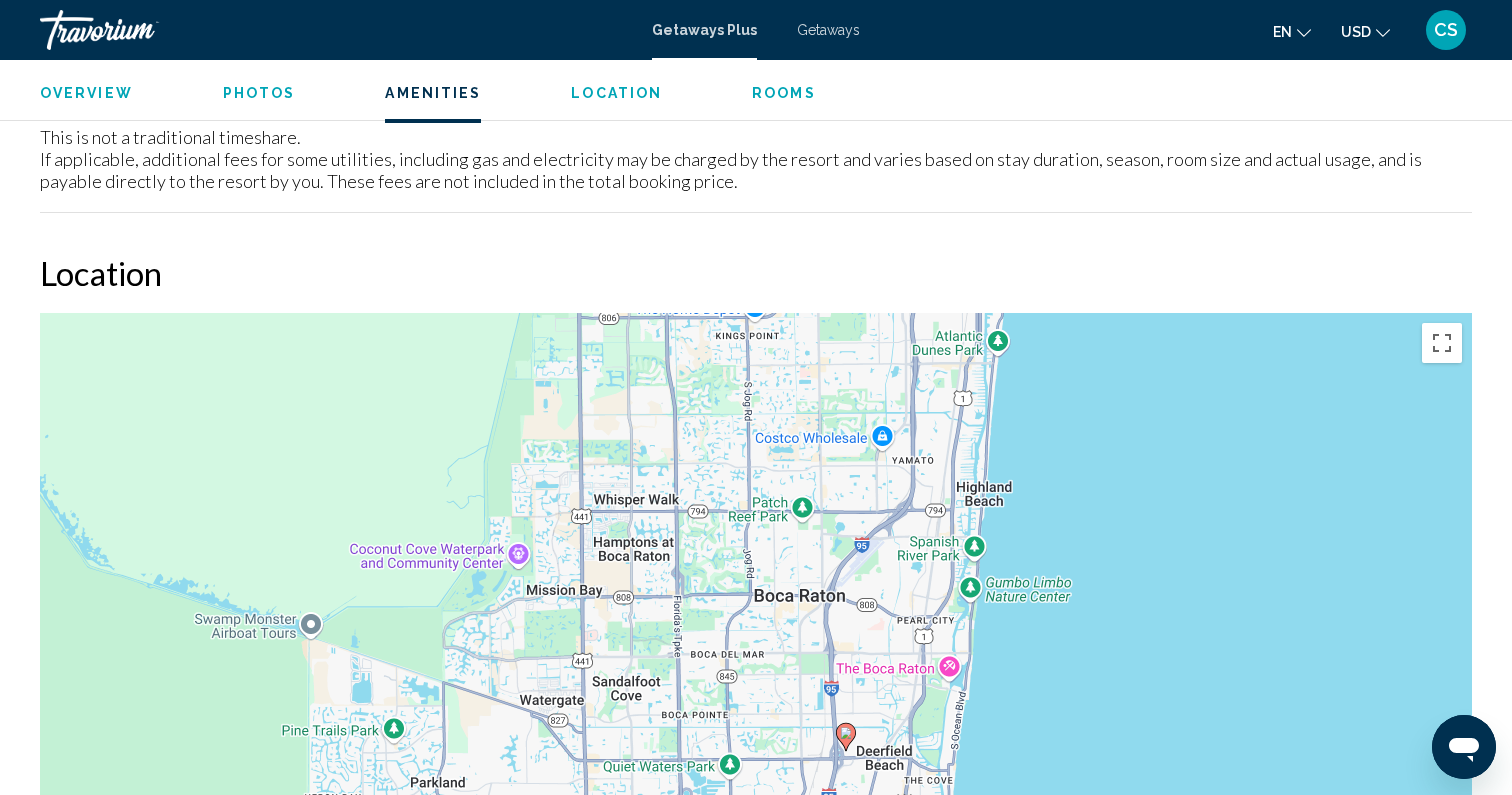click on "This is not a traditional timeshare. If applicable, additional fees for some utilities, including gas and electricity may be charged by the resort and varies based on stay duration, season, room size and actual usage, and is payable directly to the resort by you. These fees are not included in the total booking price." at bounding box center [756, 159] 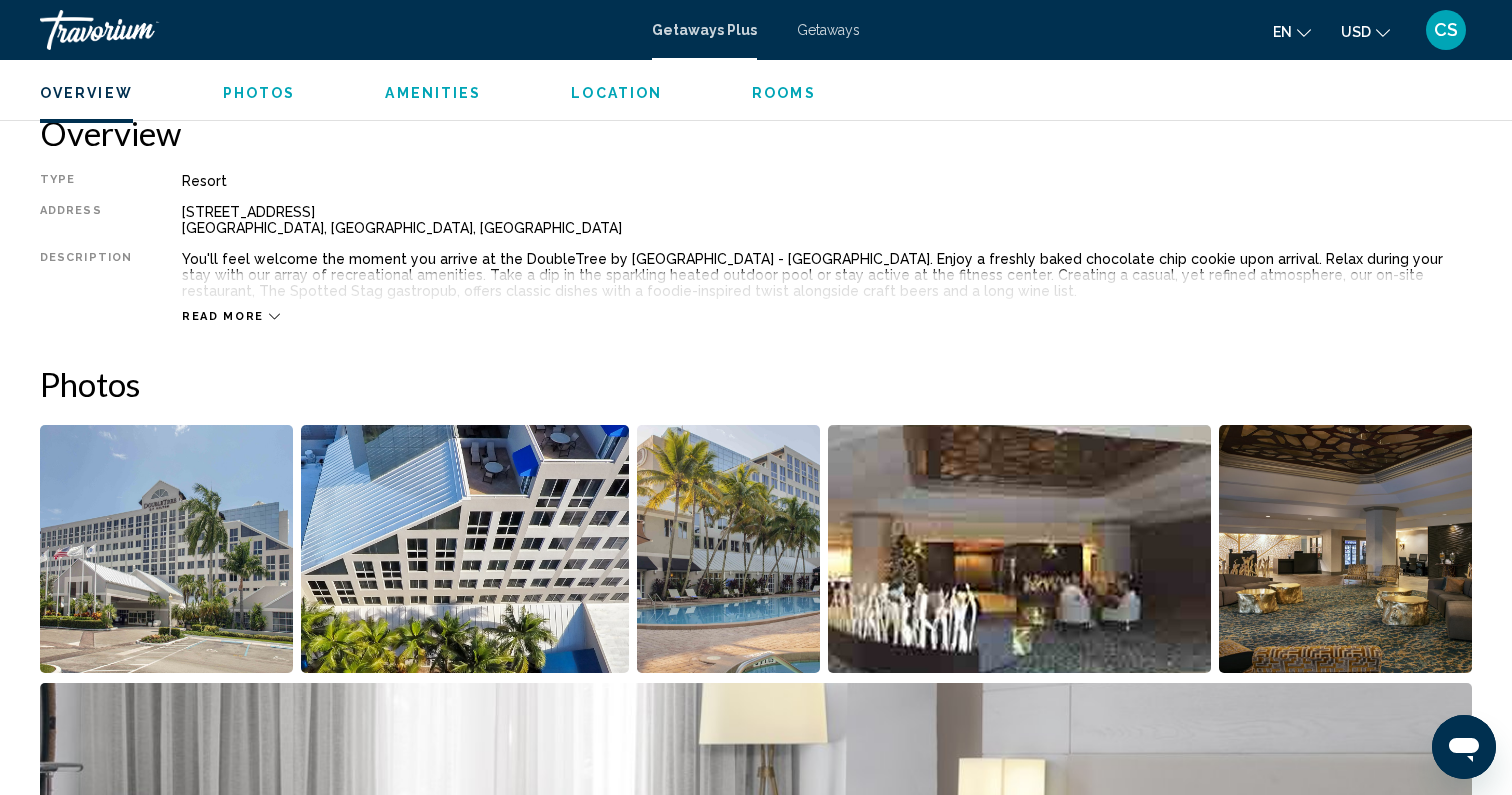 scroll, scrollTop: 0, scrollLeft: 0, axis: both 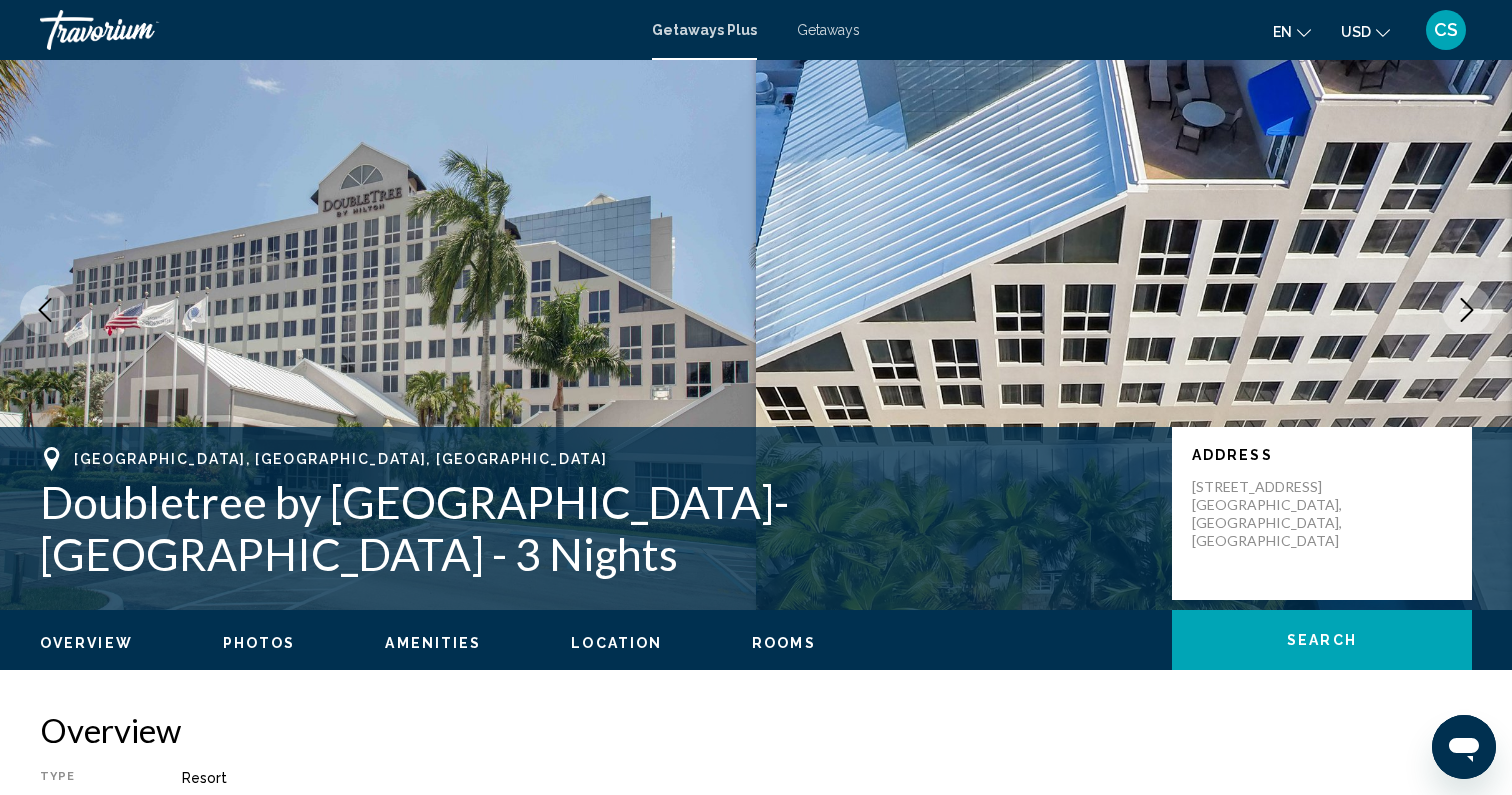 click on "Rooms" at bounding box center [784, 643] 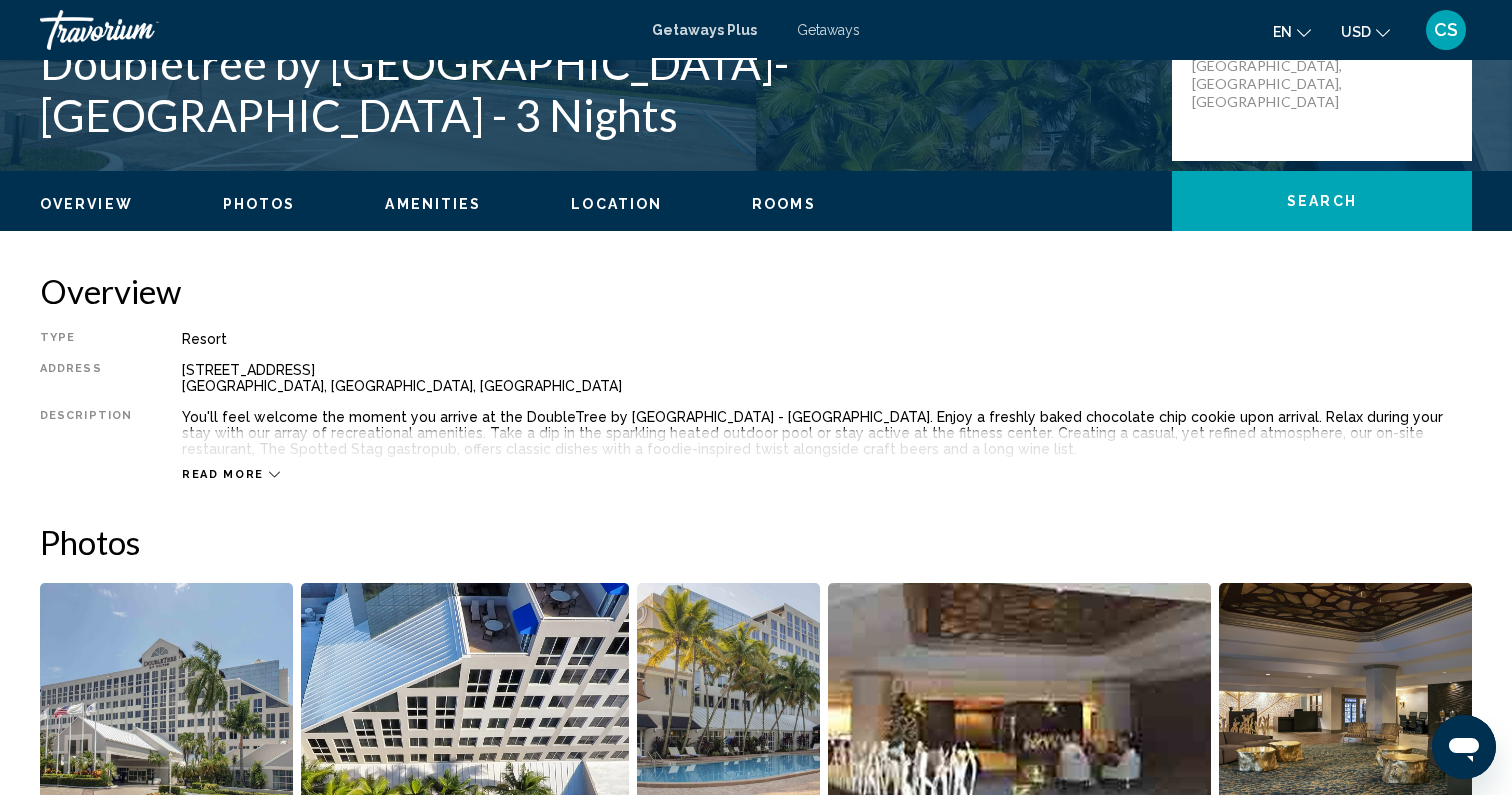 scroll, scrollTop: 587, scrollLeft: 0, axis: vertical 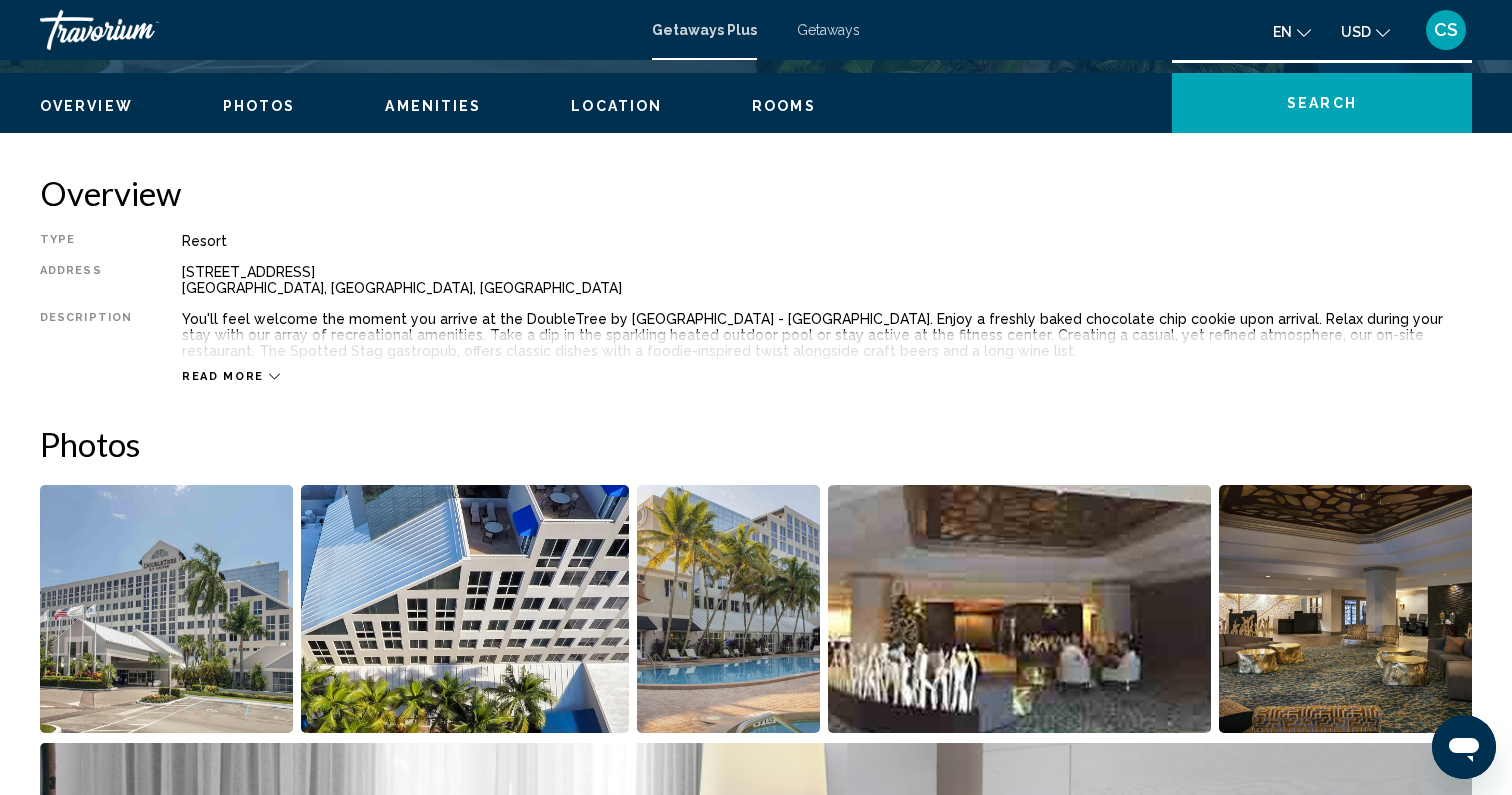 click on "Overview
Photos
Amenities
Location
Rooms
Search" 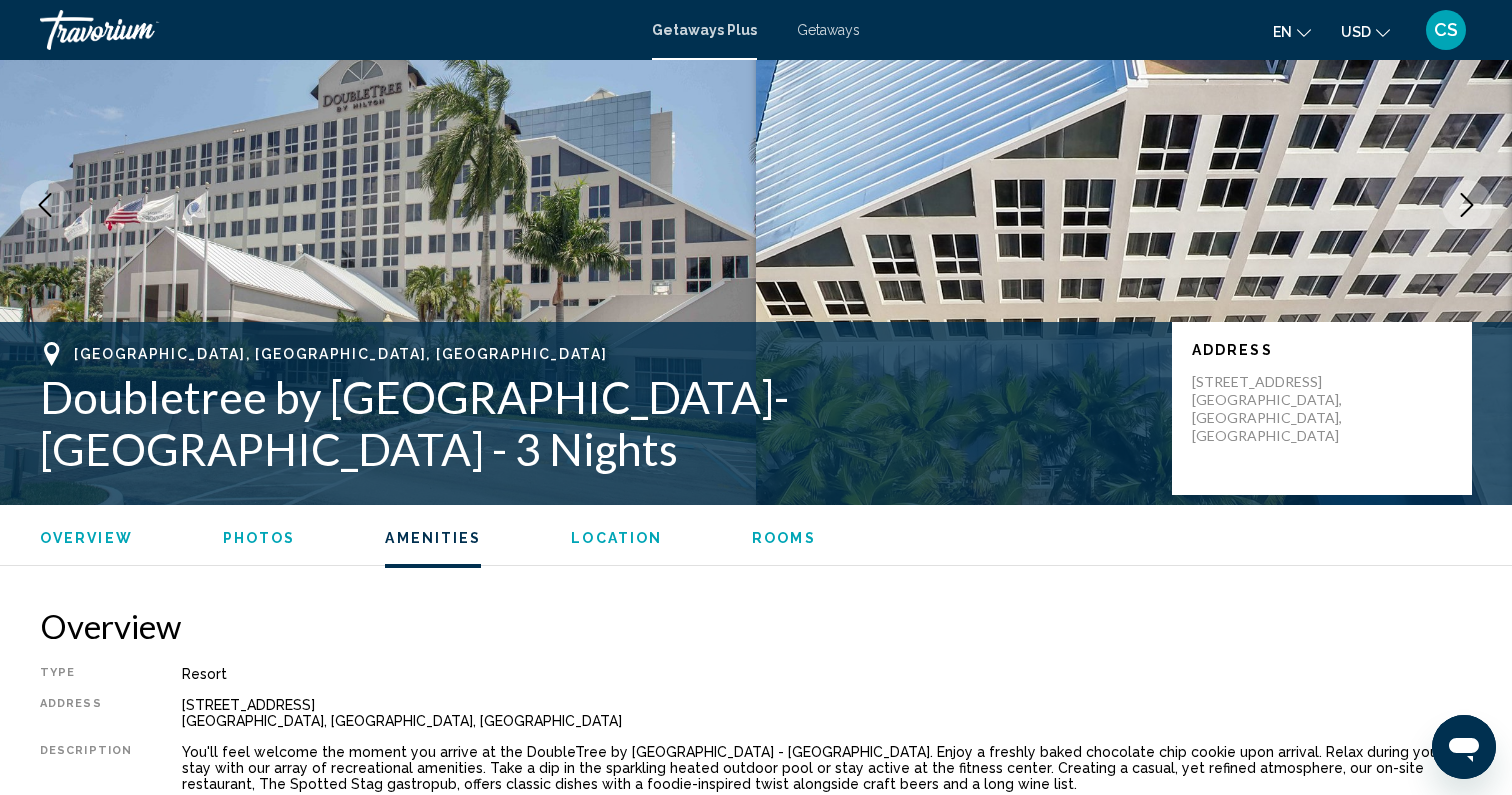 scroll, scrollTop: 0, scrollLeft: 0, axis: both 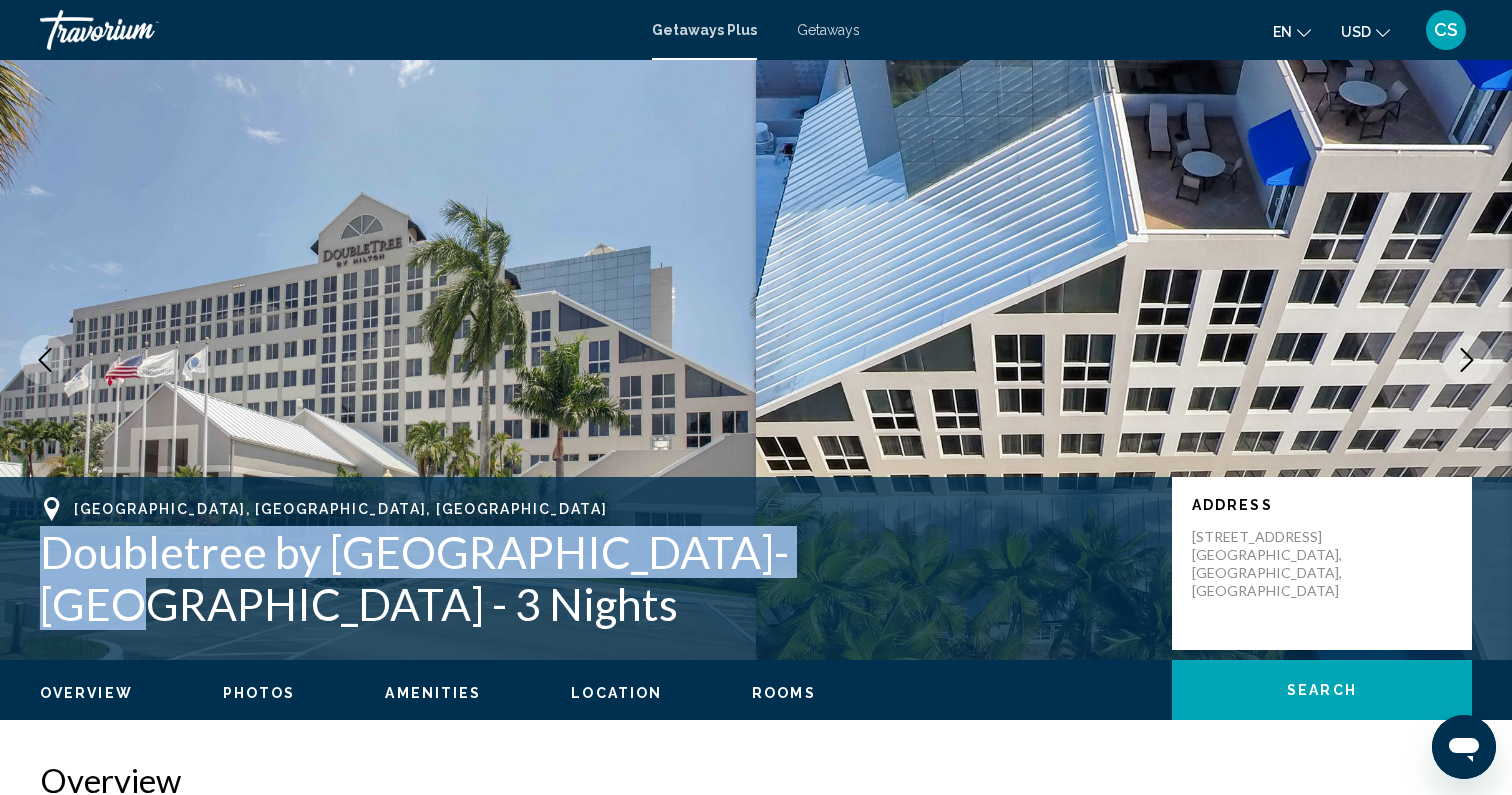 drag, startPoint x: 48, startPoint y: 545, endPoint x: 758, endPoint y: 536, distance: 710.05707 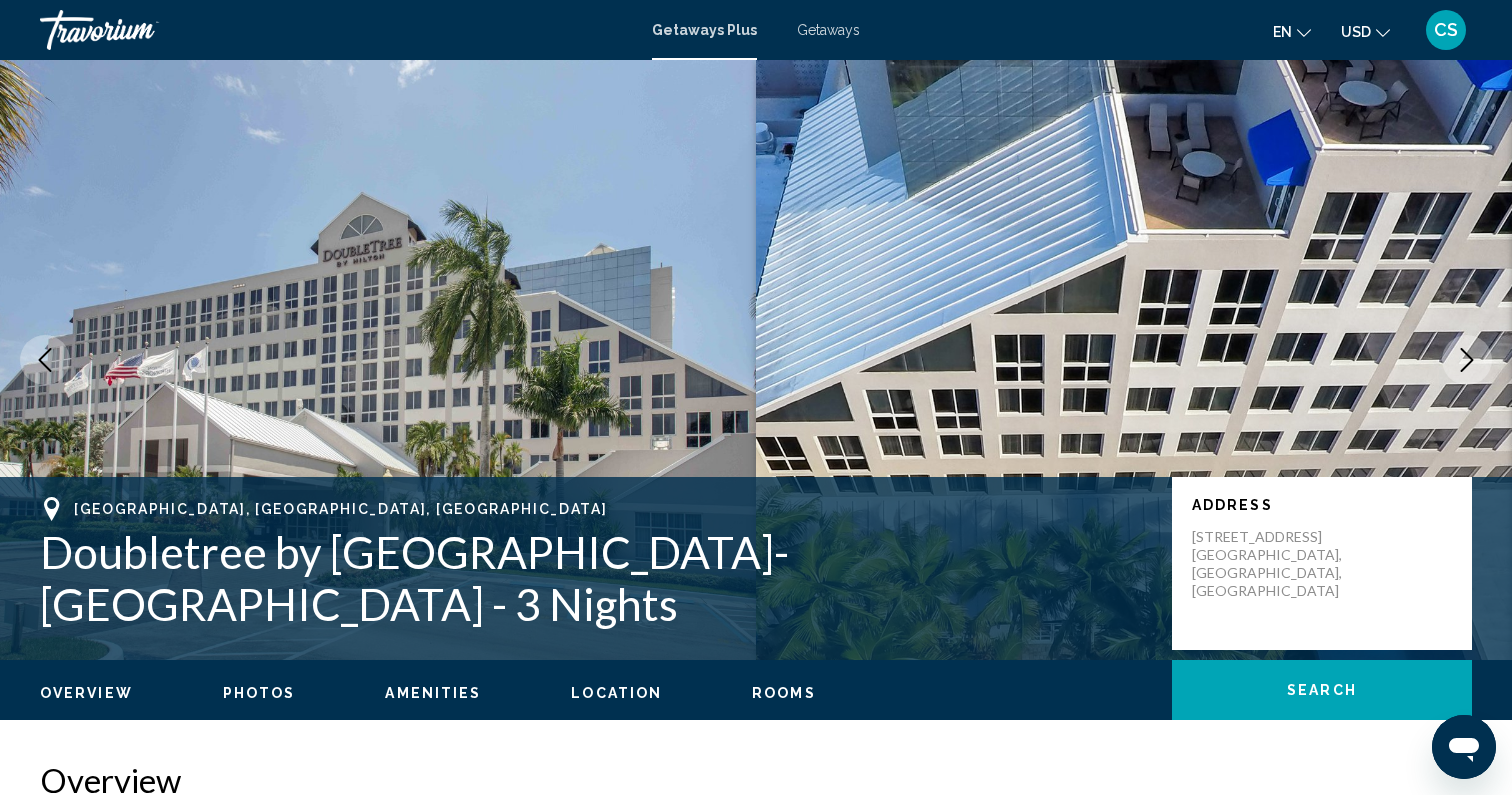 click on "Doubletree by [GEOGRAPHIC_DATA]-[GEOGRAPHIC_DATA] - 3 Nights" at bounding box center [596, 578] 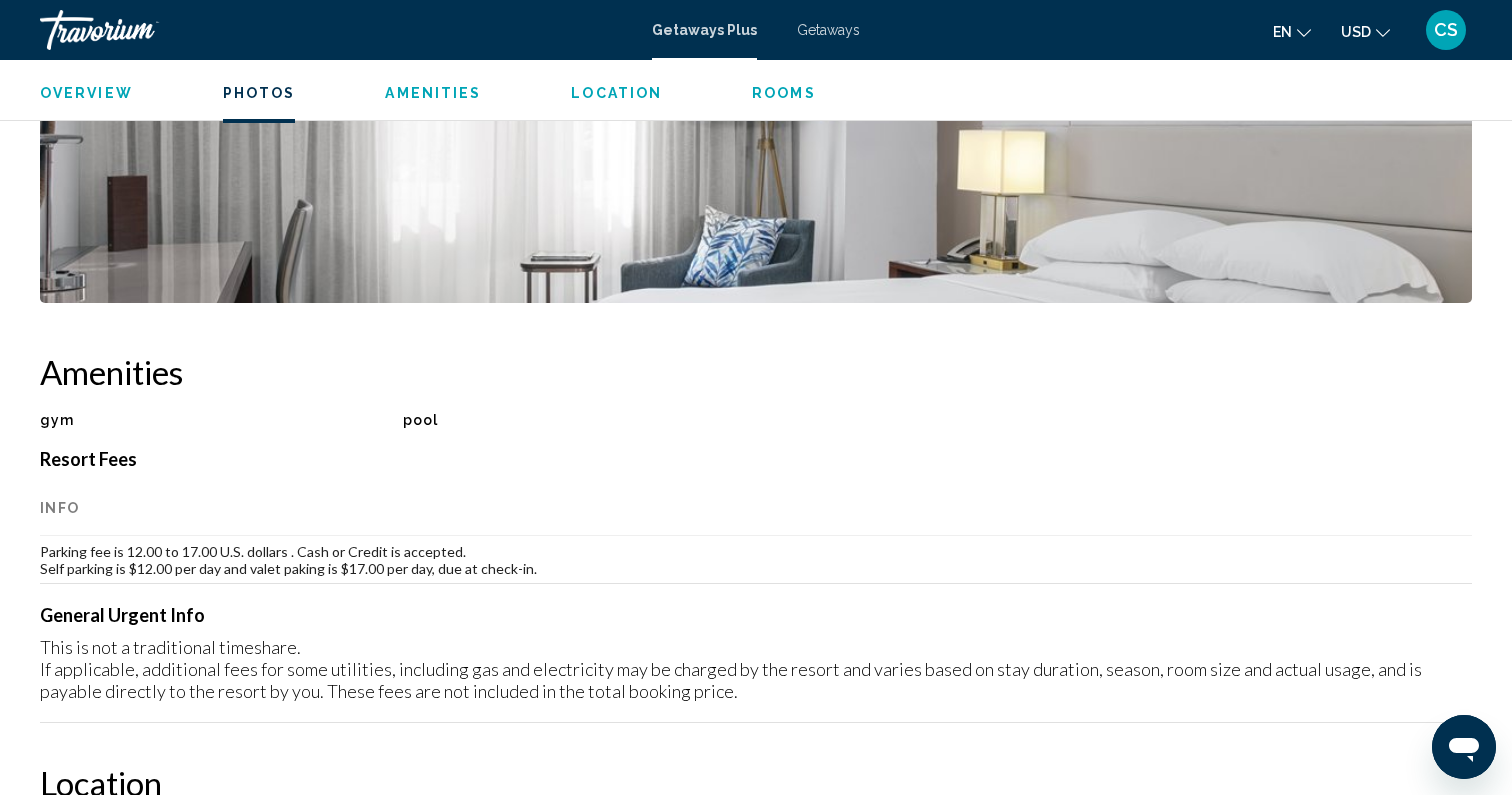 scroll, scrollTop: 1294, scrollLeft: 0, axis: vertical 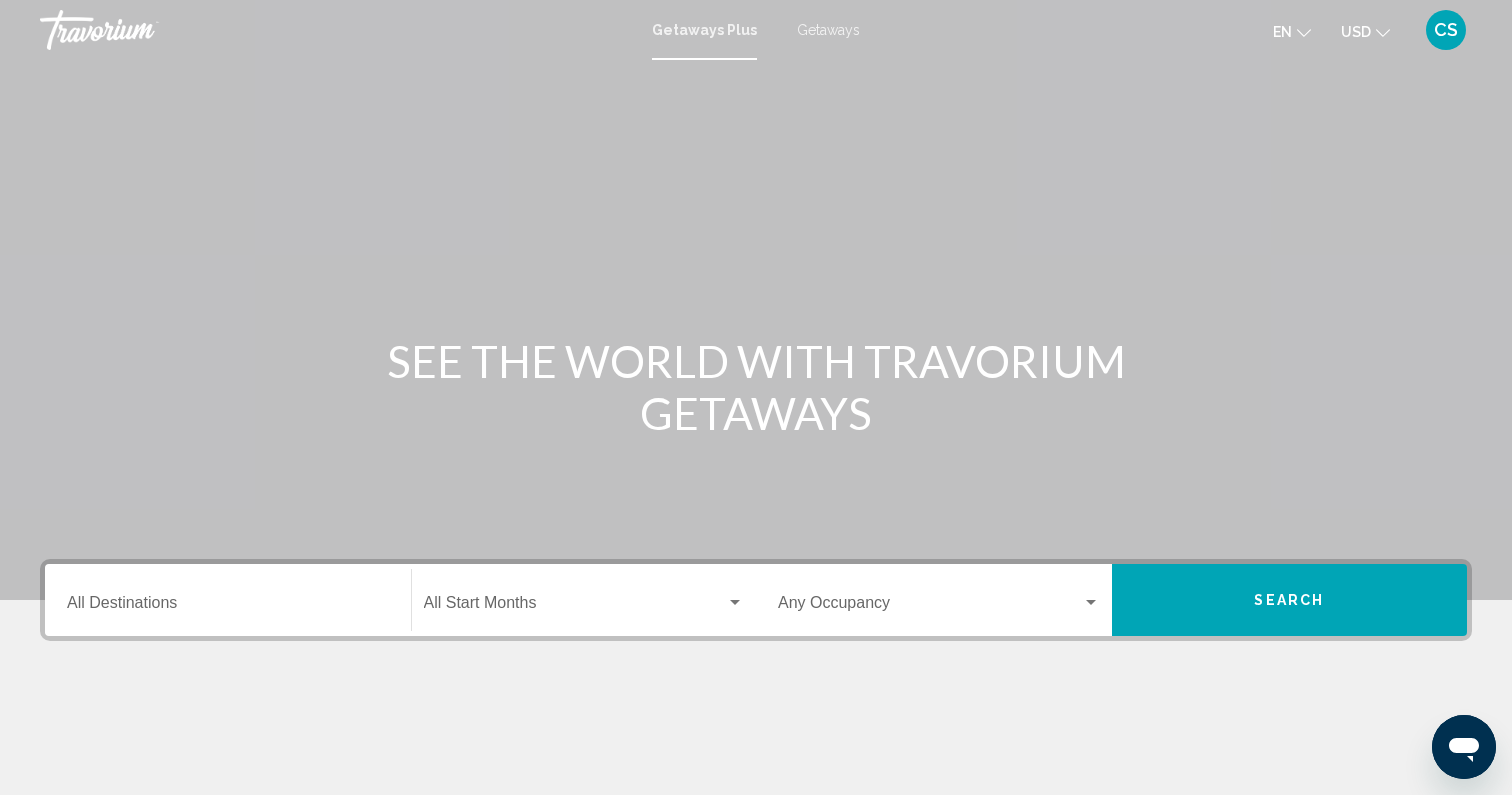 click on "Destination All Destinations" at bounding box center [228, 600] 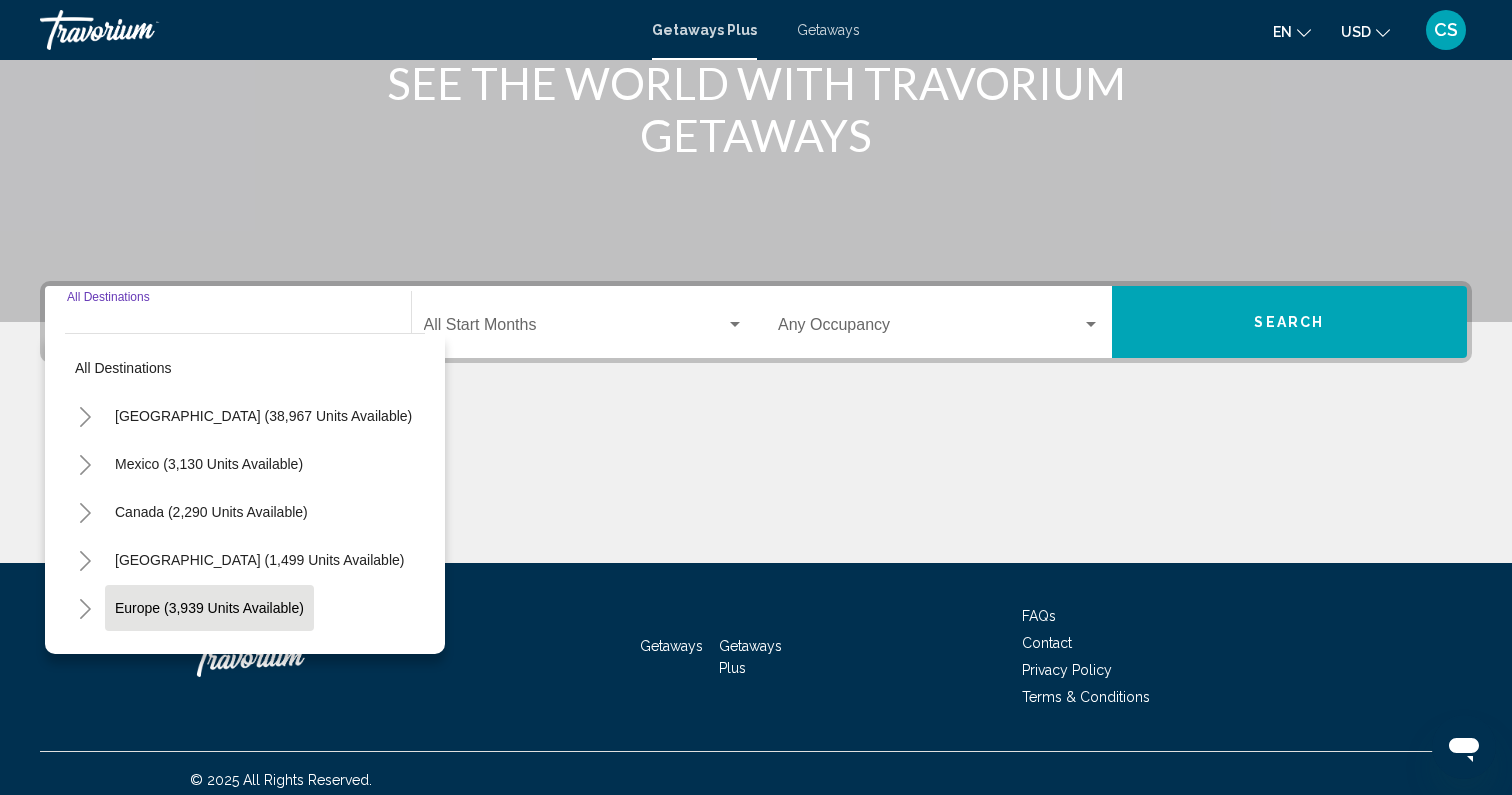 scroll, scrollTop: 291, scrollLeft: 0, axis: vertical 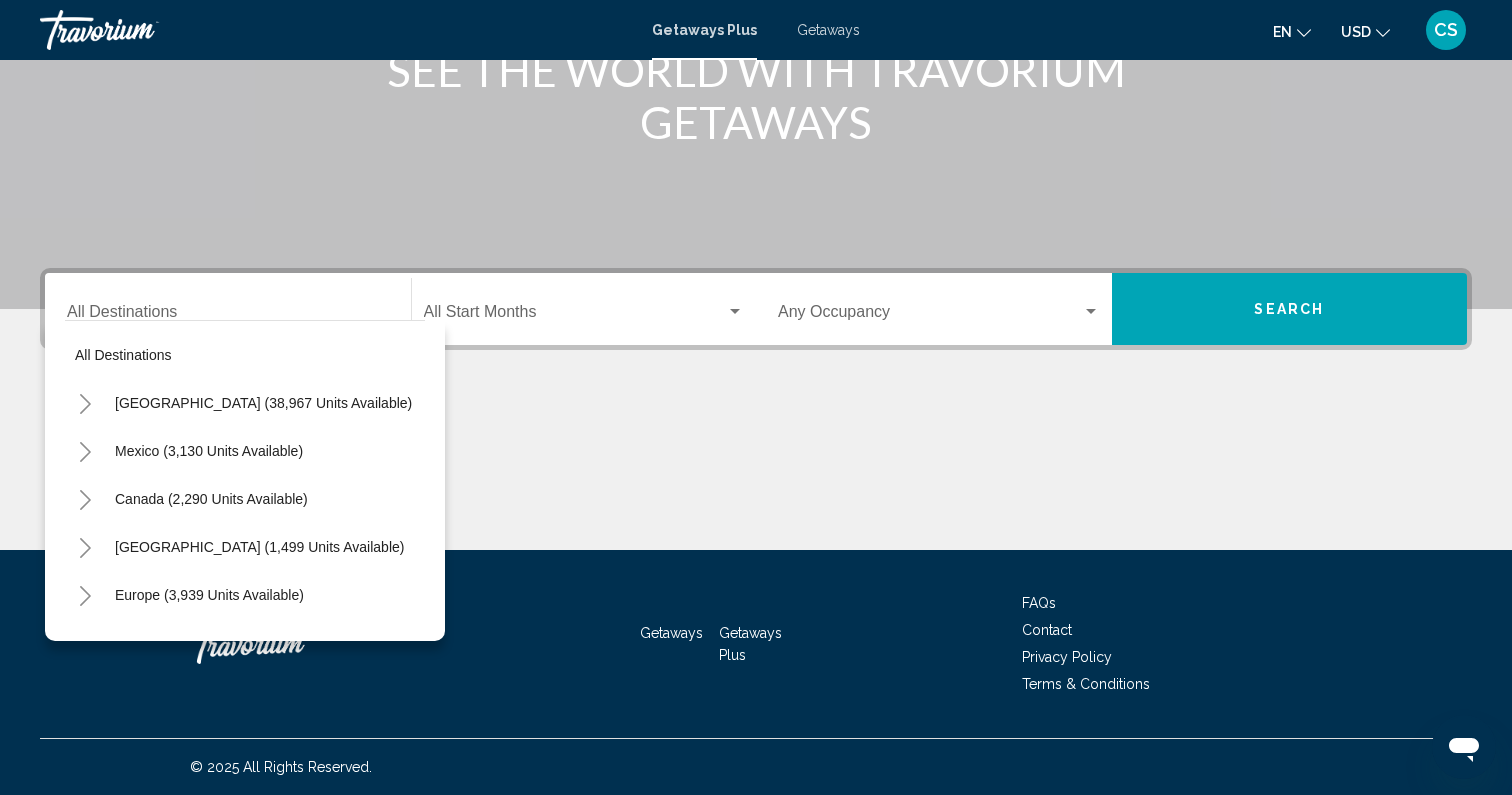 click on "Destination All Destinations" at bounding box center [228, 309] 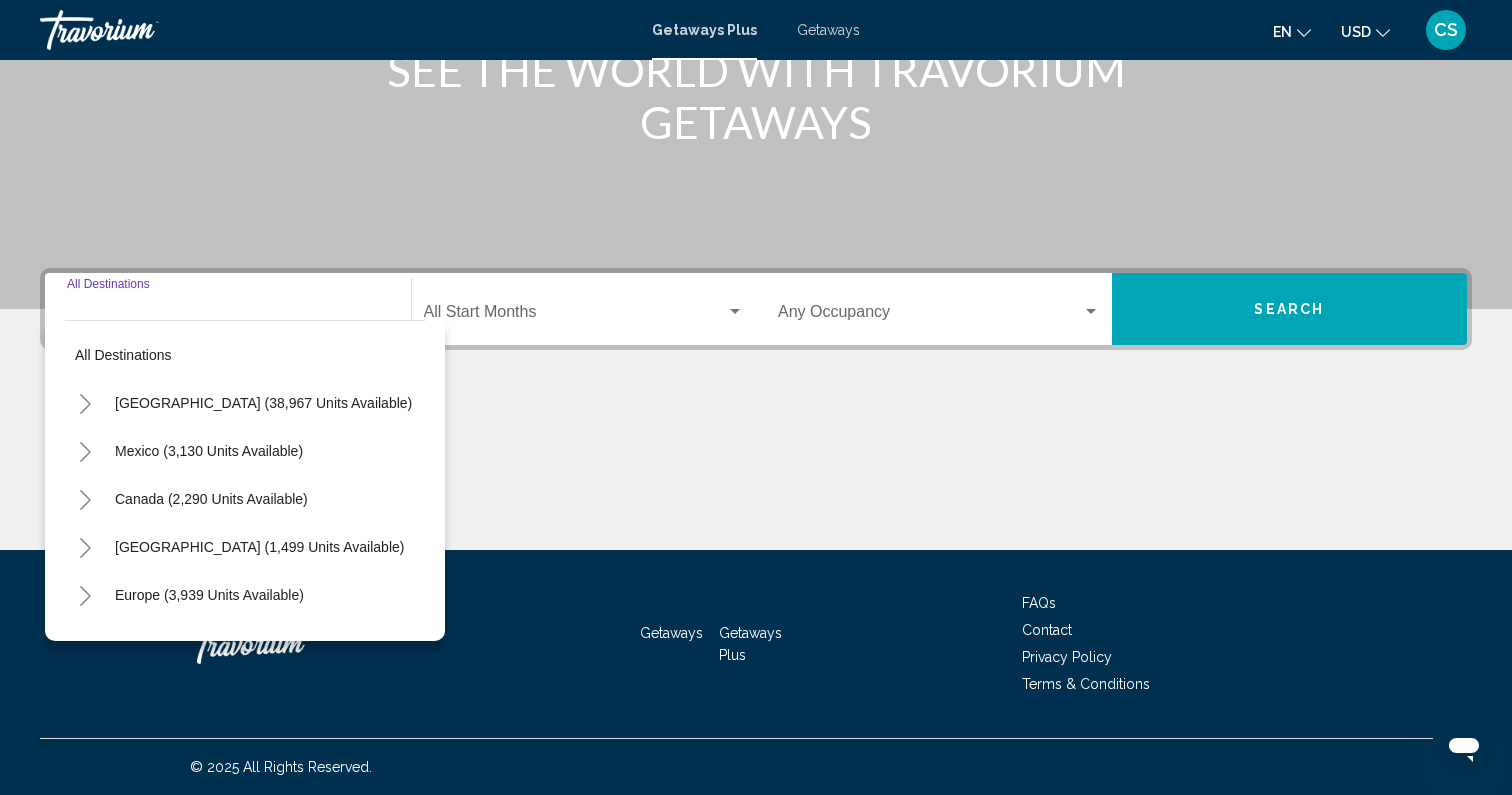 click on "Destination All Destinations" at bounding box center [228, 316] 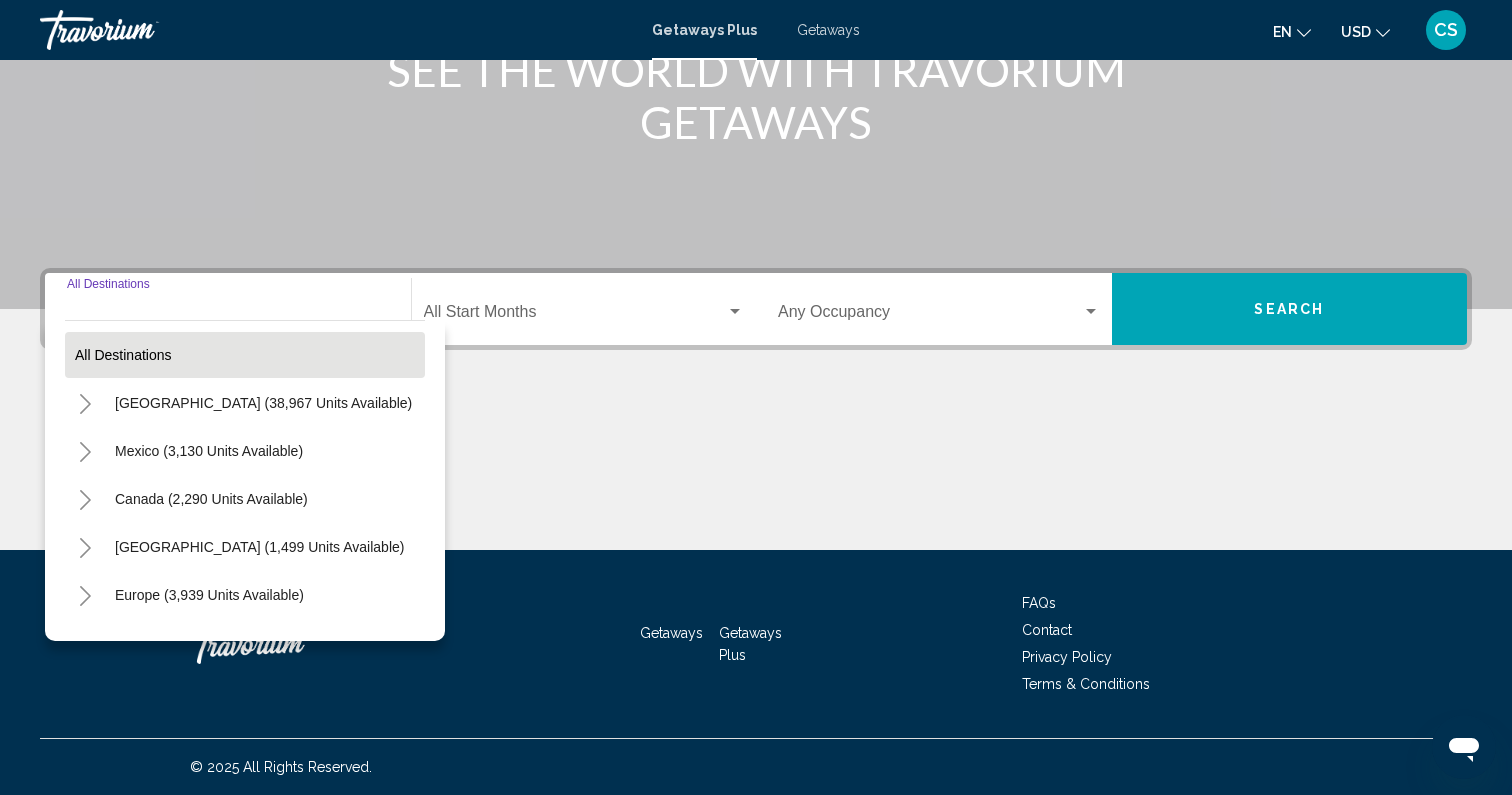 click on "All destinations" at bounding box center [245, 355] 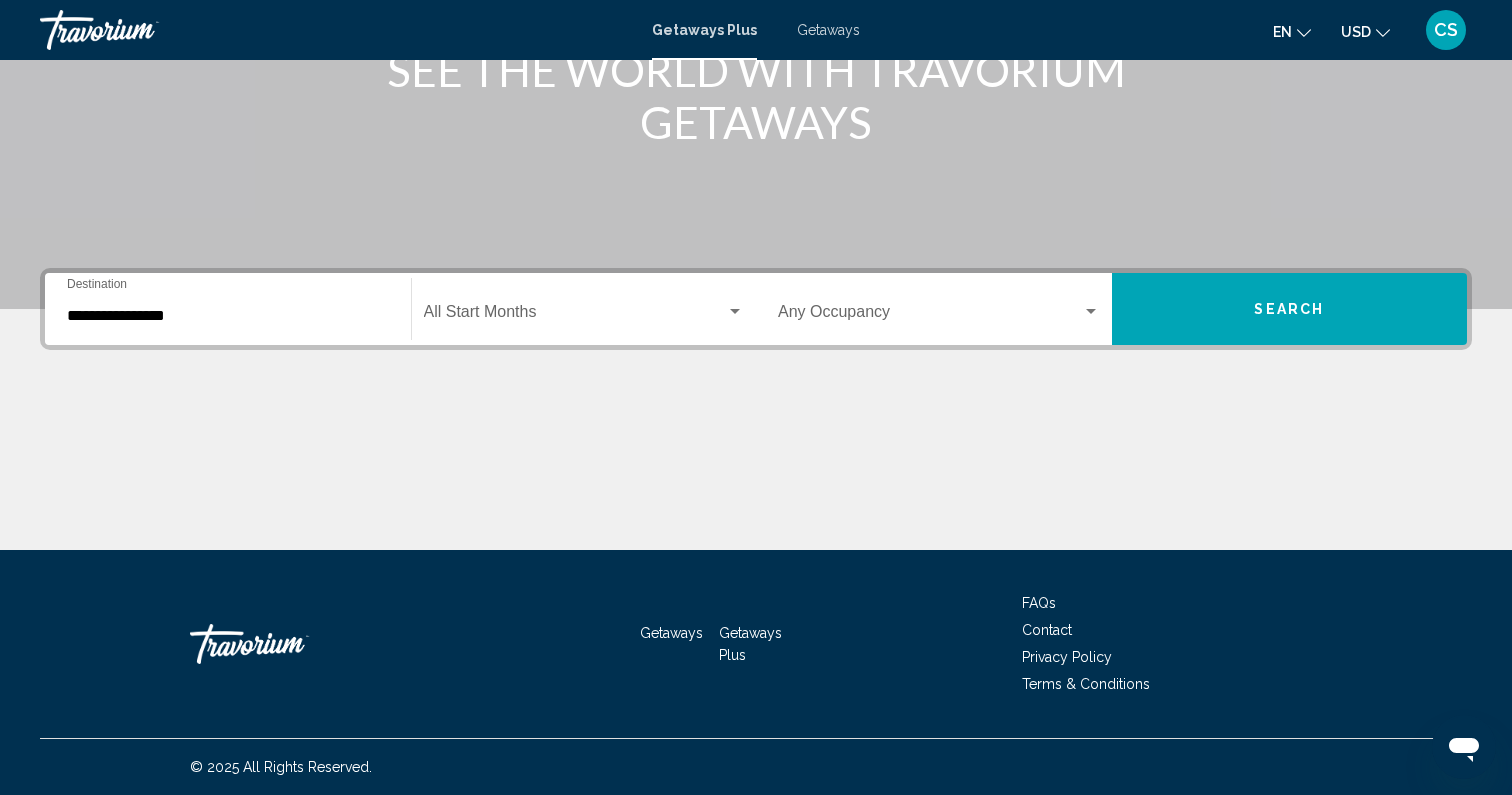 click on "**********" at bounding box center (228, 309) 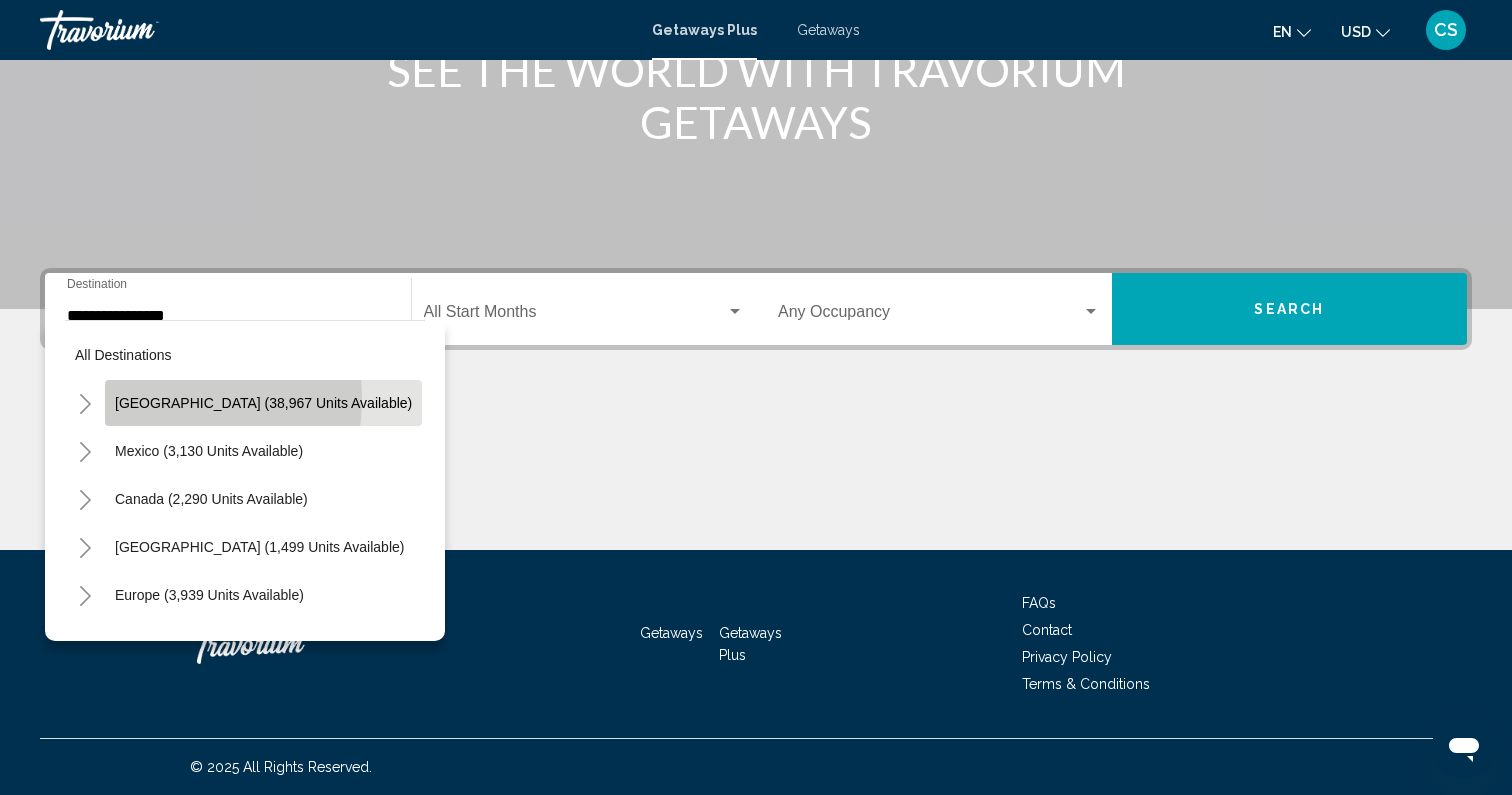click on "[GEOGRAPHIC_DATA] (38,967 units available)" 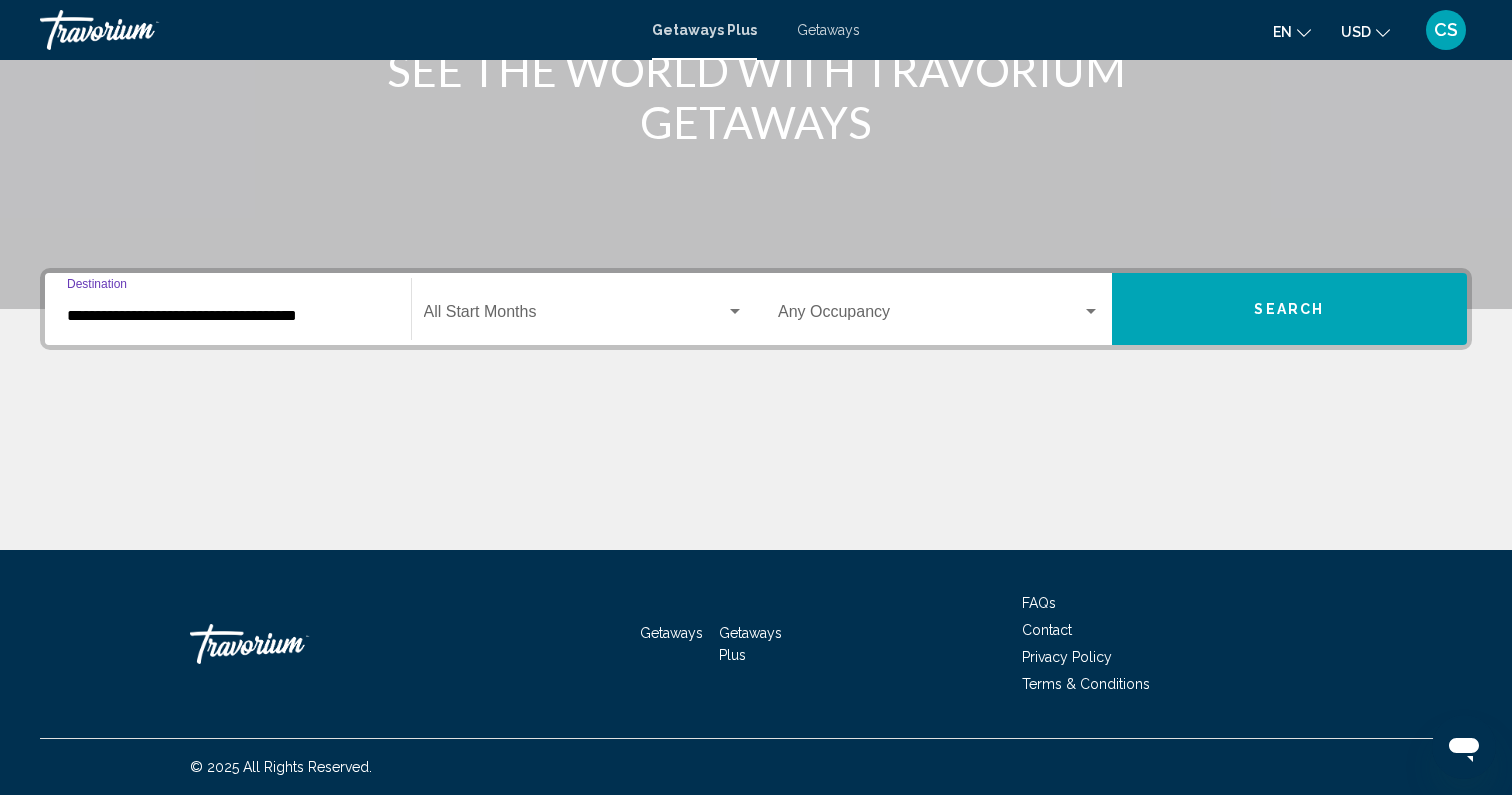 click on "**********" at bounding box center [228, 316] 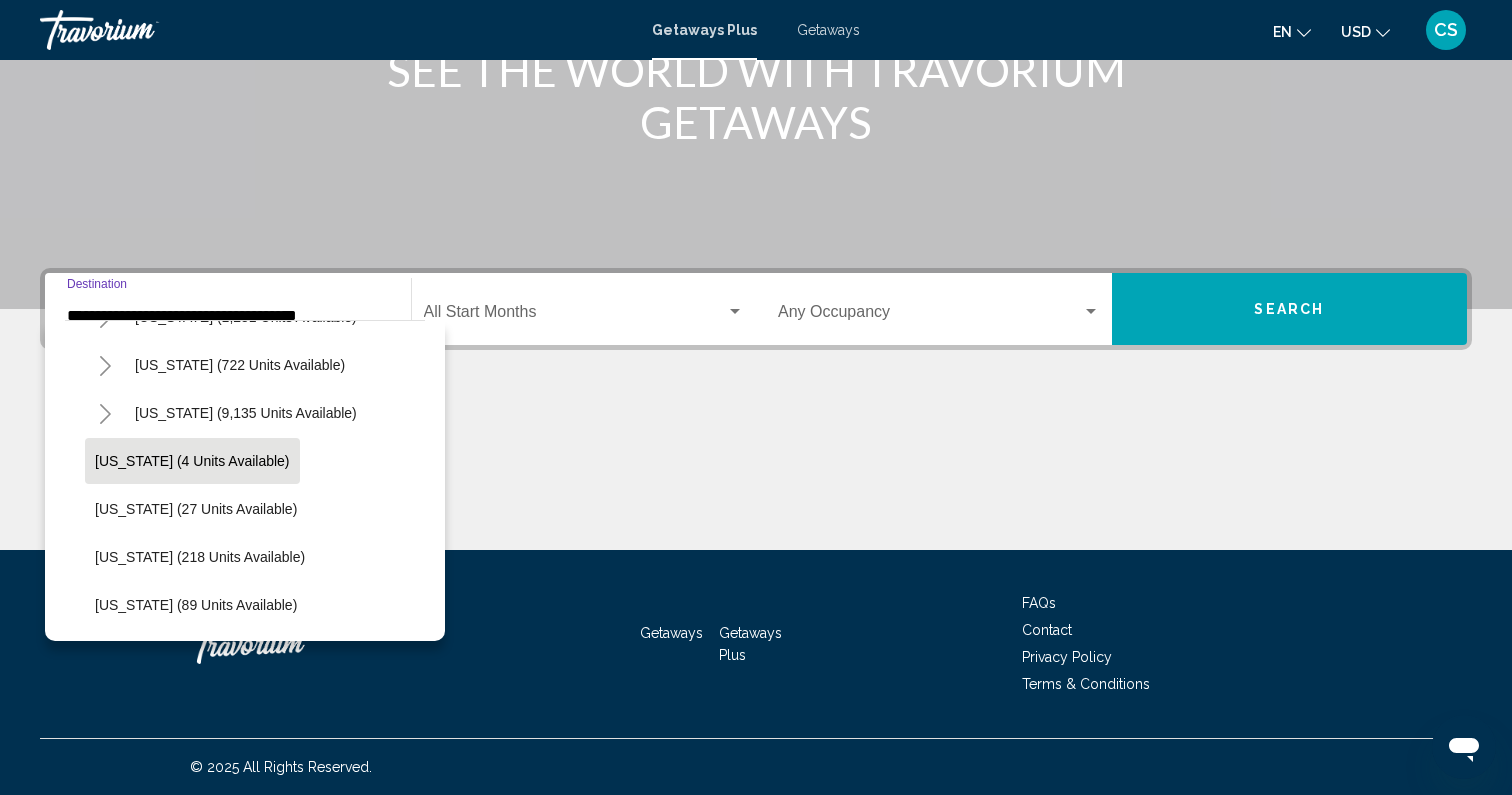 scroll, scrollTop: 222, scrollLeft: 0, axis: vertical 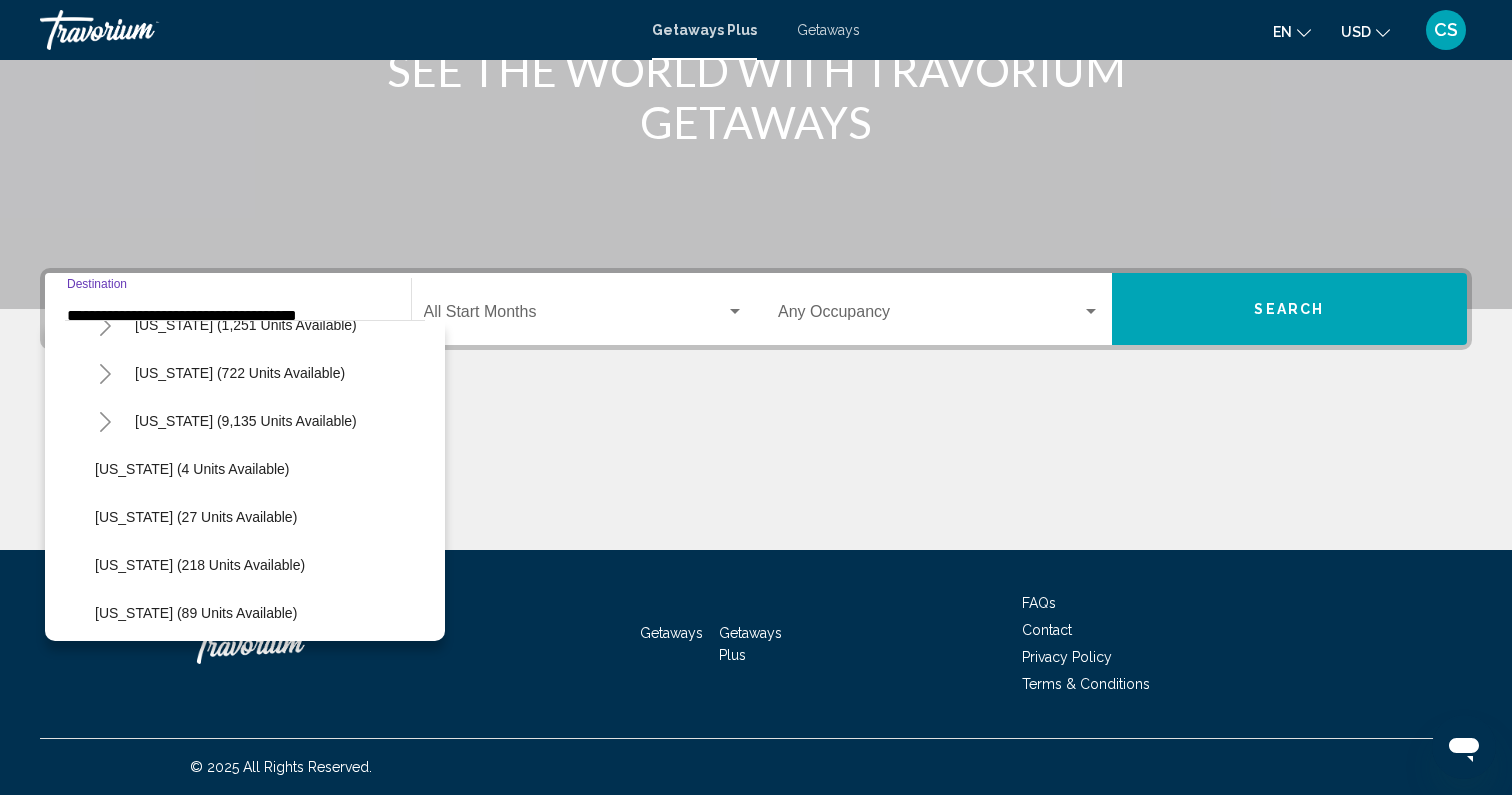 click 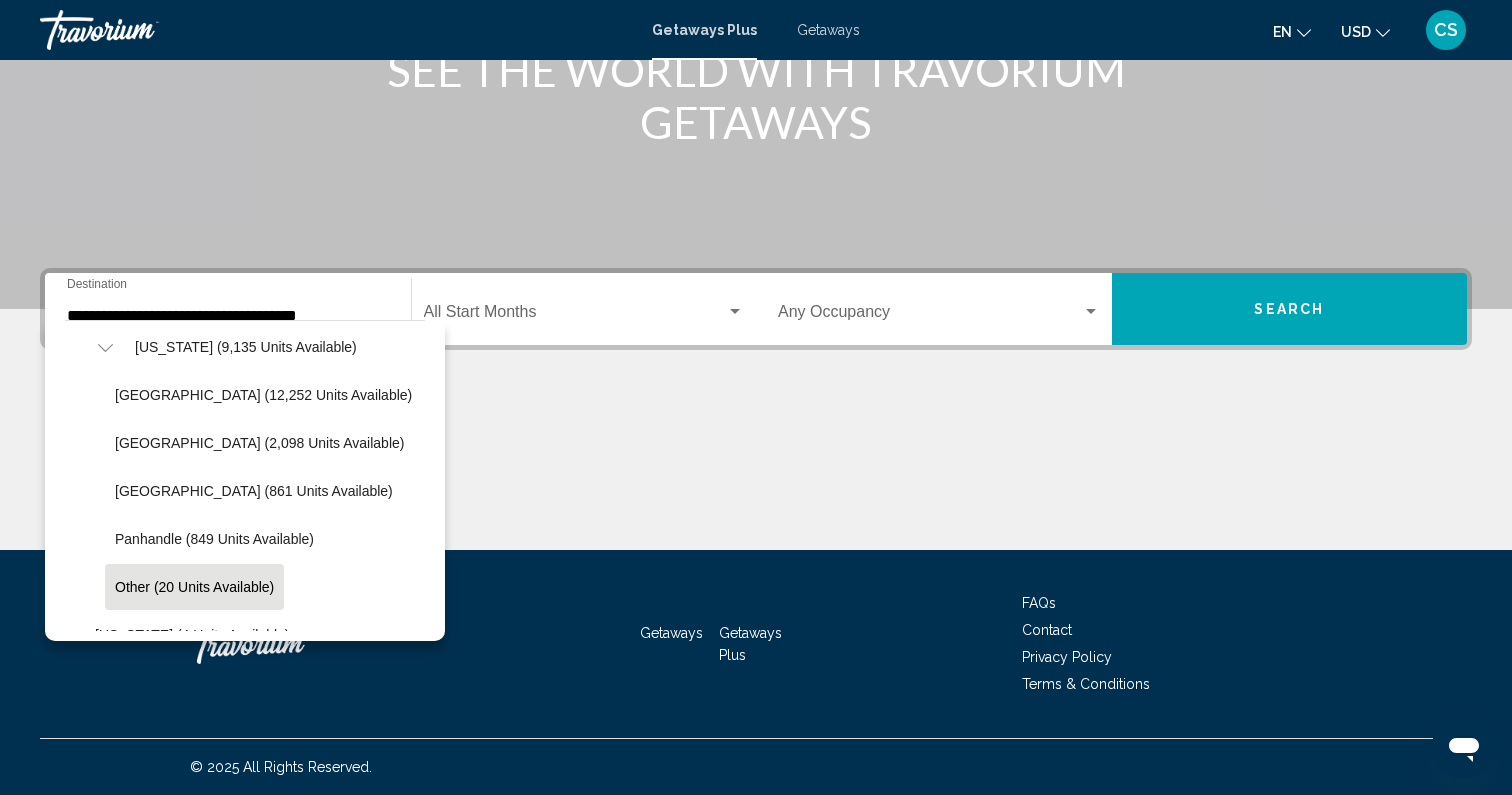 scroll, scrollTop: 295, scrollLeft: 0, axis: vertical 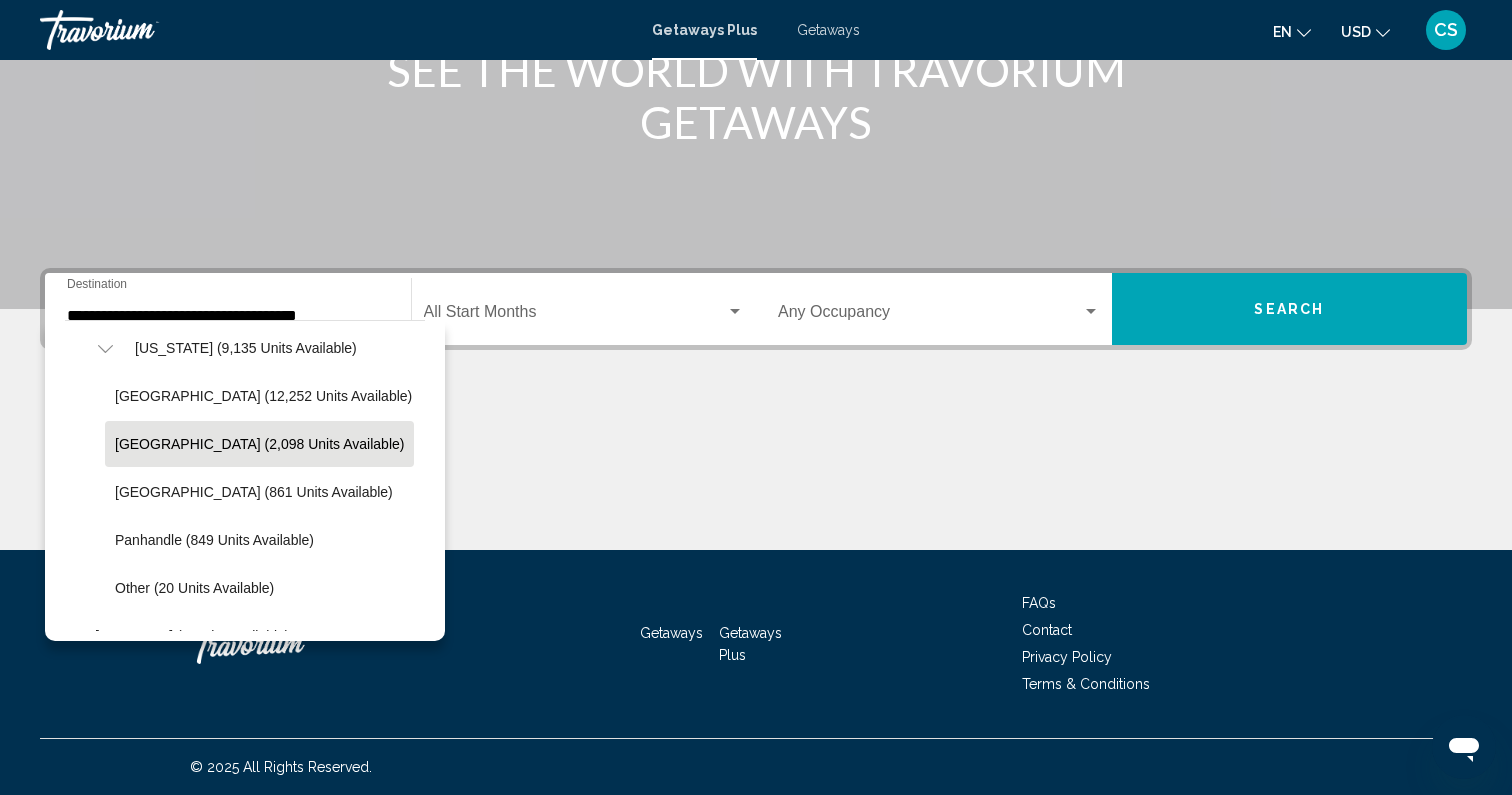 click on "[GEOGRAPHIC_DATA] (2,098 units available)" 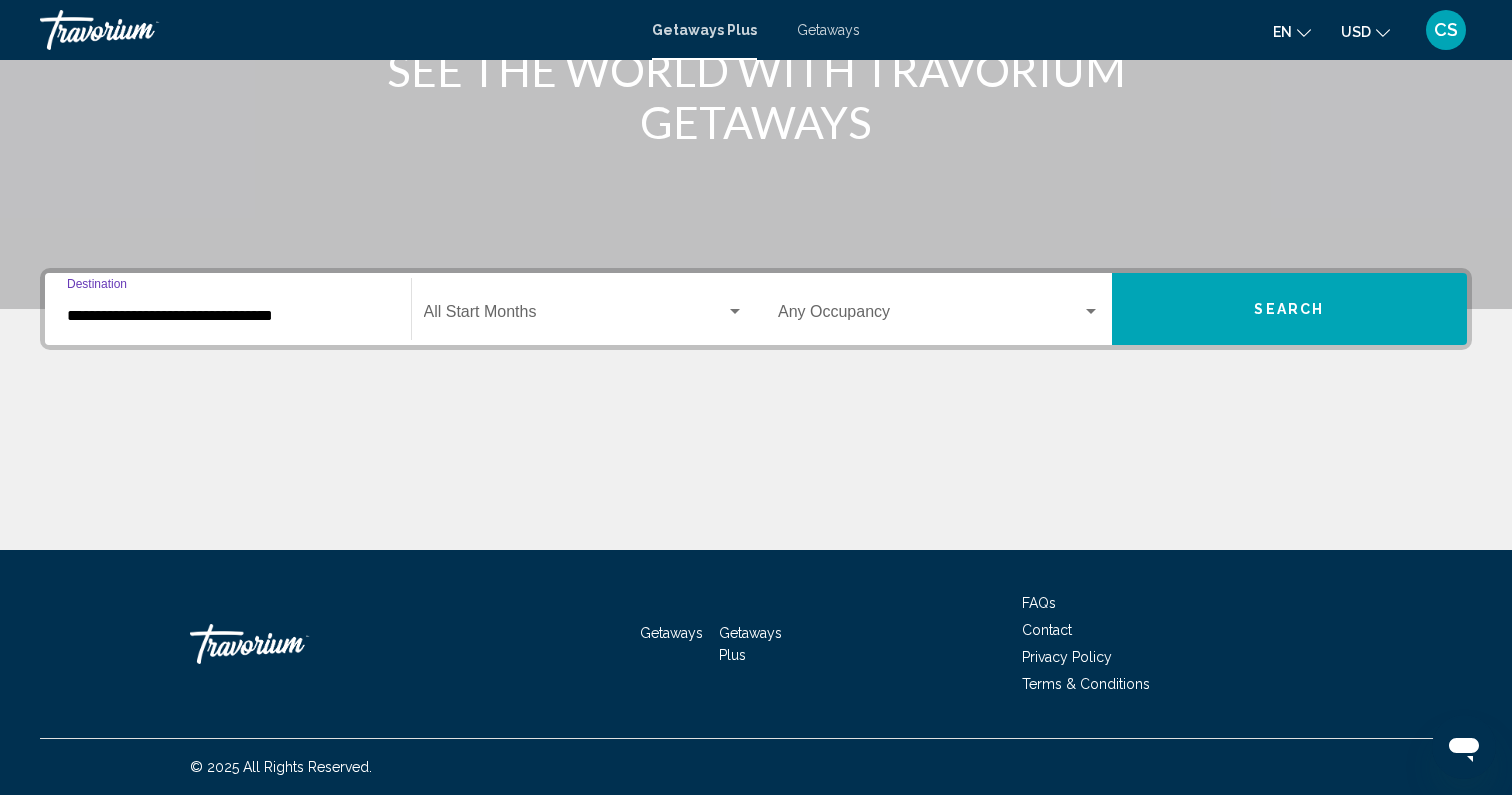 click at bounding box center [575, 316] 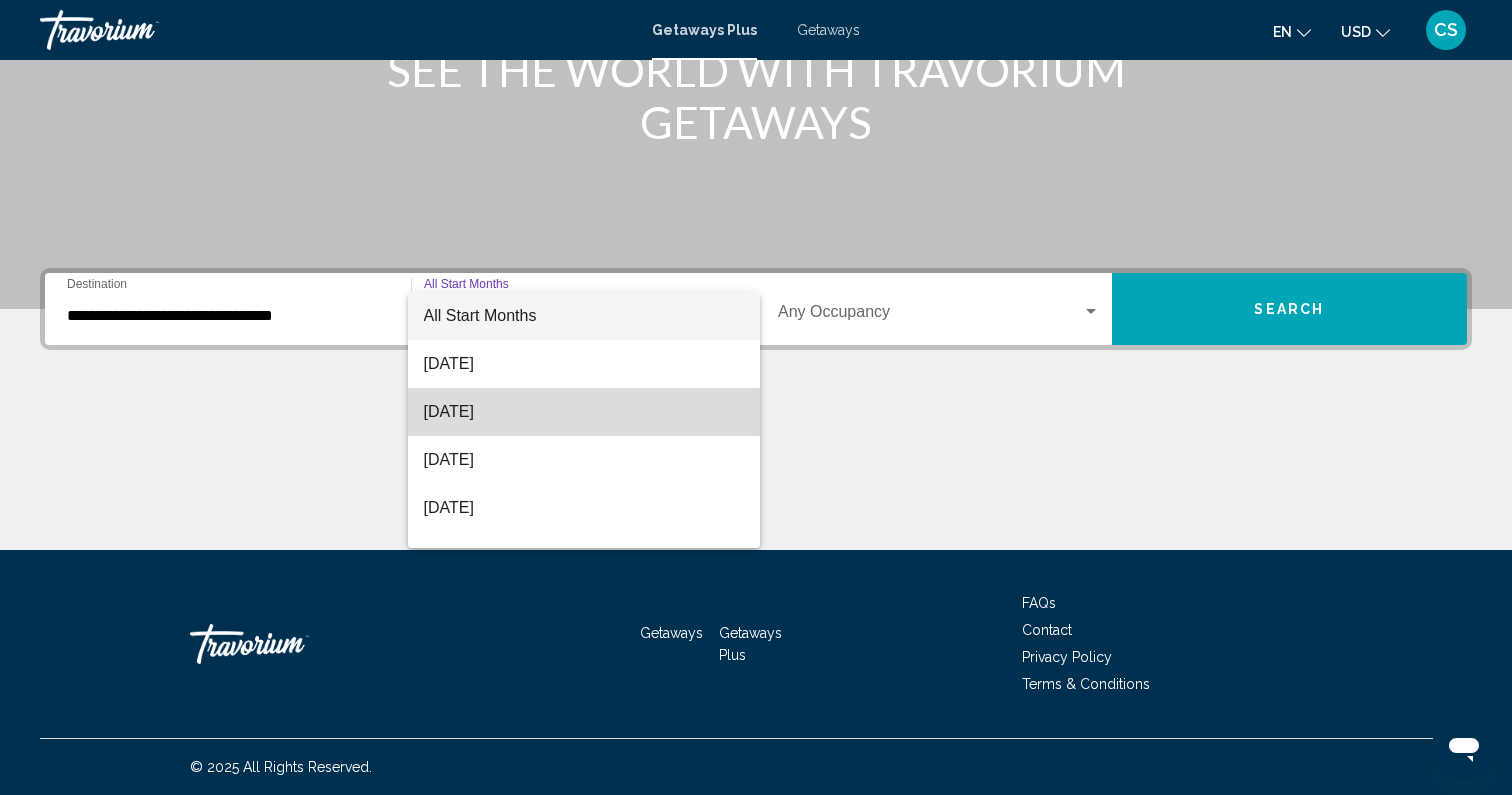 click on "[DATE]" at bounding box center [584, 412] 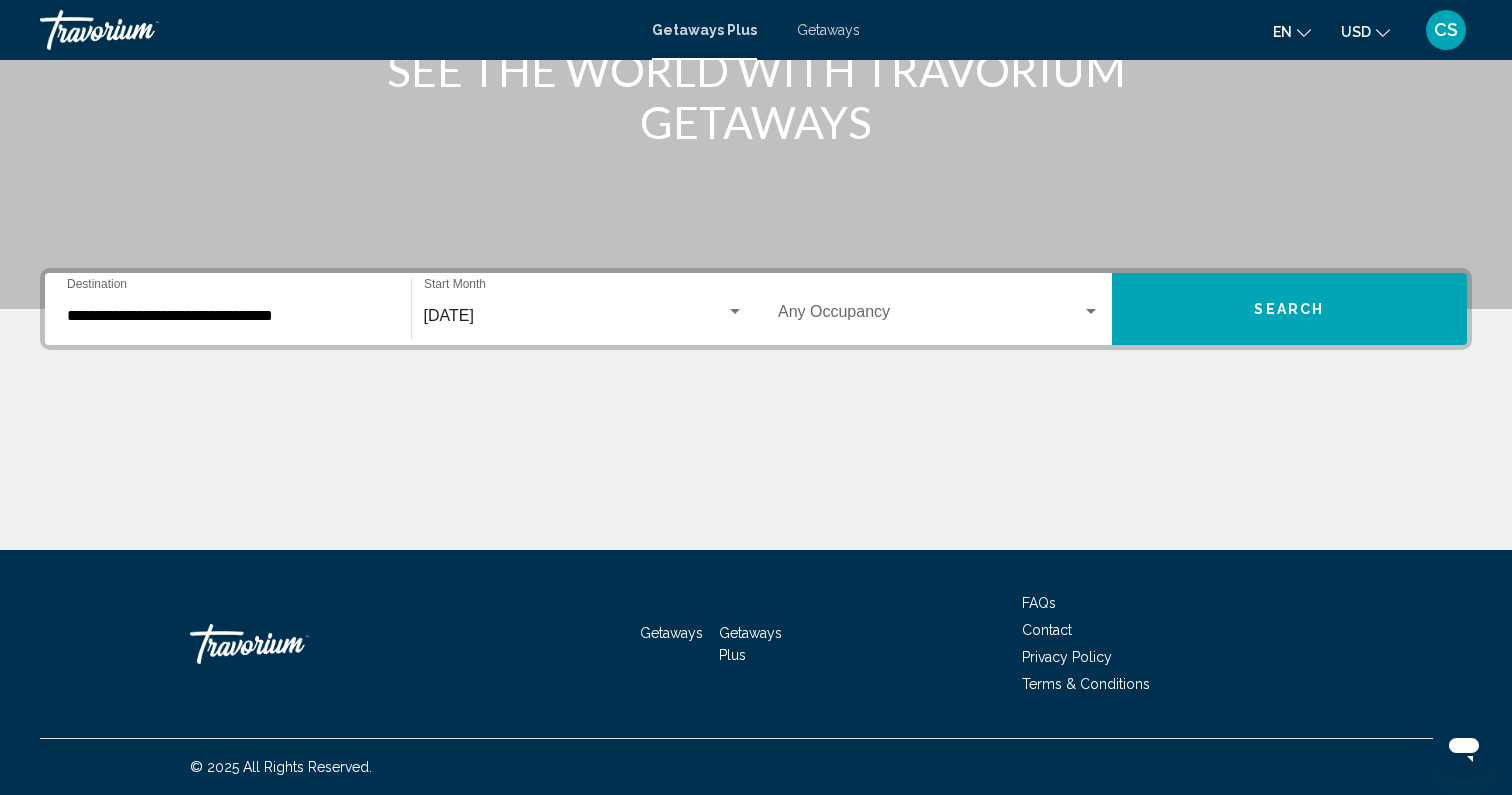 click on "**********" at bounding box center [756, 409] 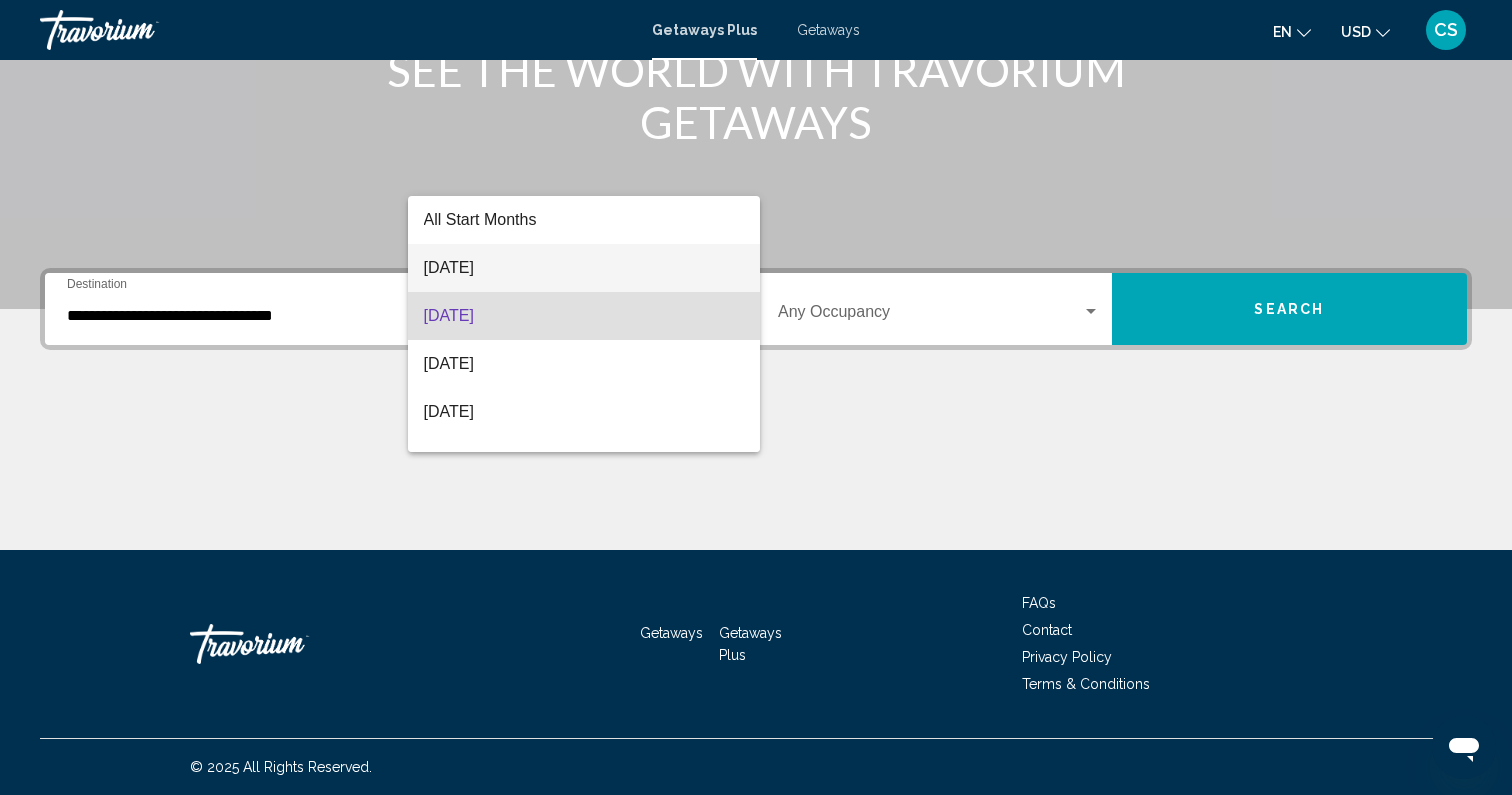 click on "[DATE]" at bounding box center (584, 268) 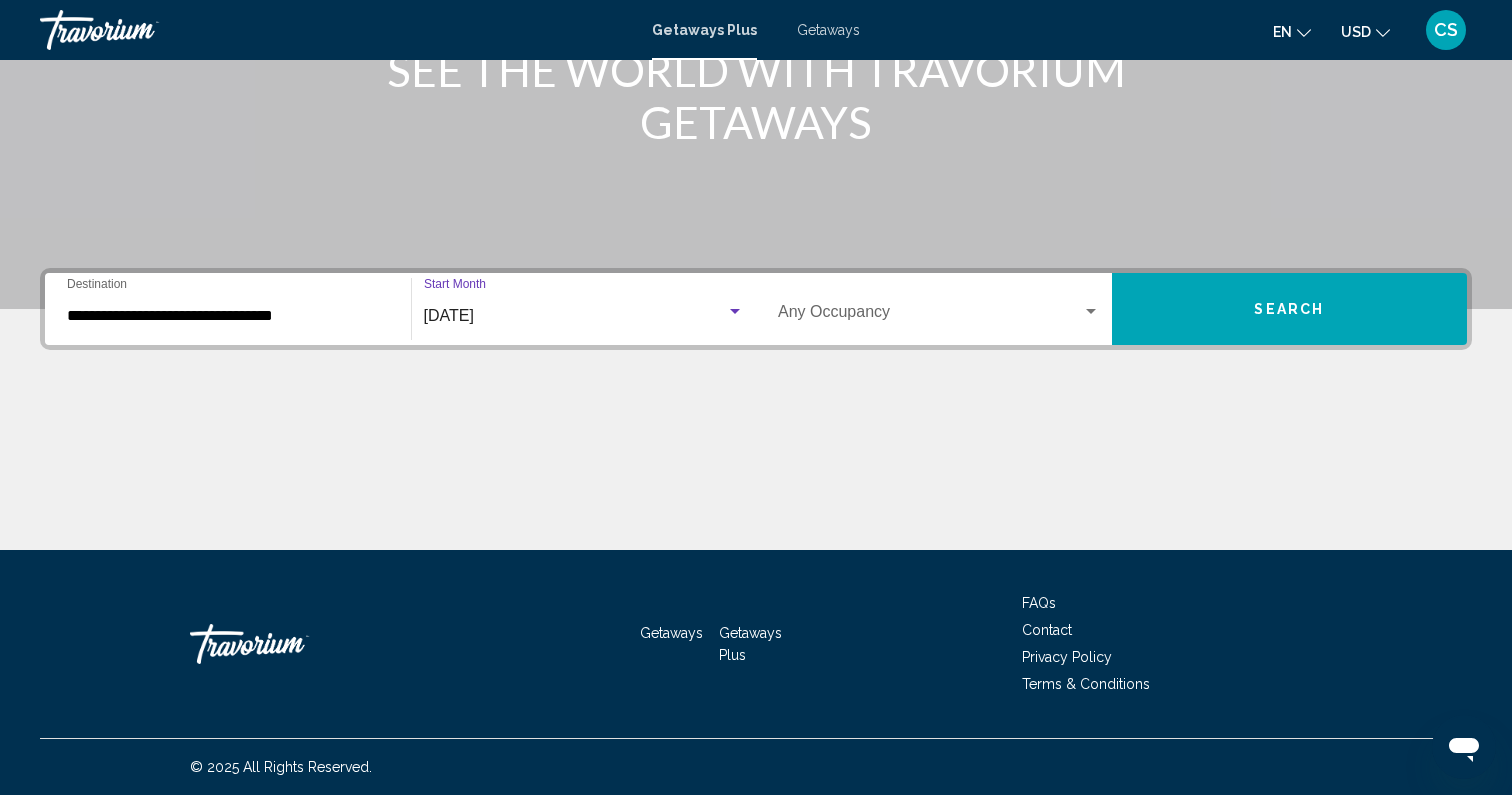 click at bounding box center [930, 316] 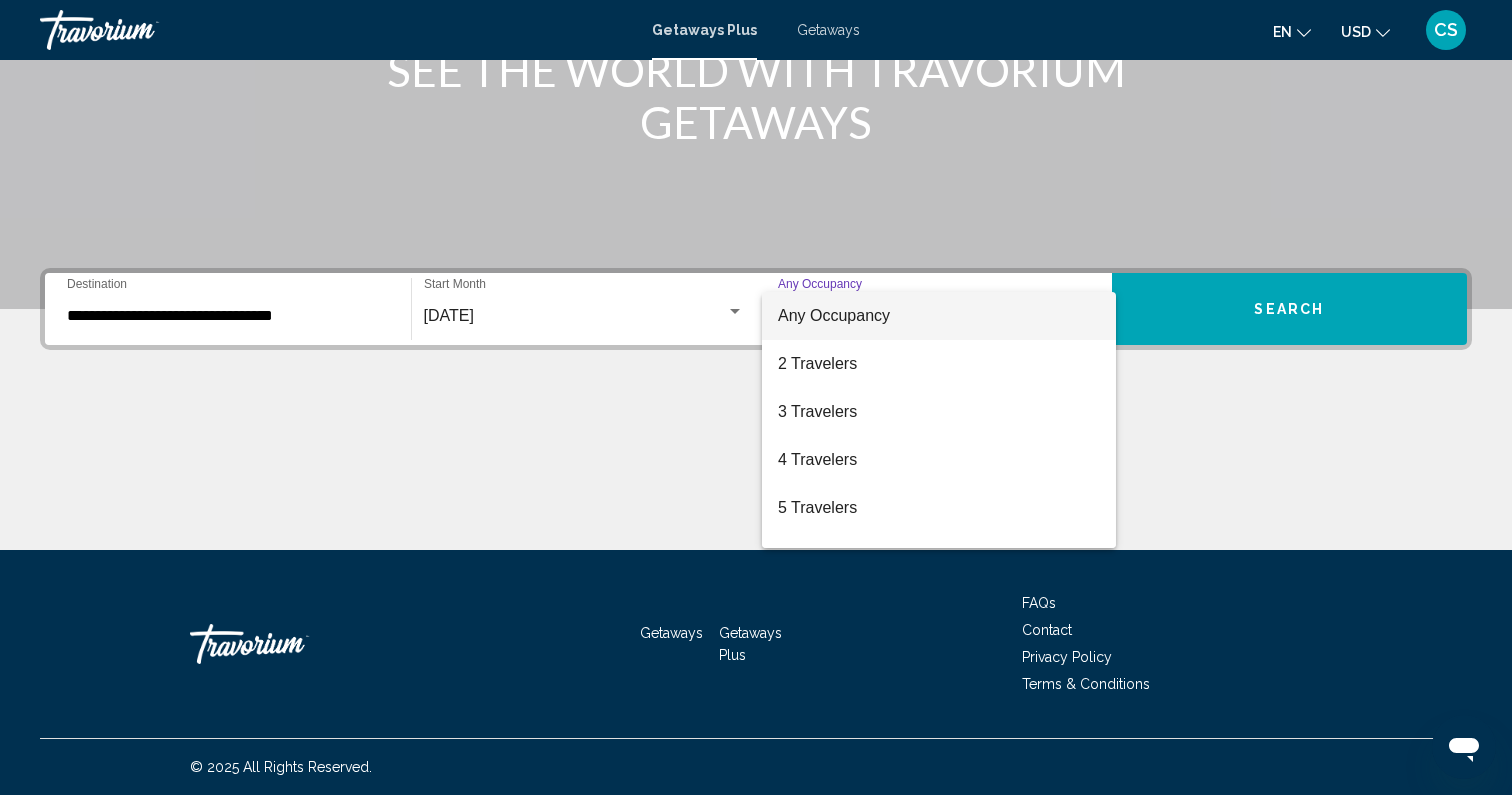 click at bounding box center (756, 397) 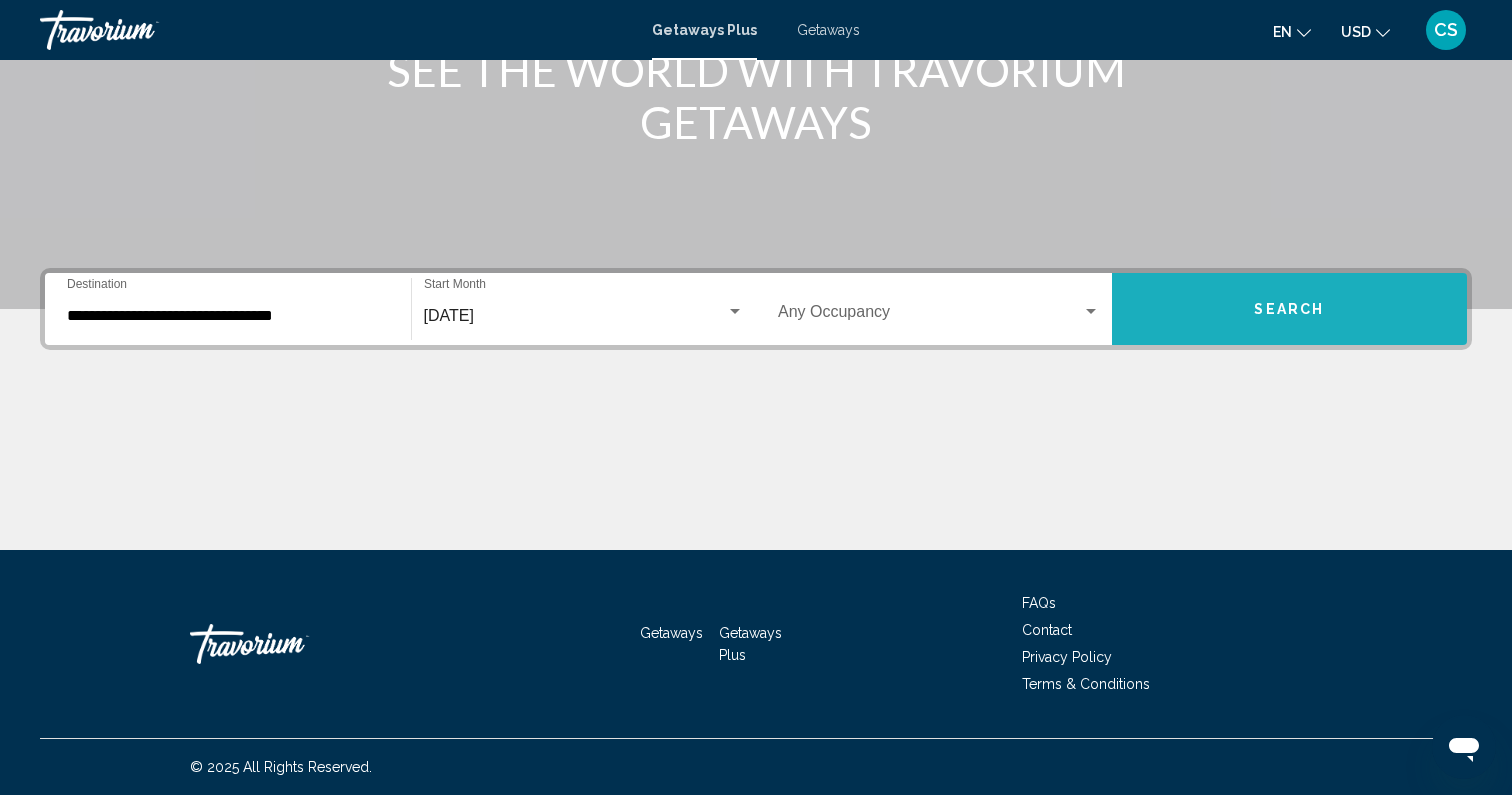 click on "Search" at bounding box center (1290, 309) 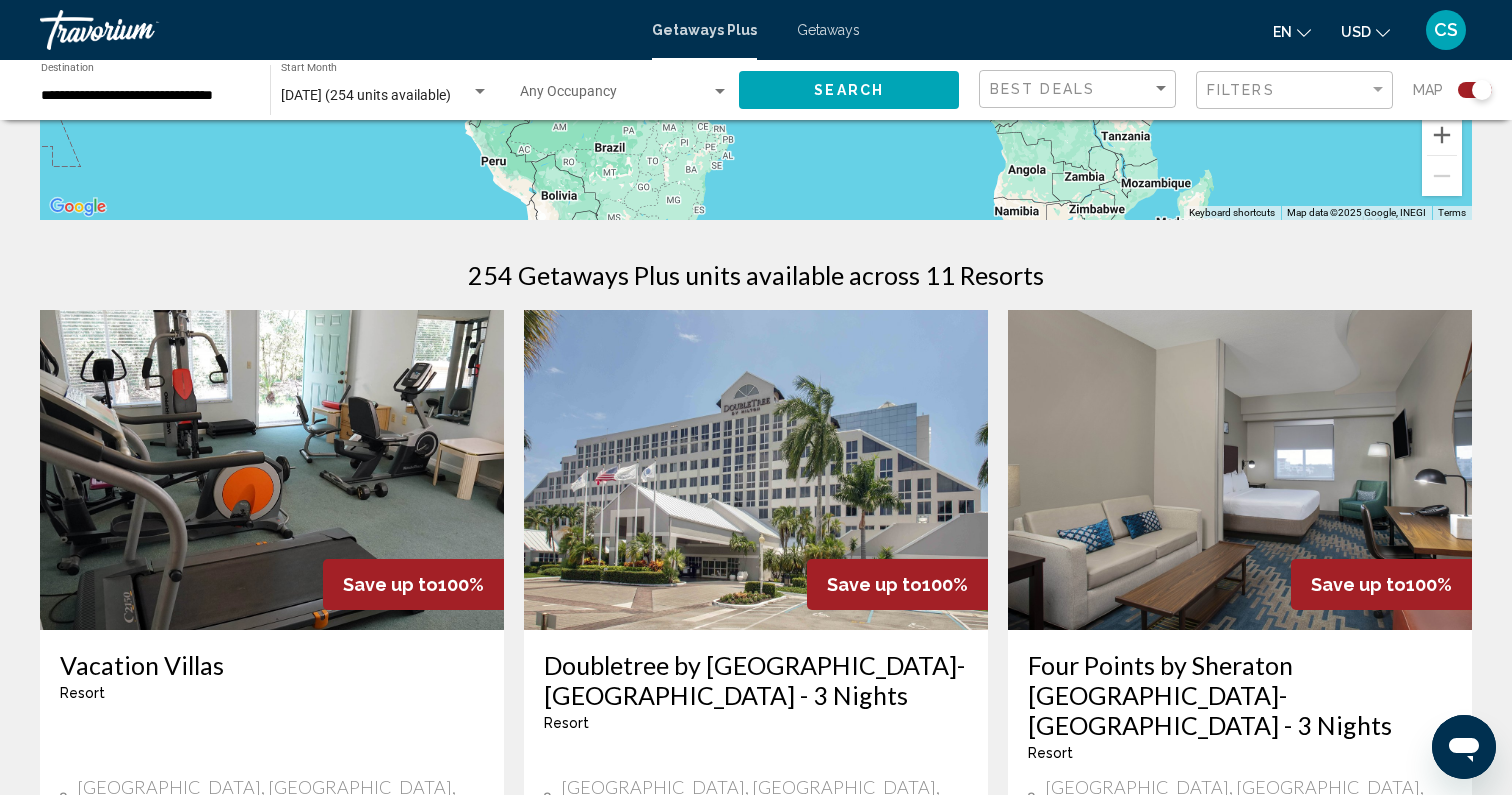 scroll, scrollTop: 548, scrollLeft: 0, axis: vertical 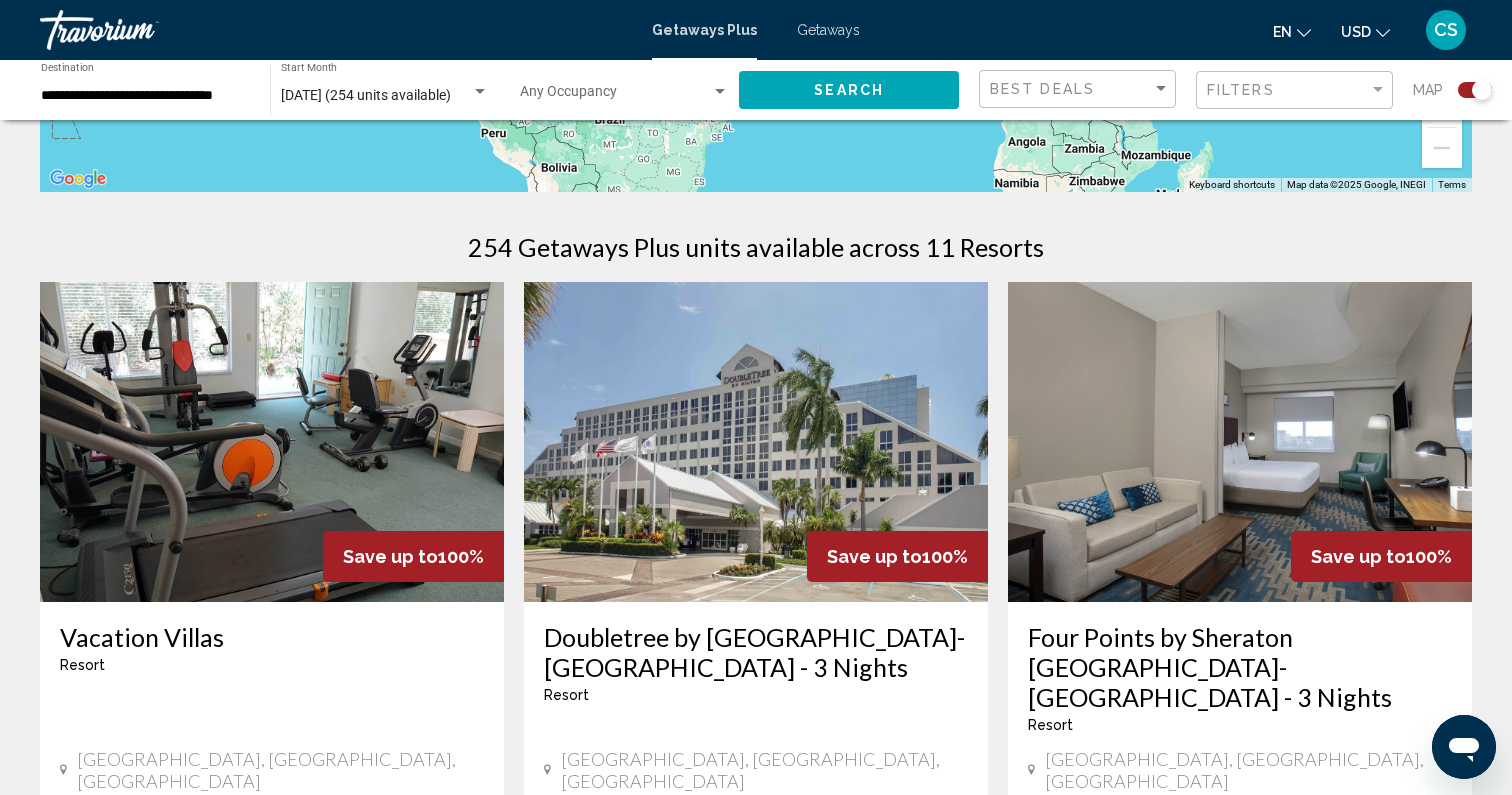 click at bounding box center (272, 442) 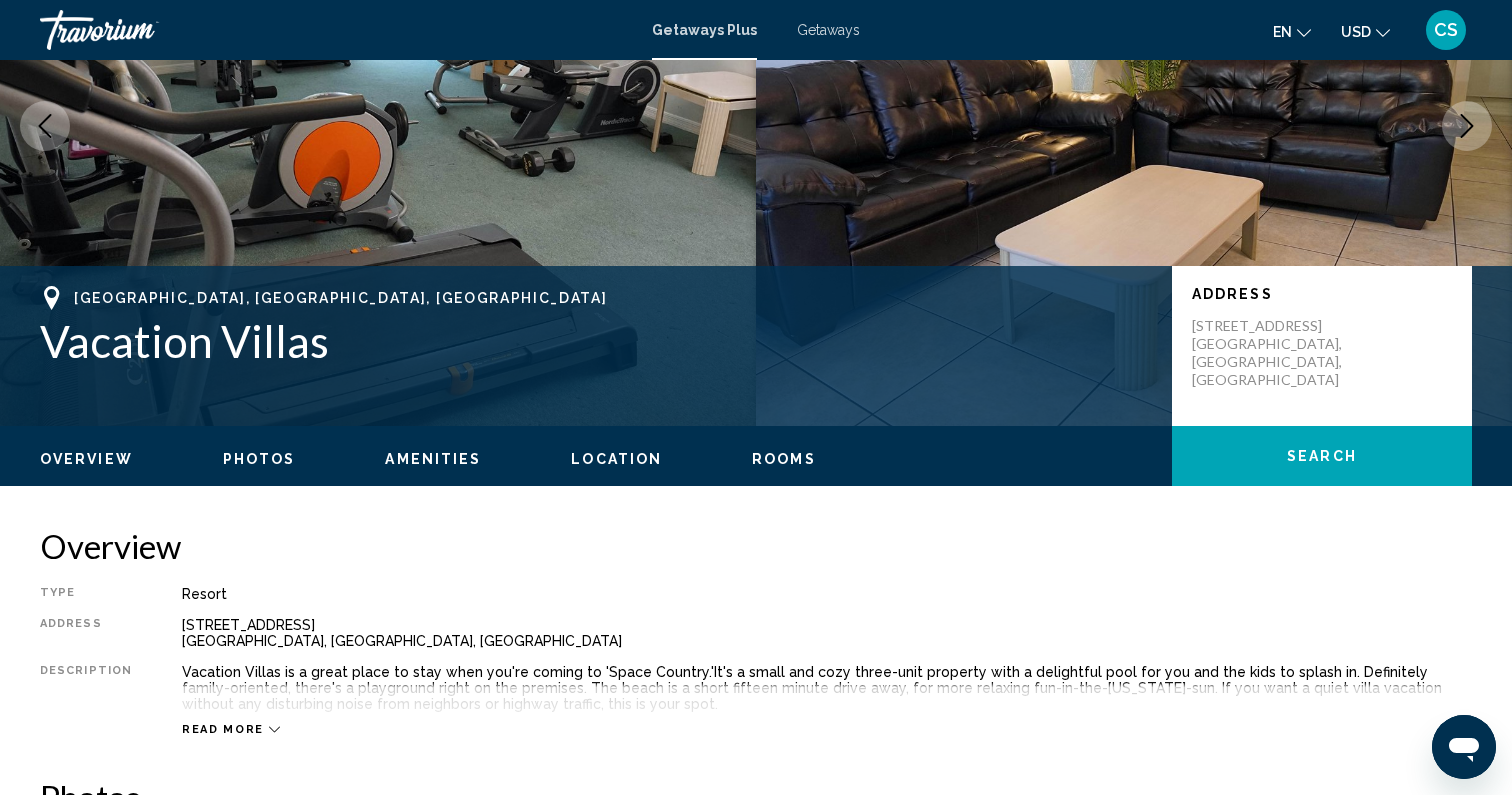 scroll, scrollTop: 393, scrollLeft: 0, axis: vertical 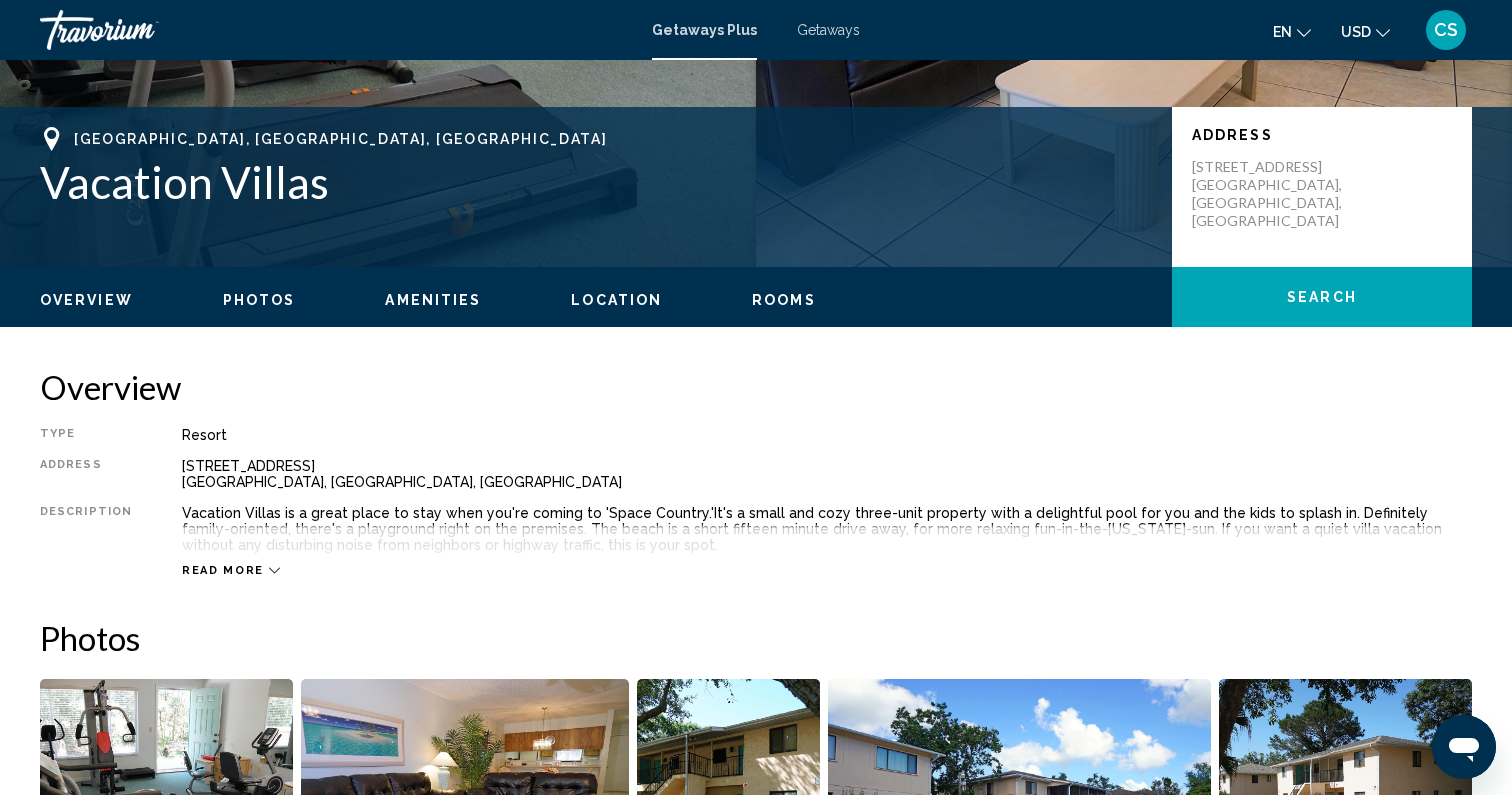 click on "Location" at bounding box center (616, 300) 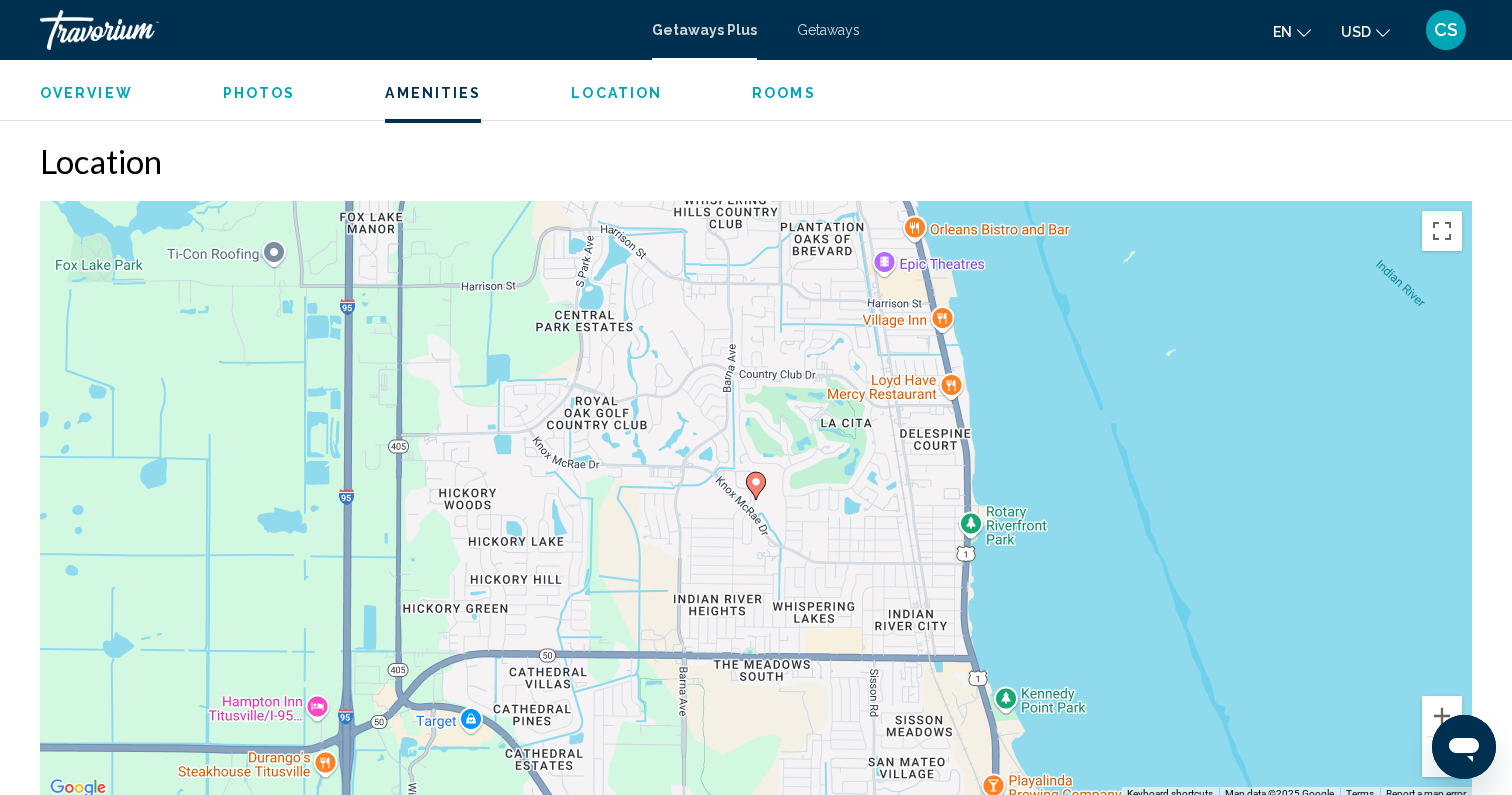 scroll, scrollTop: 2398, scrollLeft: 0, axis: vertical 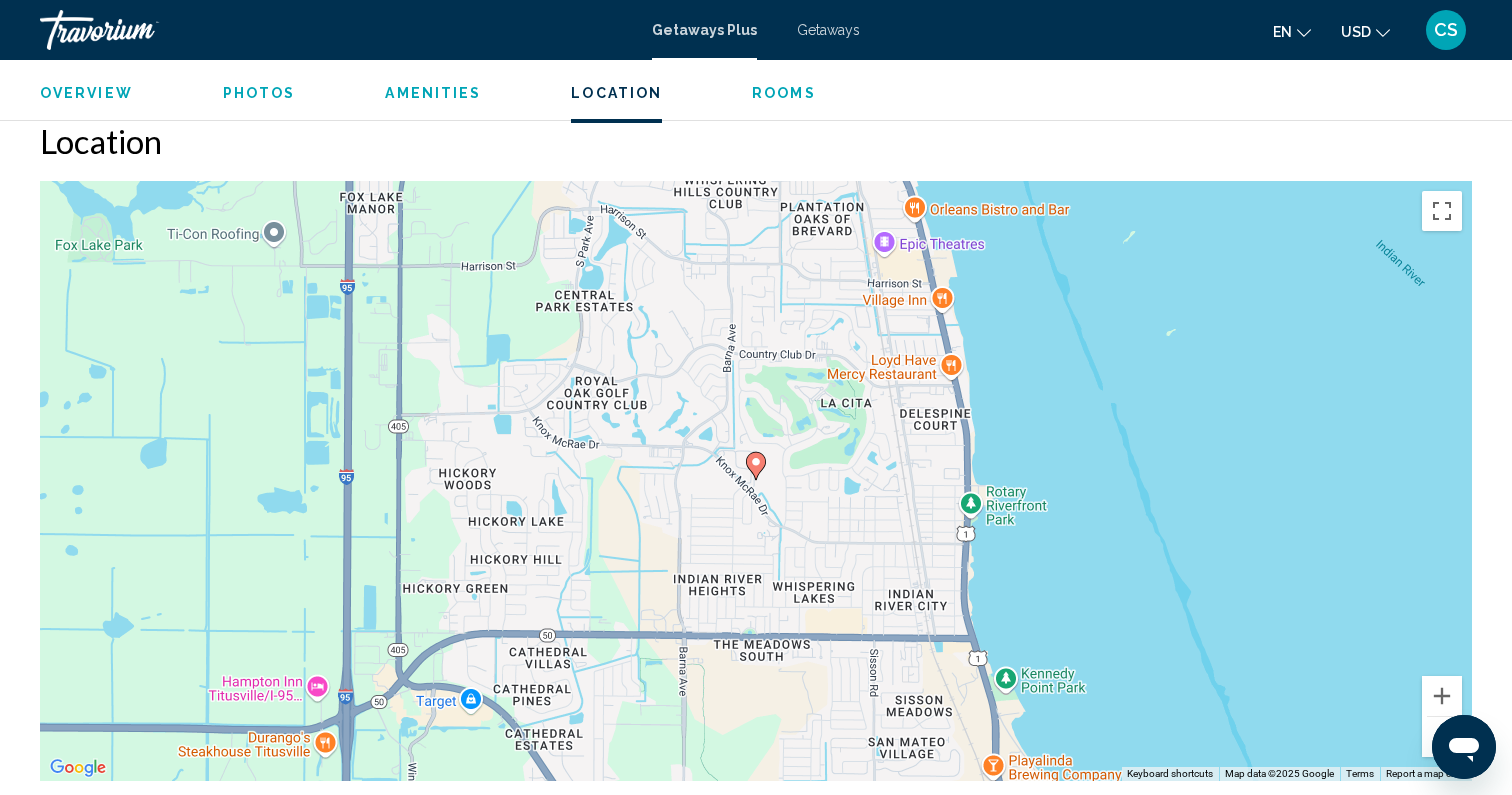 click at bounding box center [1442, 737] 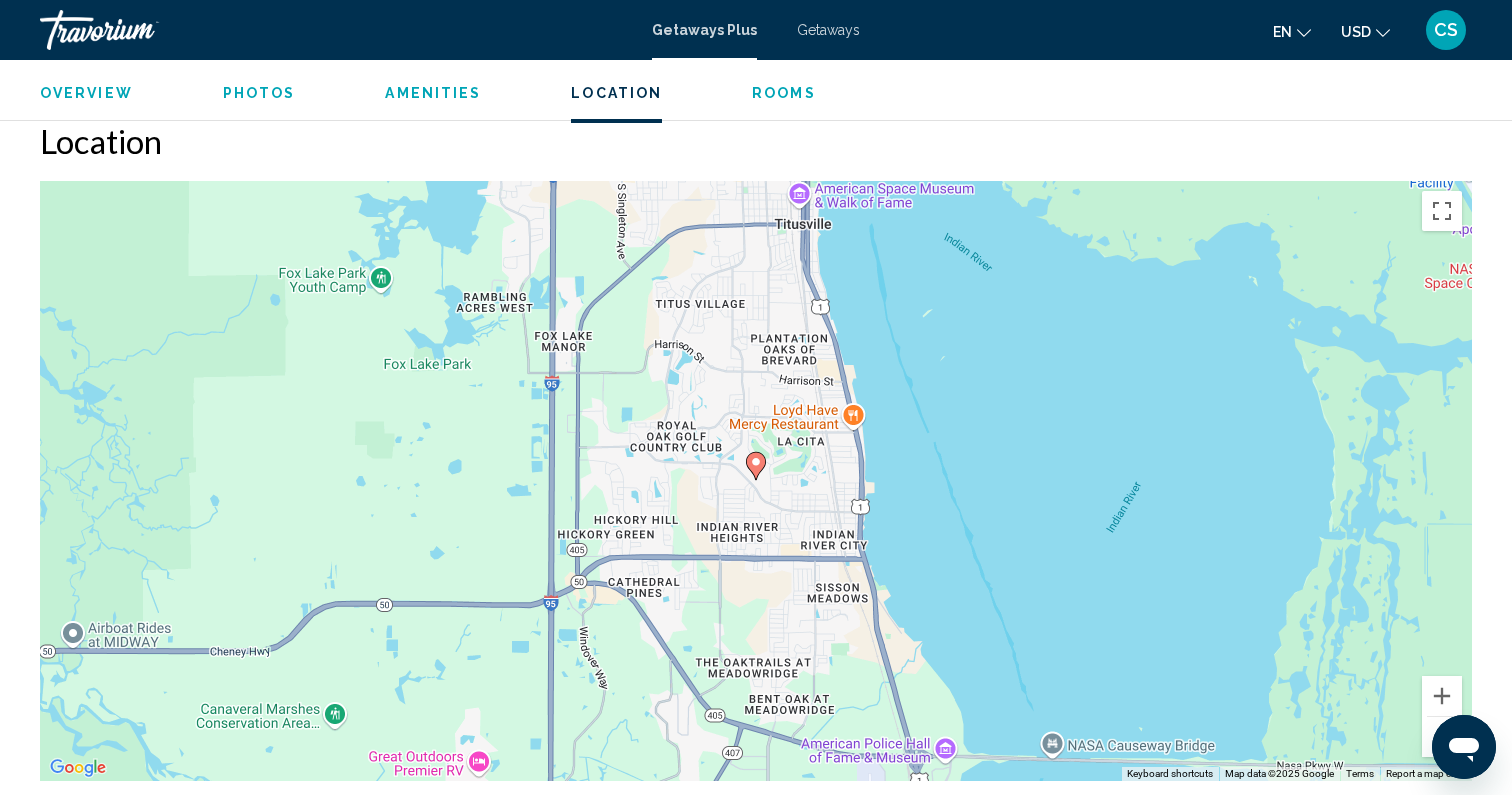 click at bounding box center [1442, 737] 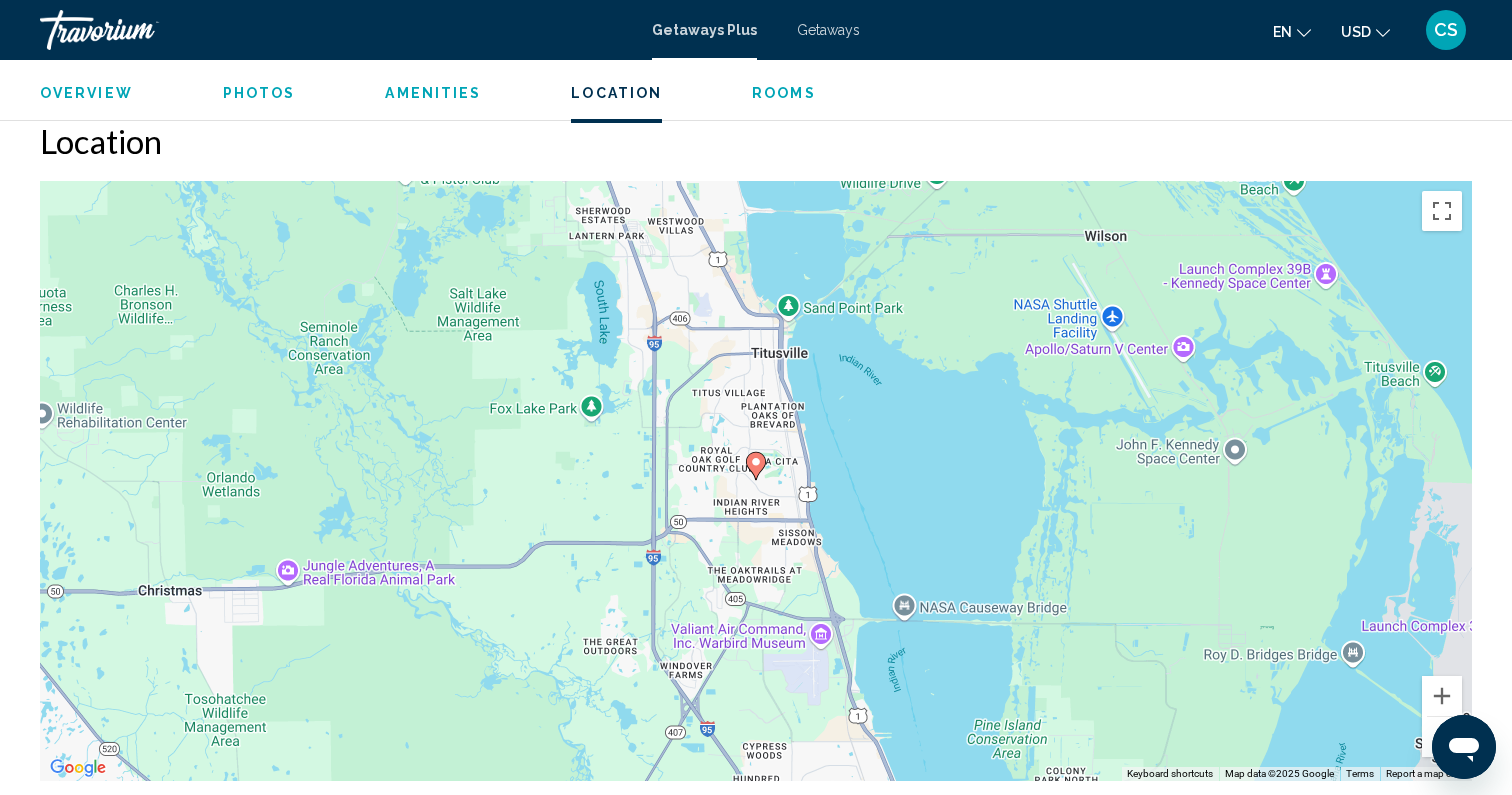 click at bounding box center [1442, 737] 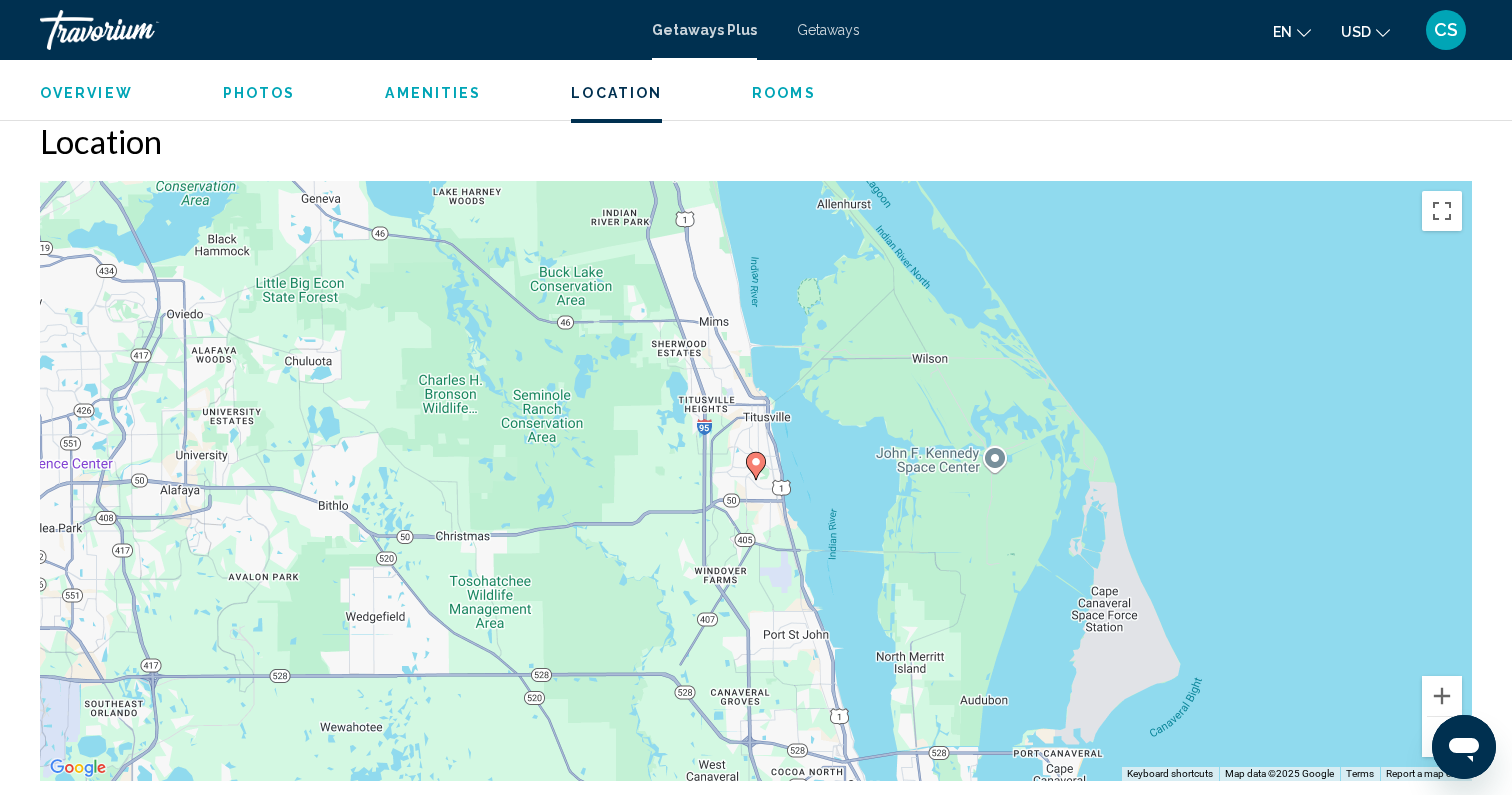 click at bounding box center [1442, 737] 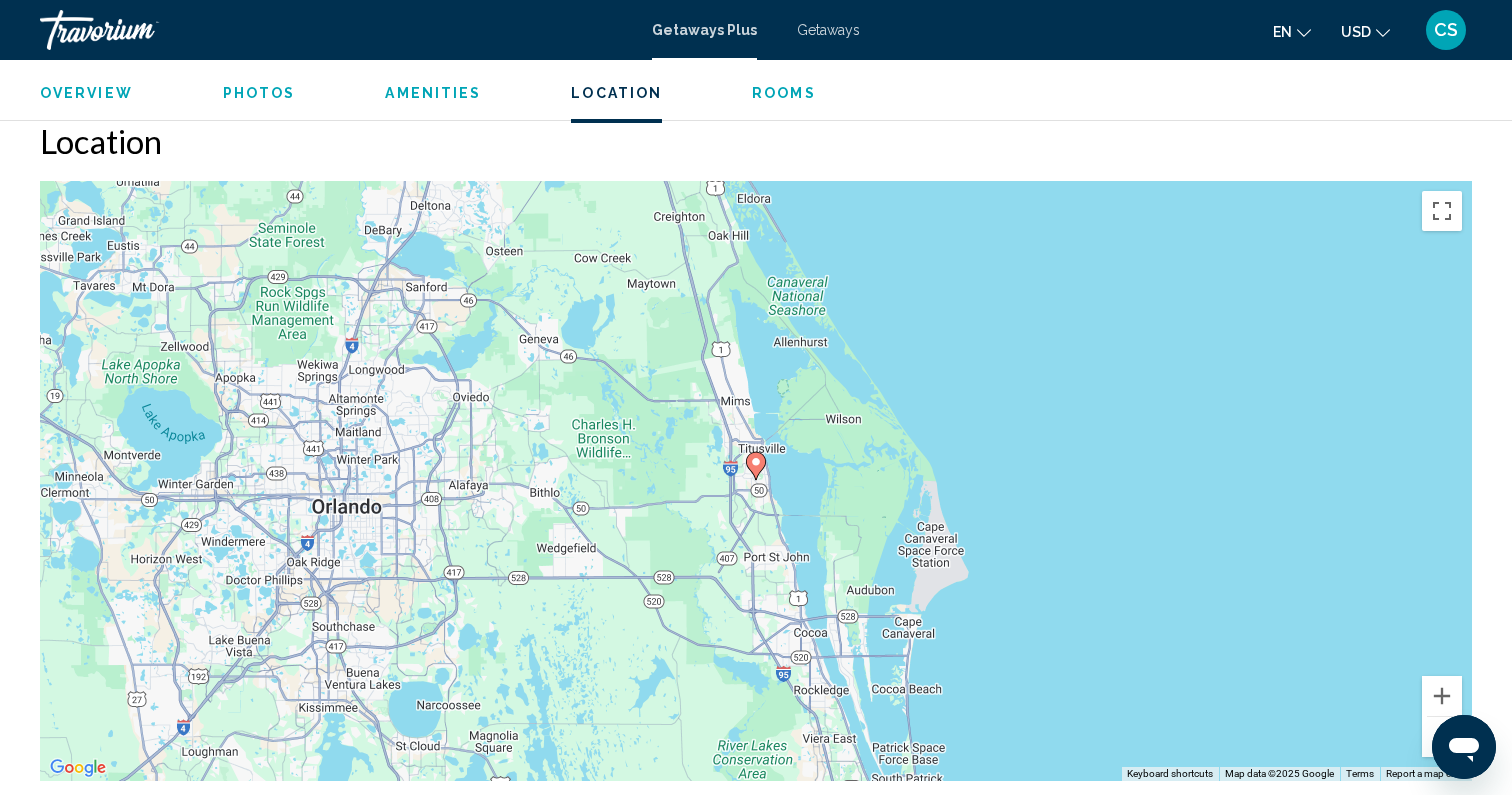 click at bounding box center (1442, 737) 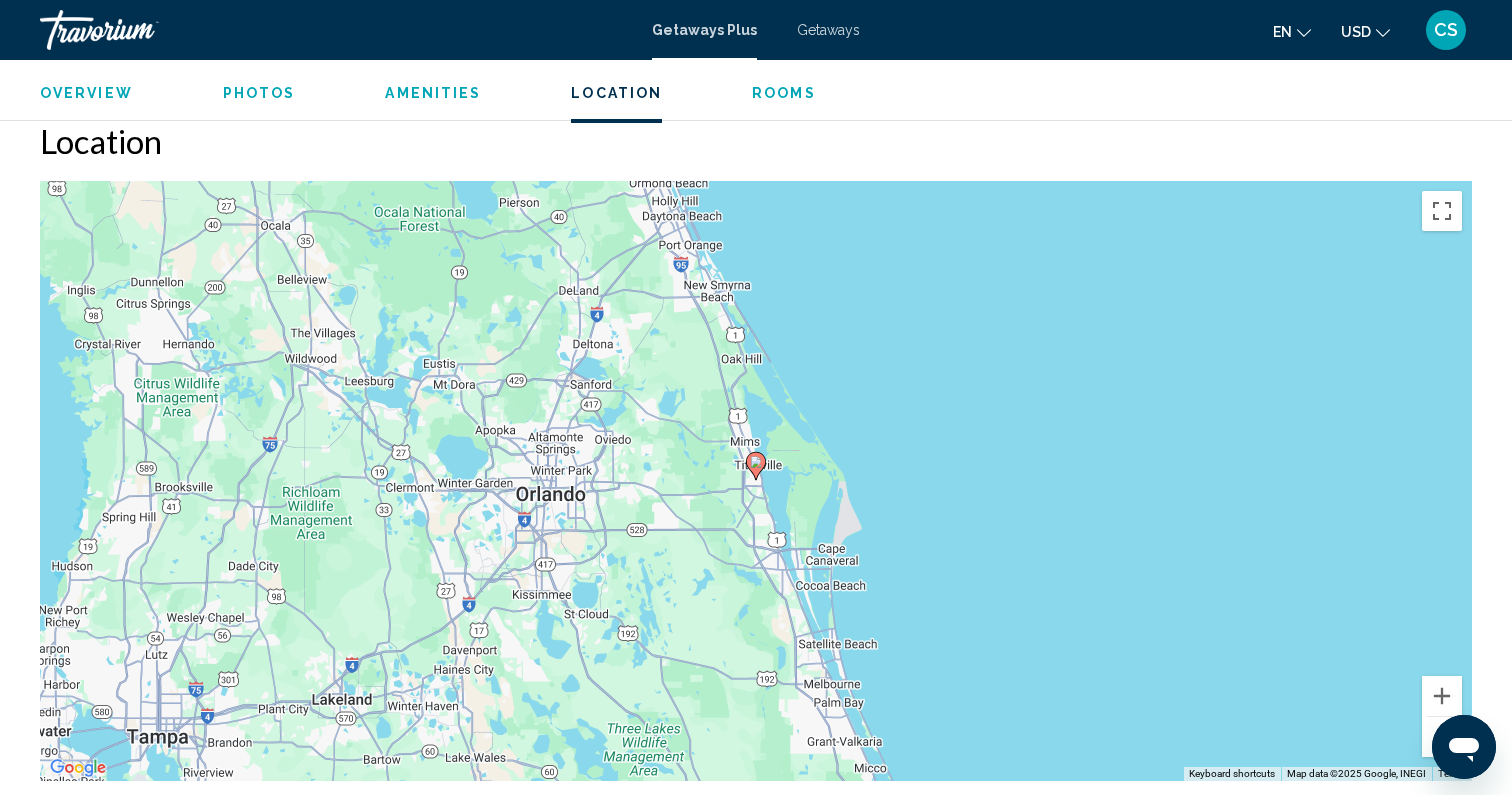 click at bounding box center [1442, 737] 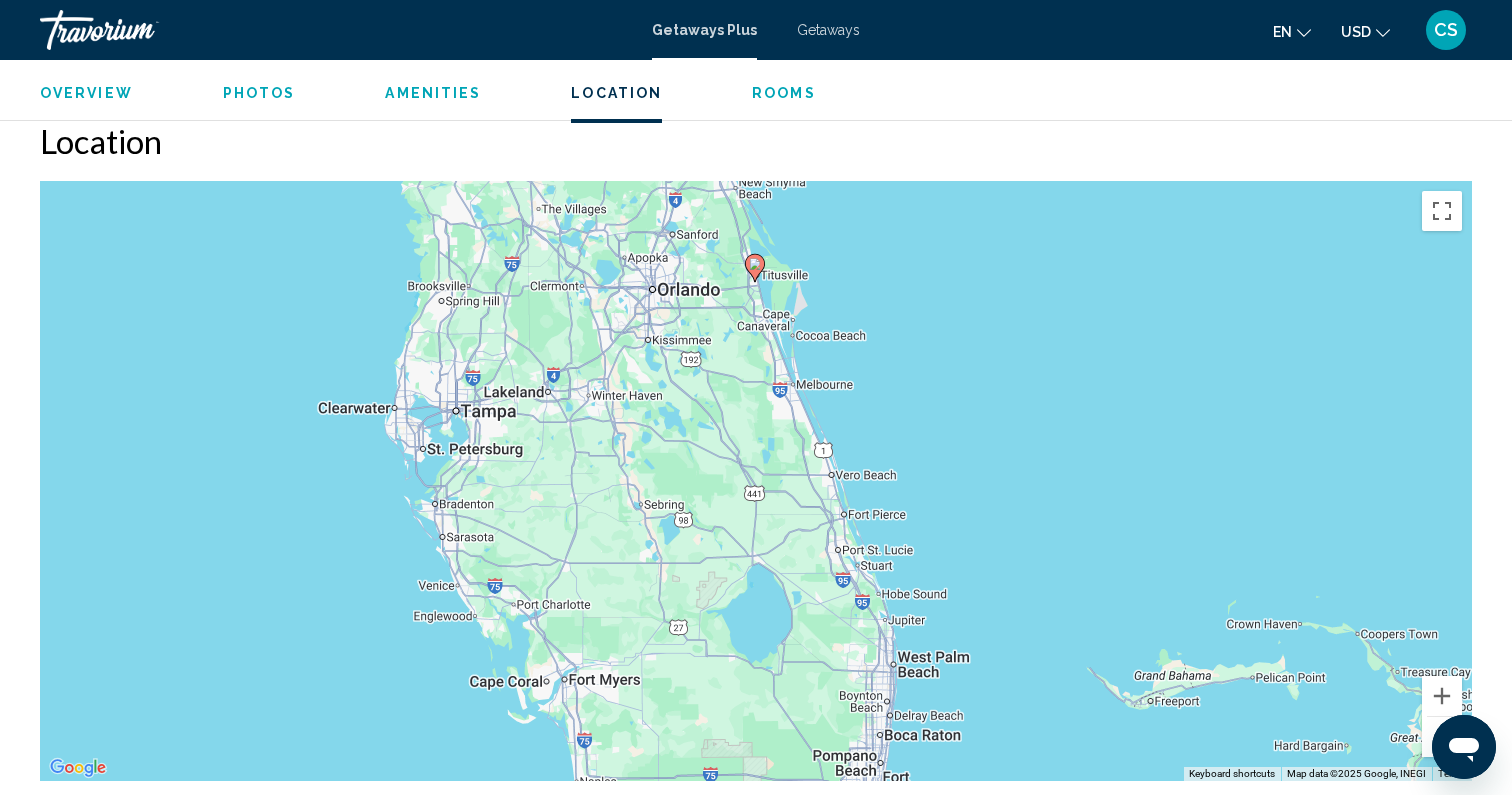 drag, startPoint x: 1191, startPoint y: 701, endPoint x: 1190, endPoint y: 500, distance: 201.00249 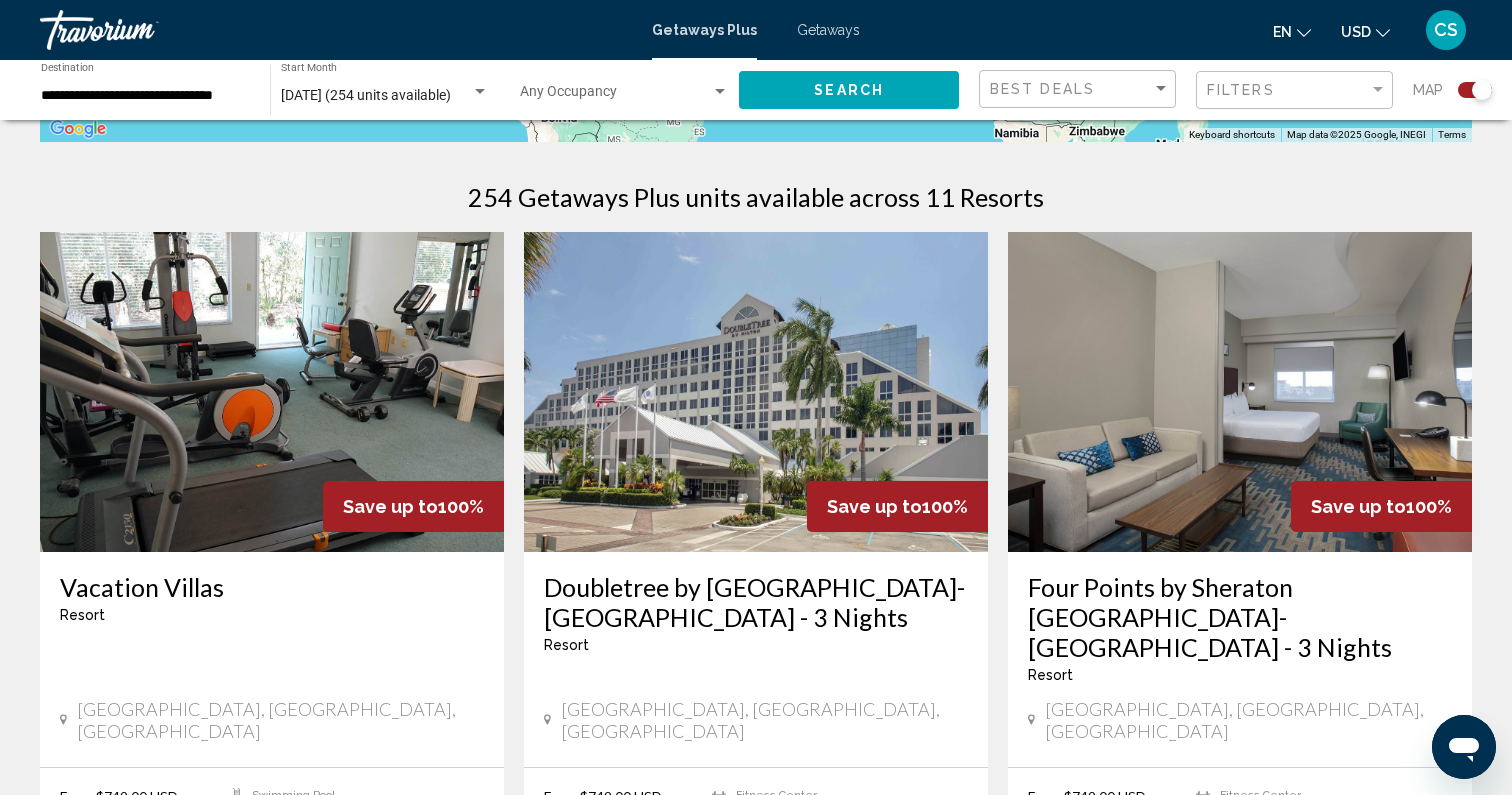 scroll, scrollTop: 599, scrollLeft: 0, axis: vertical 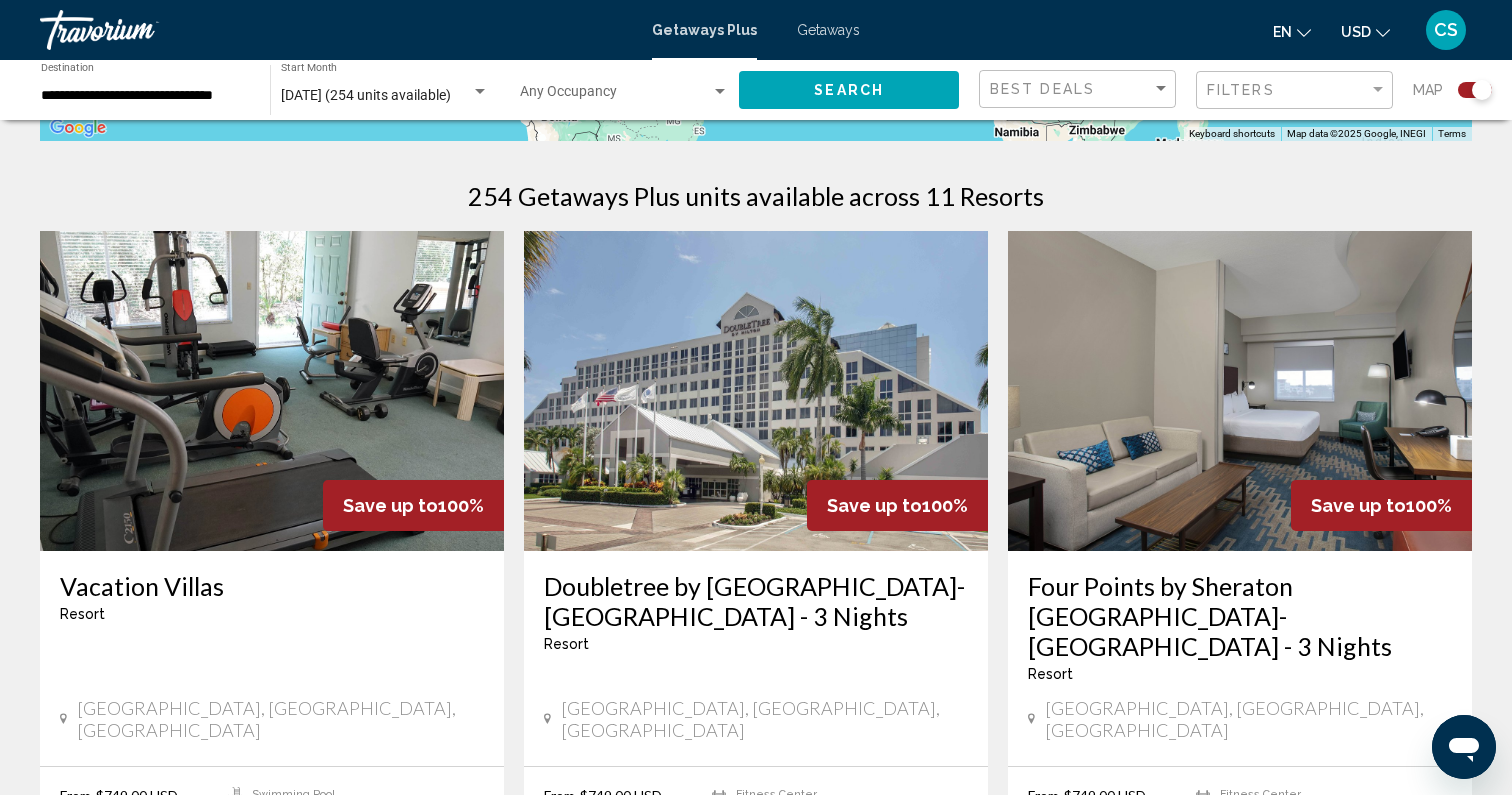 click at bounding box center [1240, 391] 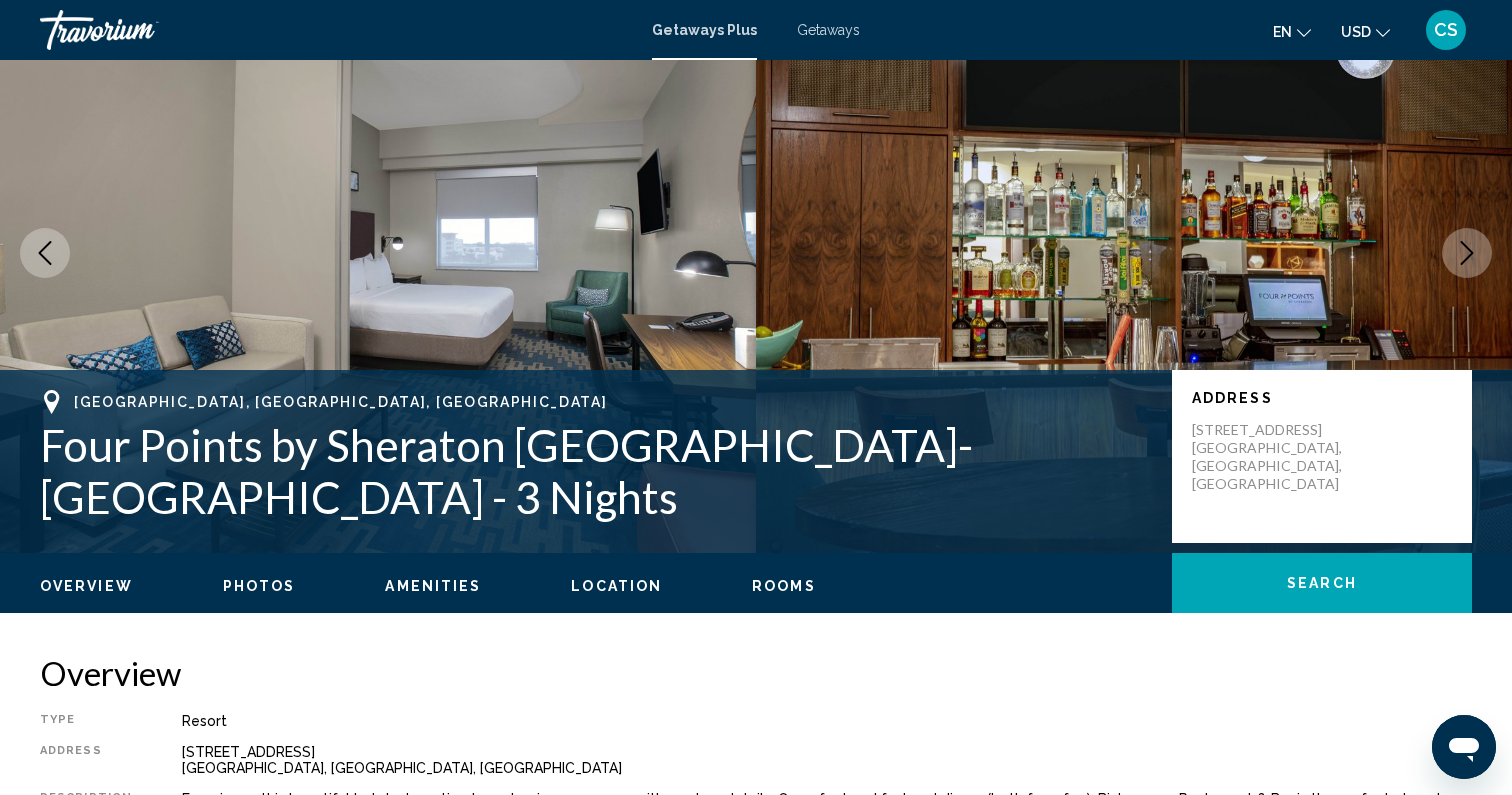scroll, scrollTop: 112, scrollLeft: 0, axis: vertical 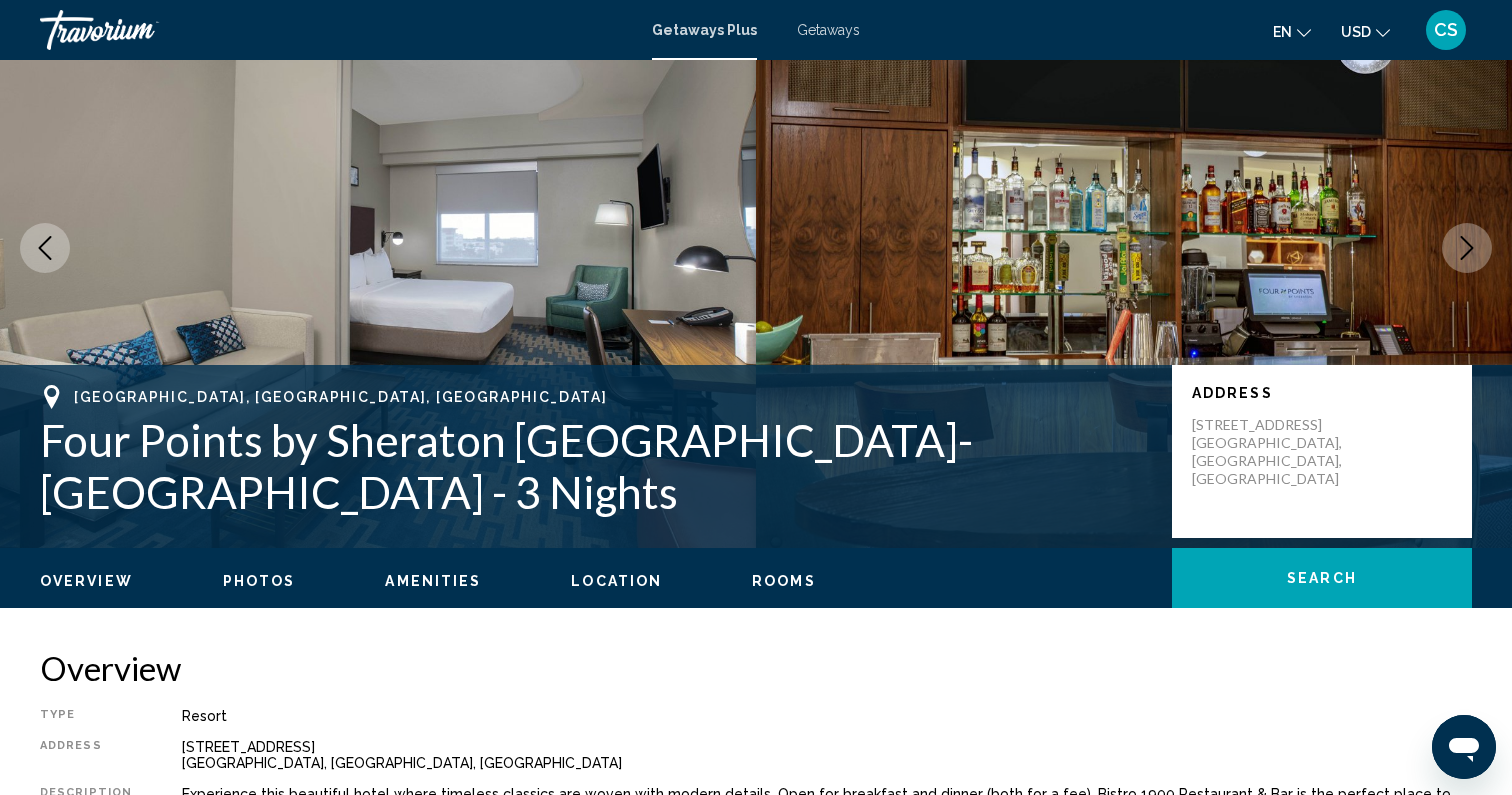 click on "Overview
Photos
Amenities
Location
Rooms
Search" 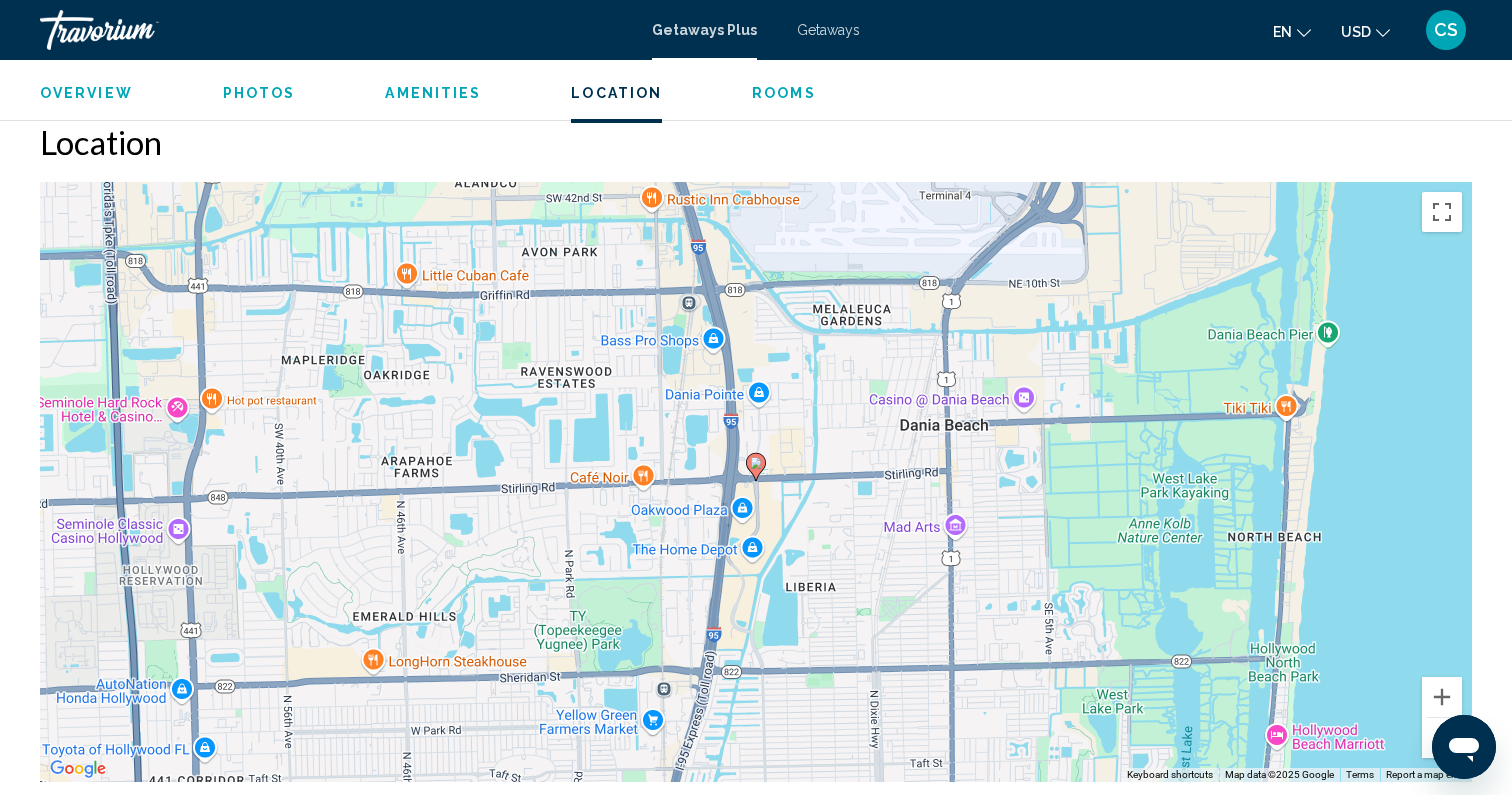 scroll, scrollTop: 1873, scrollLeft: 0, axis: vertical 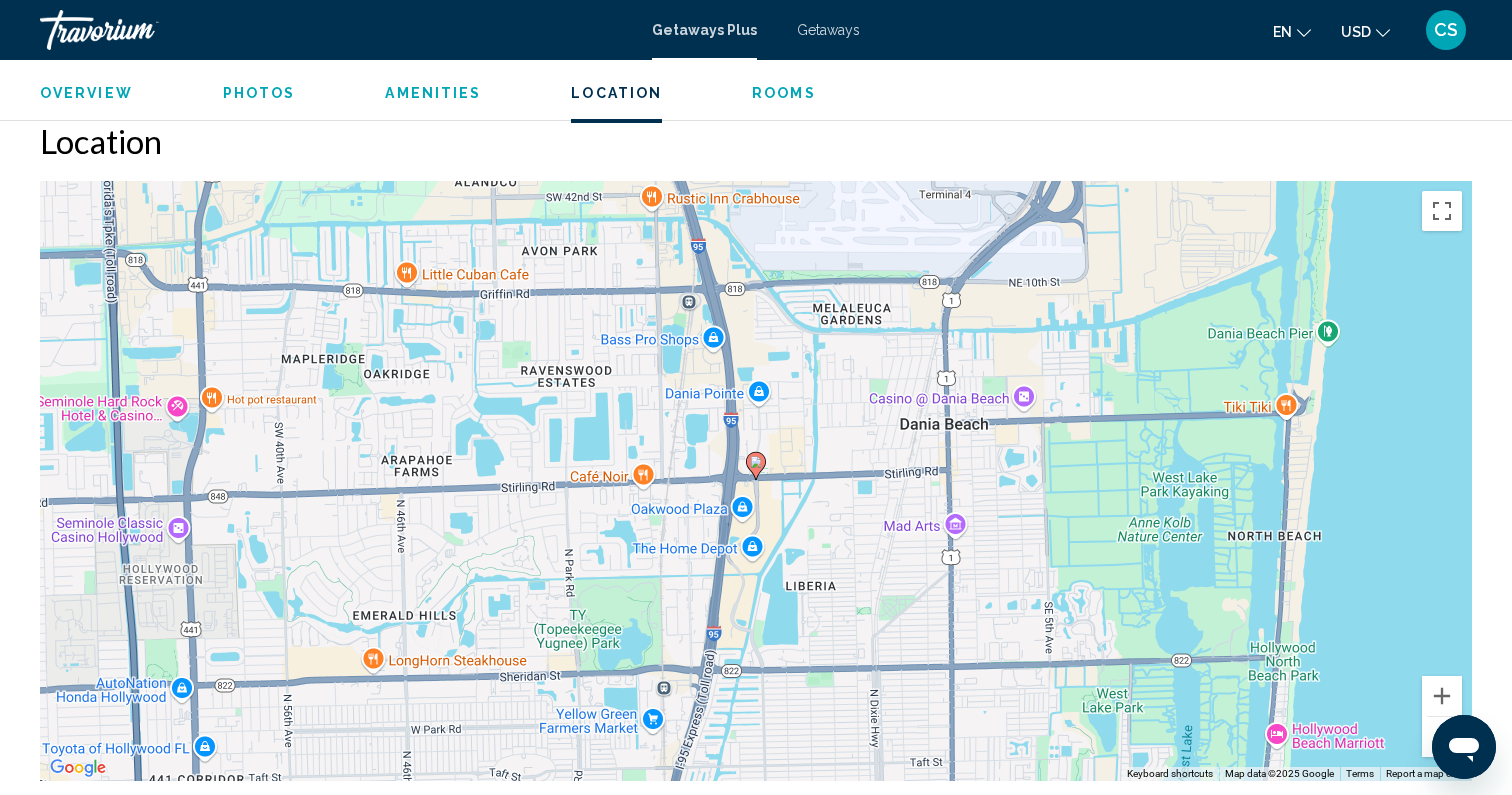 click at bounding box center [1442, 737] 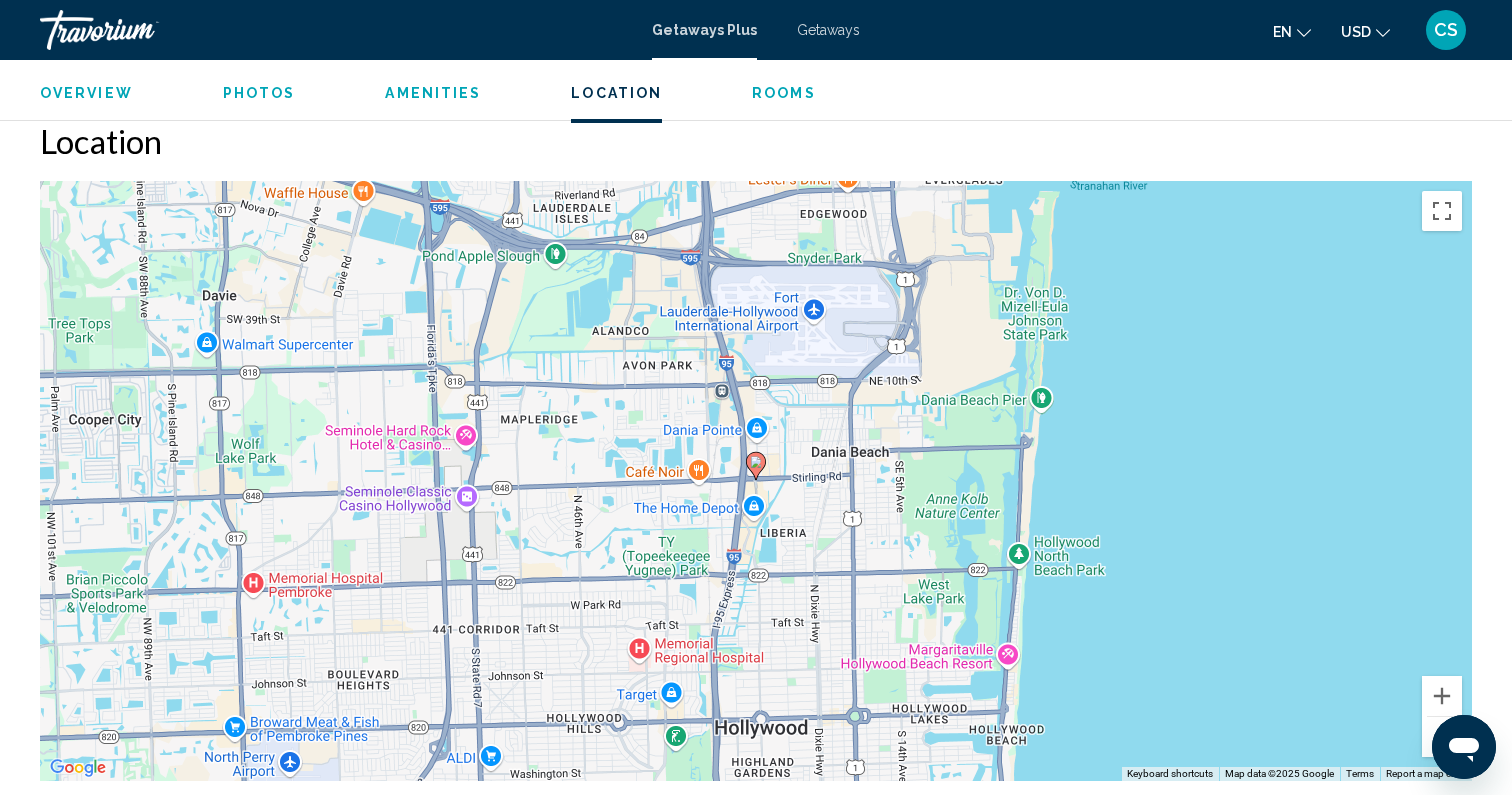 click at bounding box center [1442, 737] 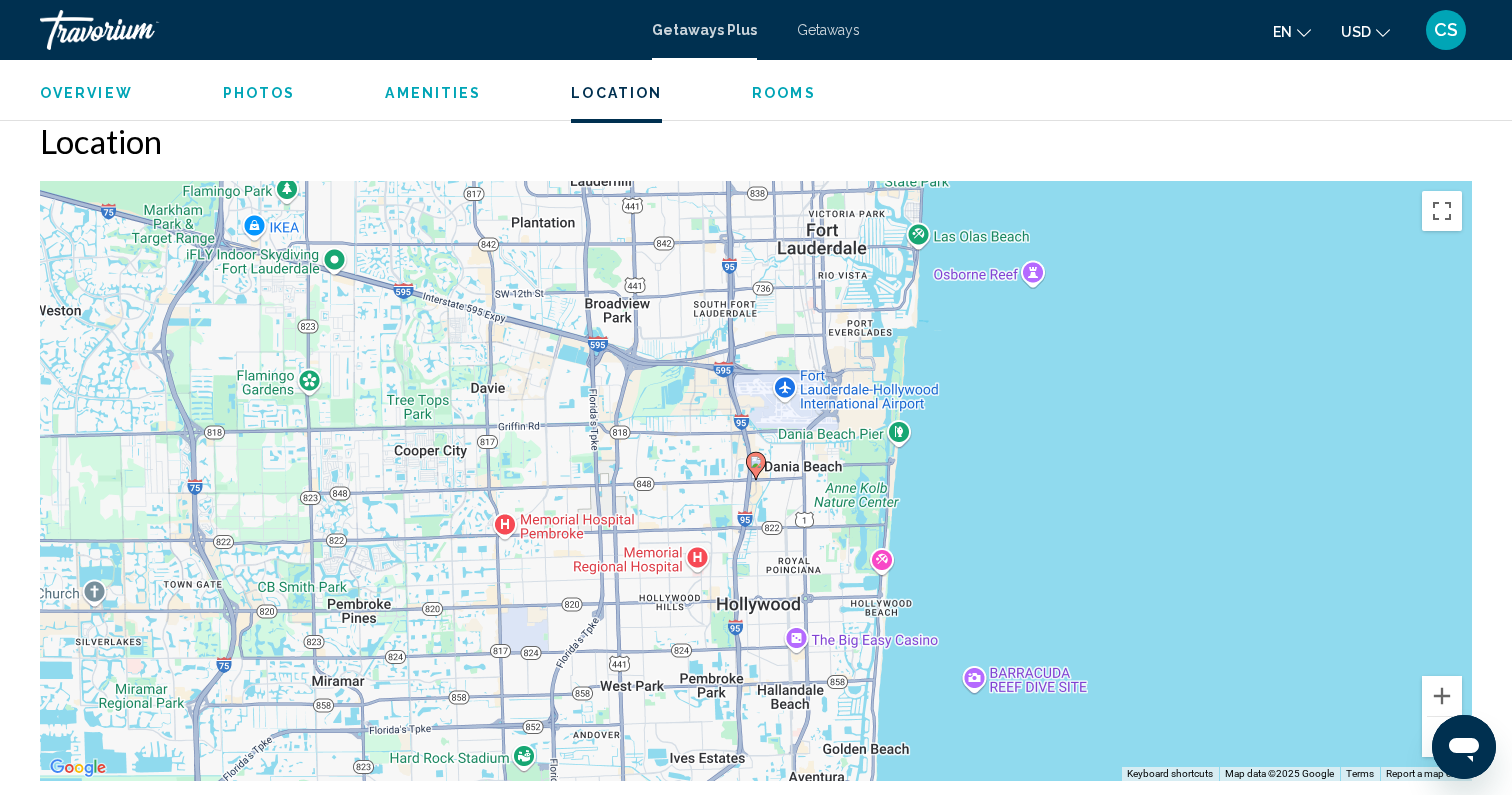 click at bounding box center (1442, 737) 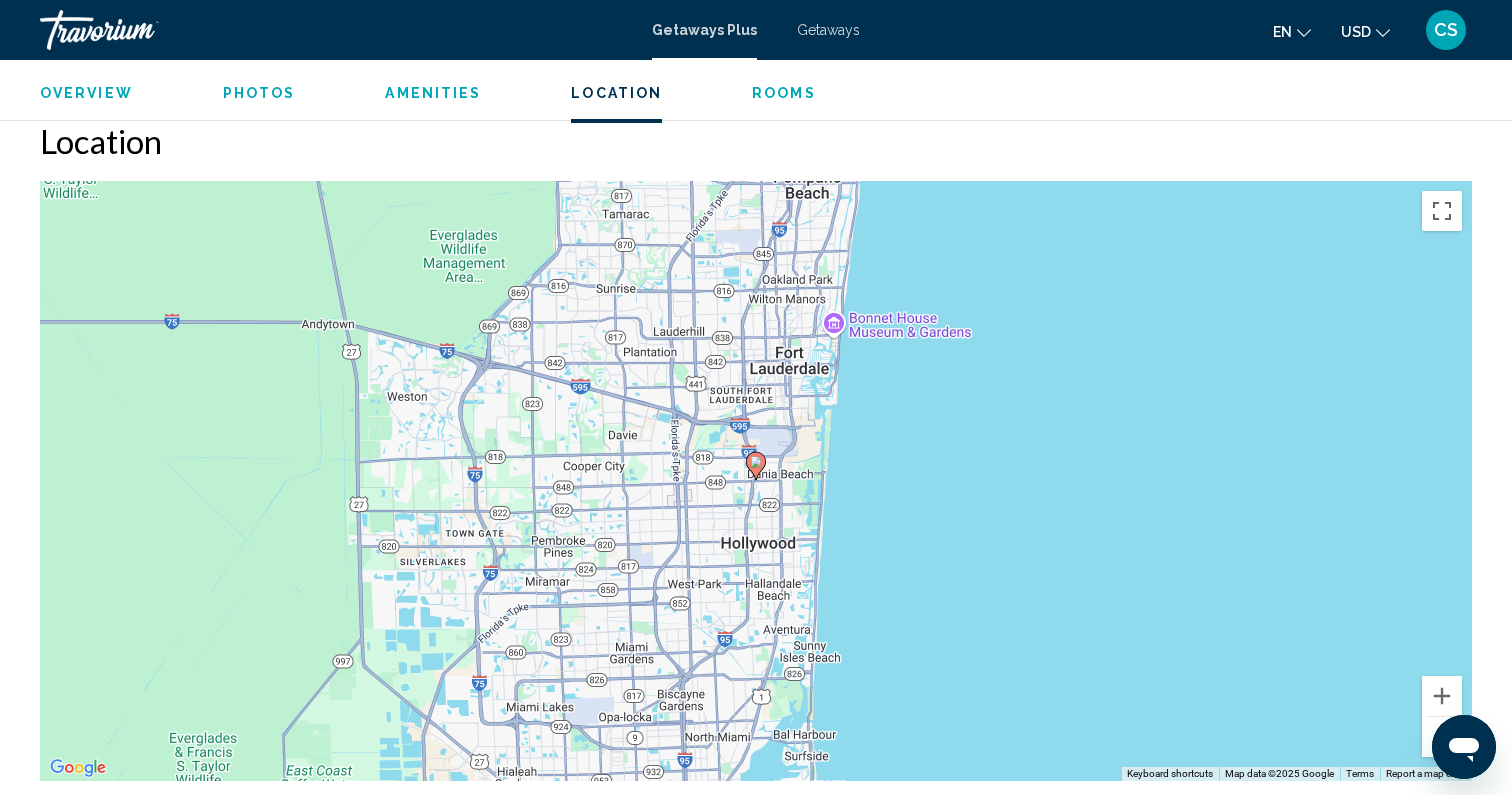 click at bounding box center [1442, 737] 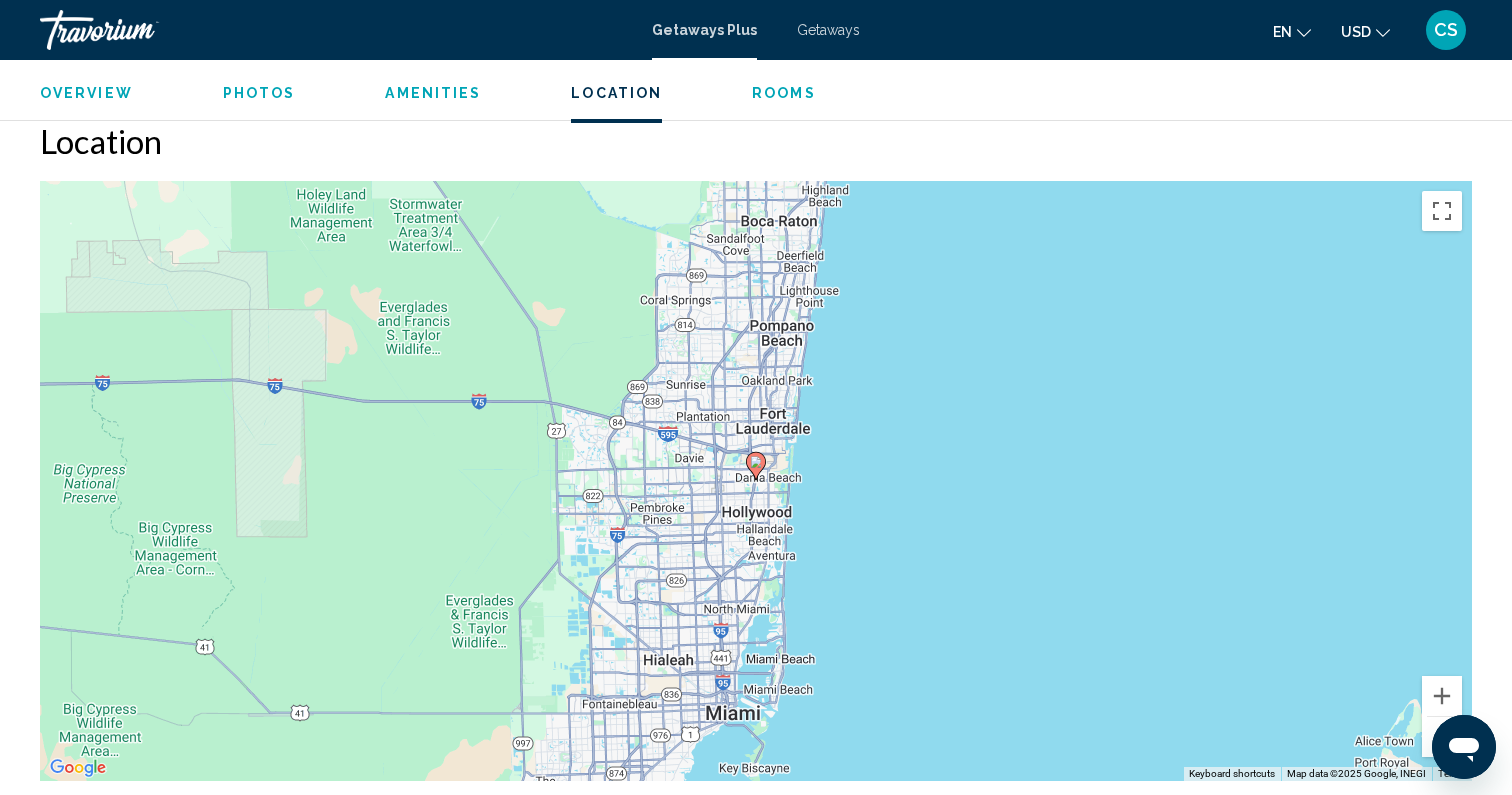 click at bounding box center [1442, 737] 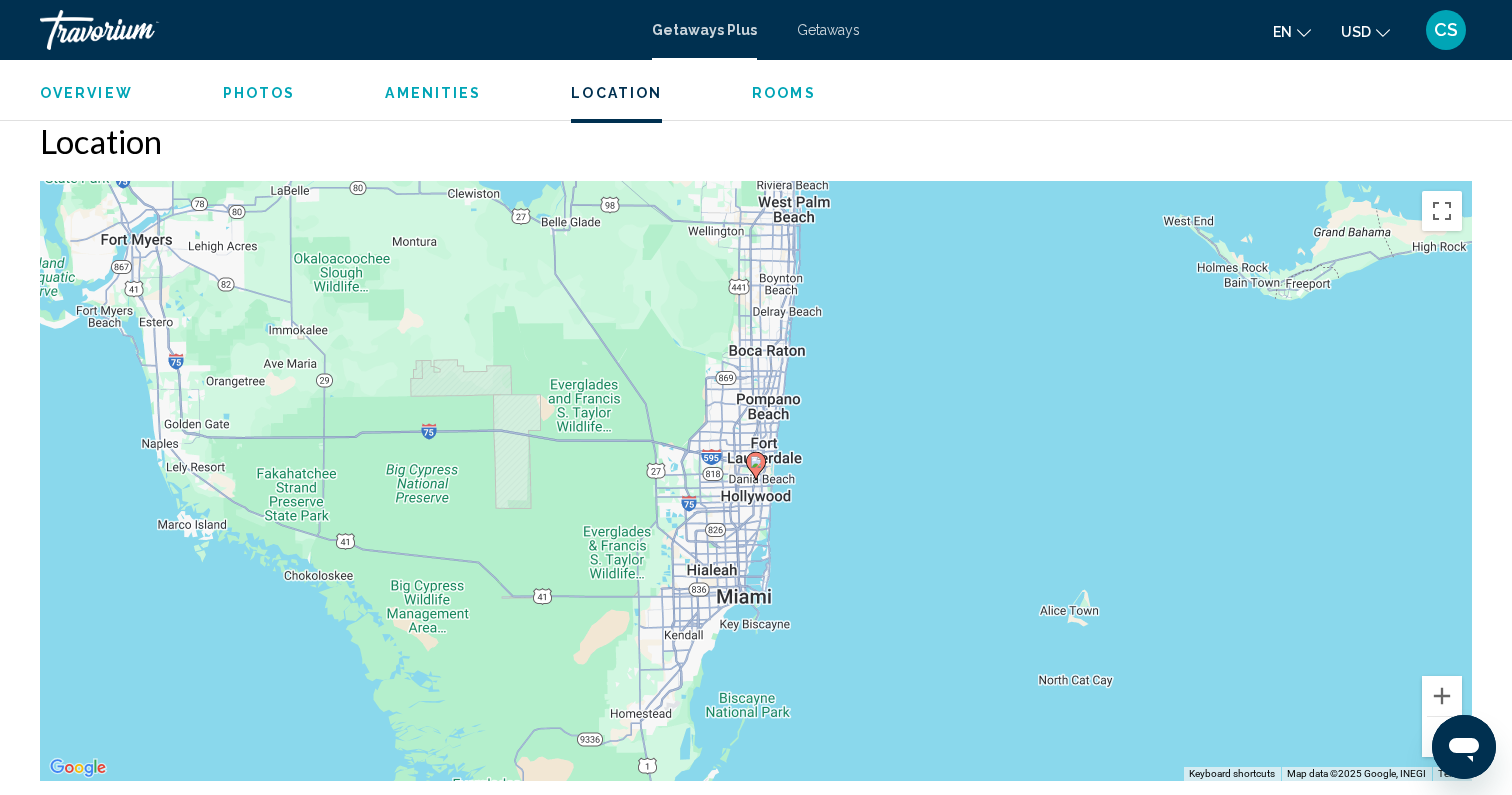 click at bounding box center [1442, 737] 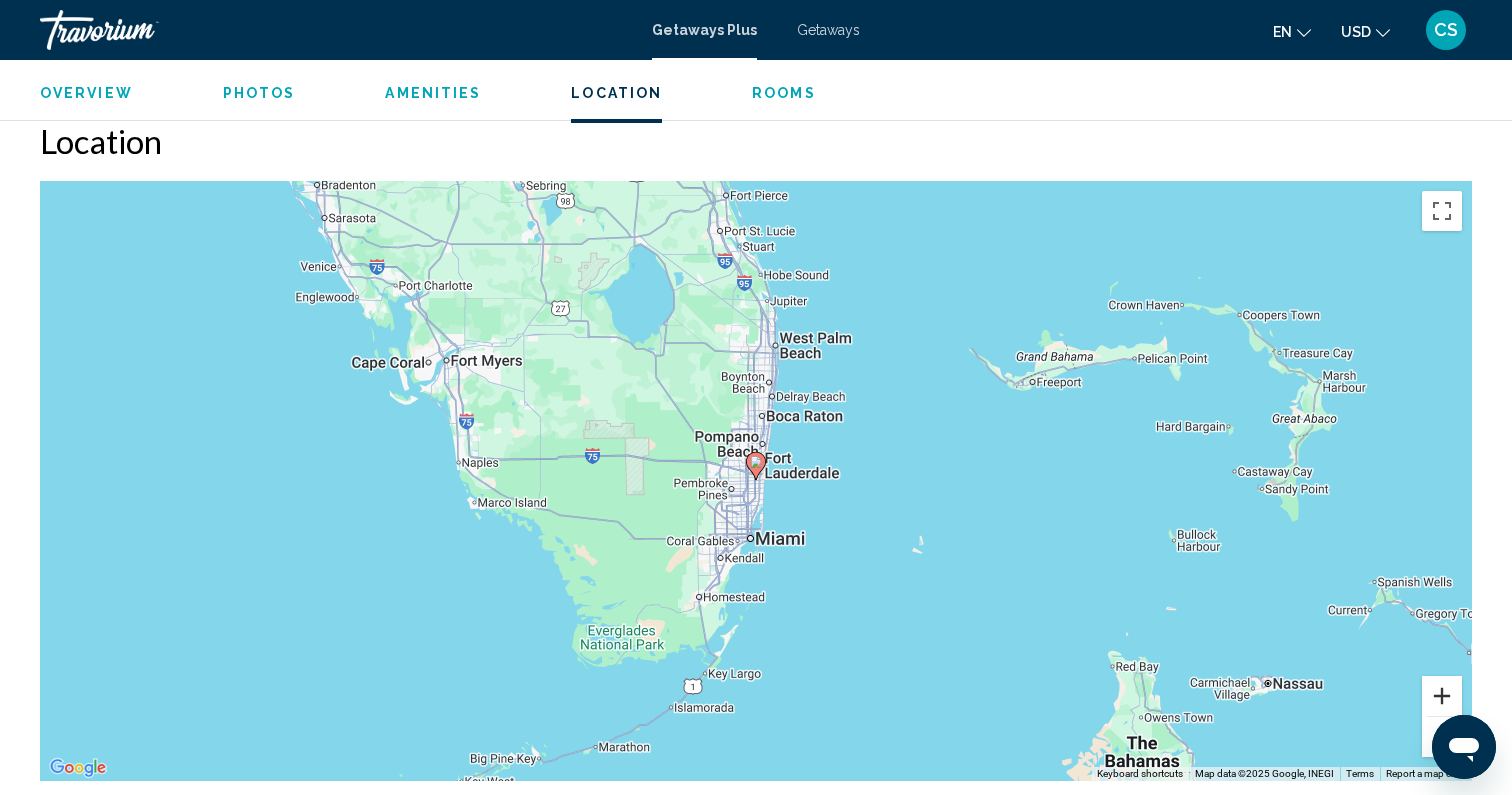 click at bounding box center (1442, 696) 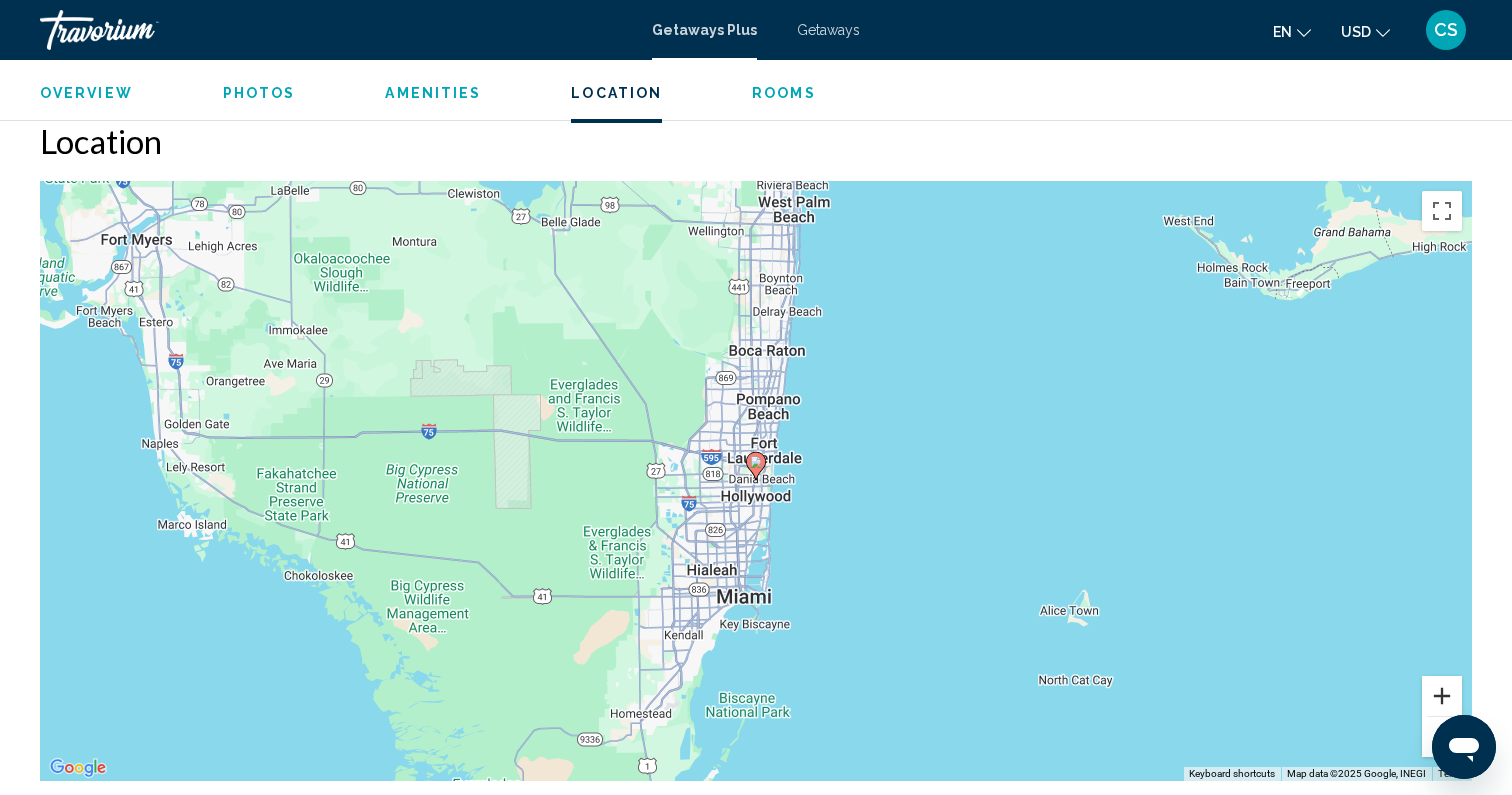 click at bounding box center (1442, 696) 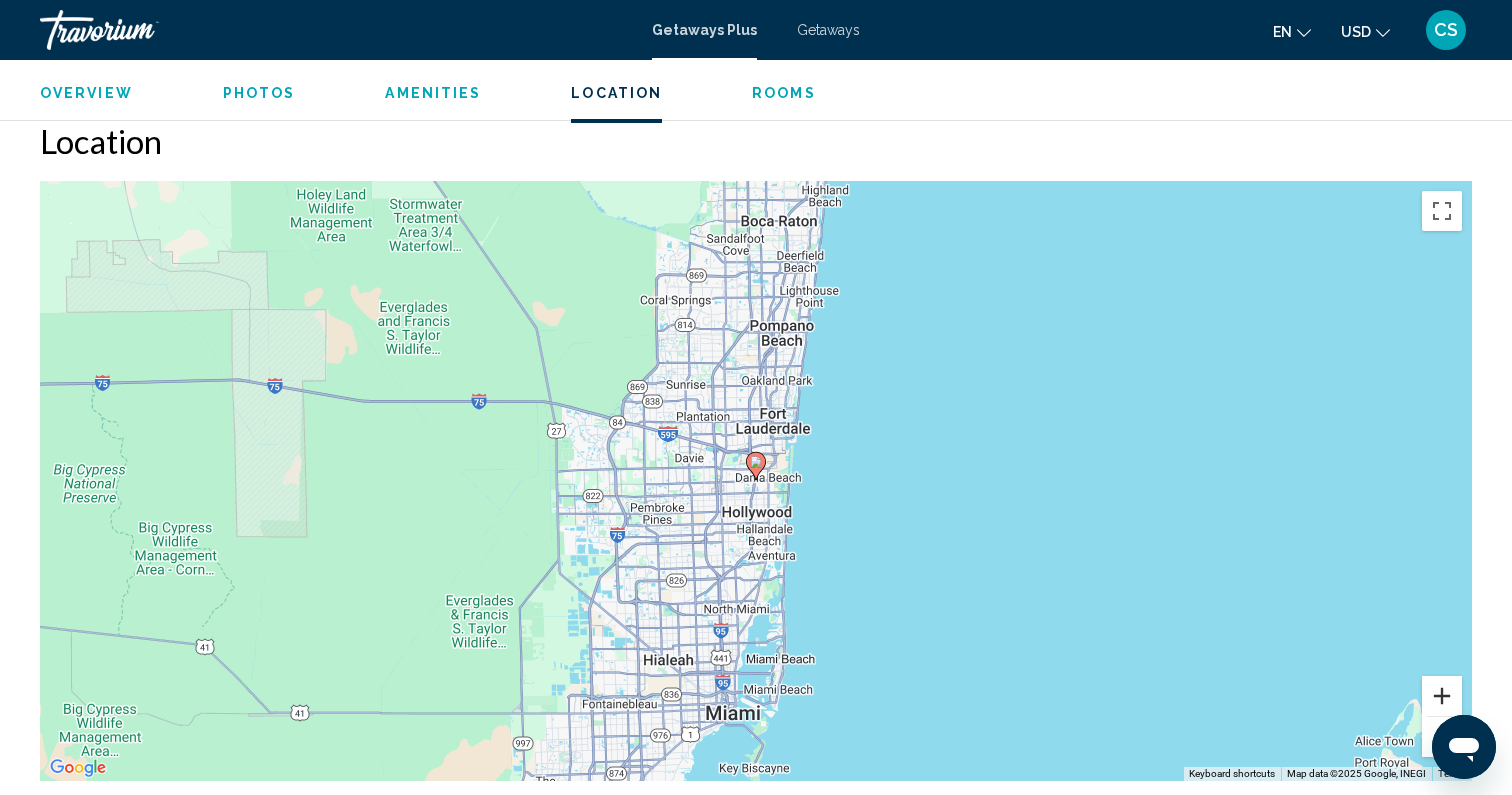 click at bounding box center (1442, 696) 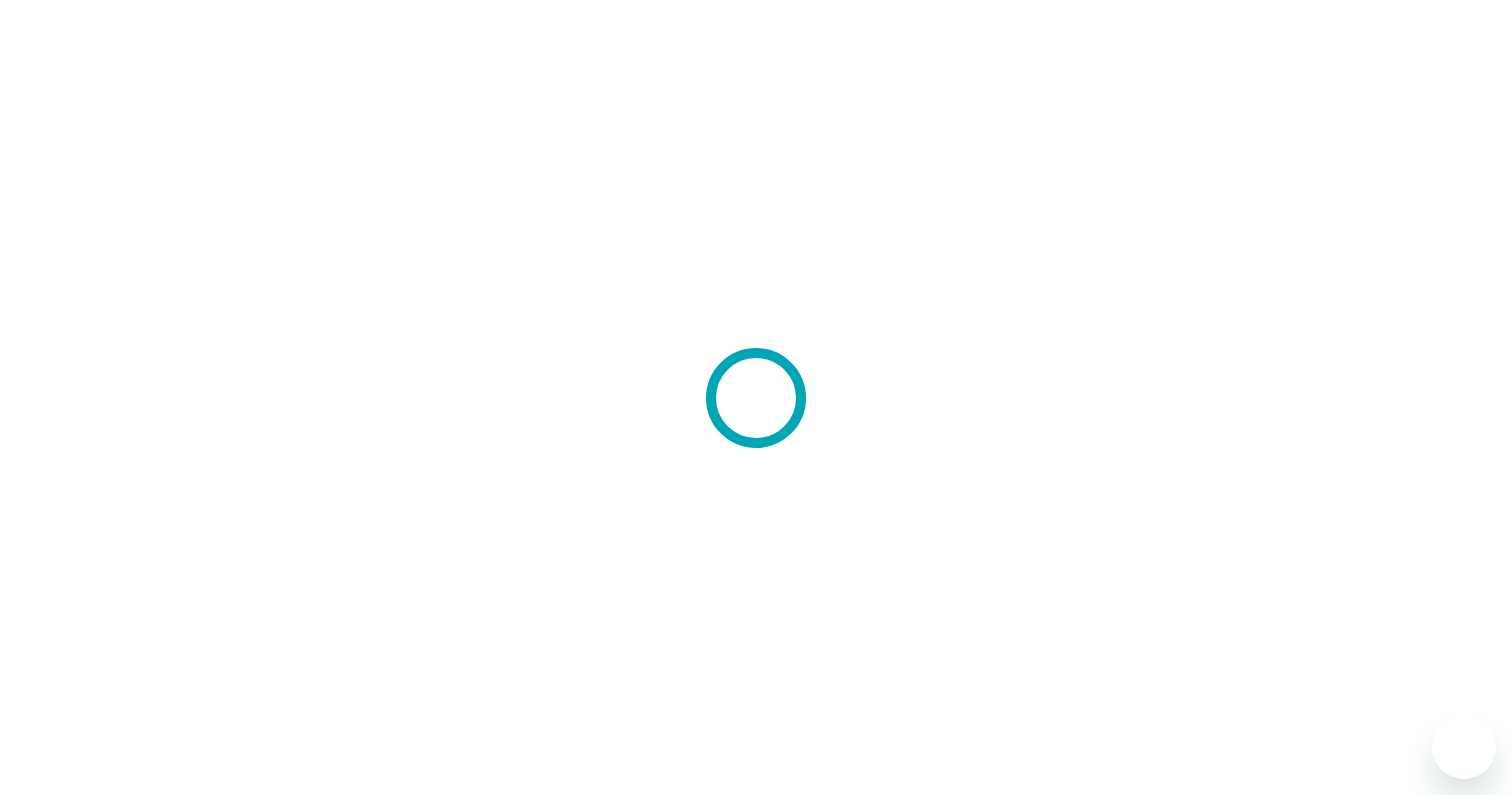 scroll, scrollTop: 0, scrollLeft: 0, axis: both 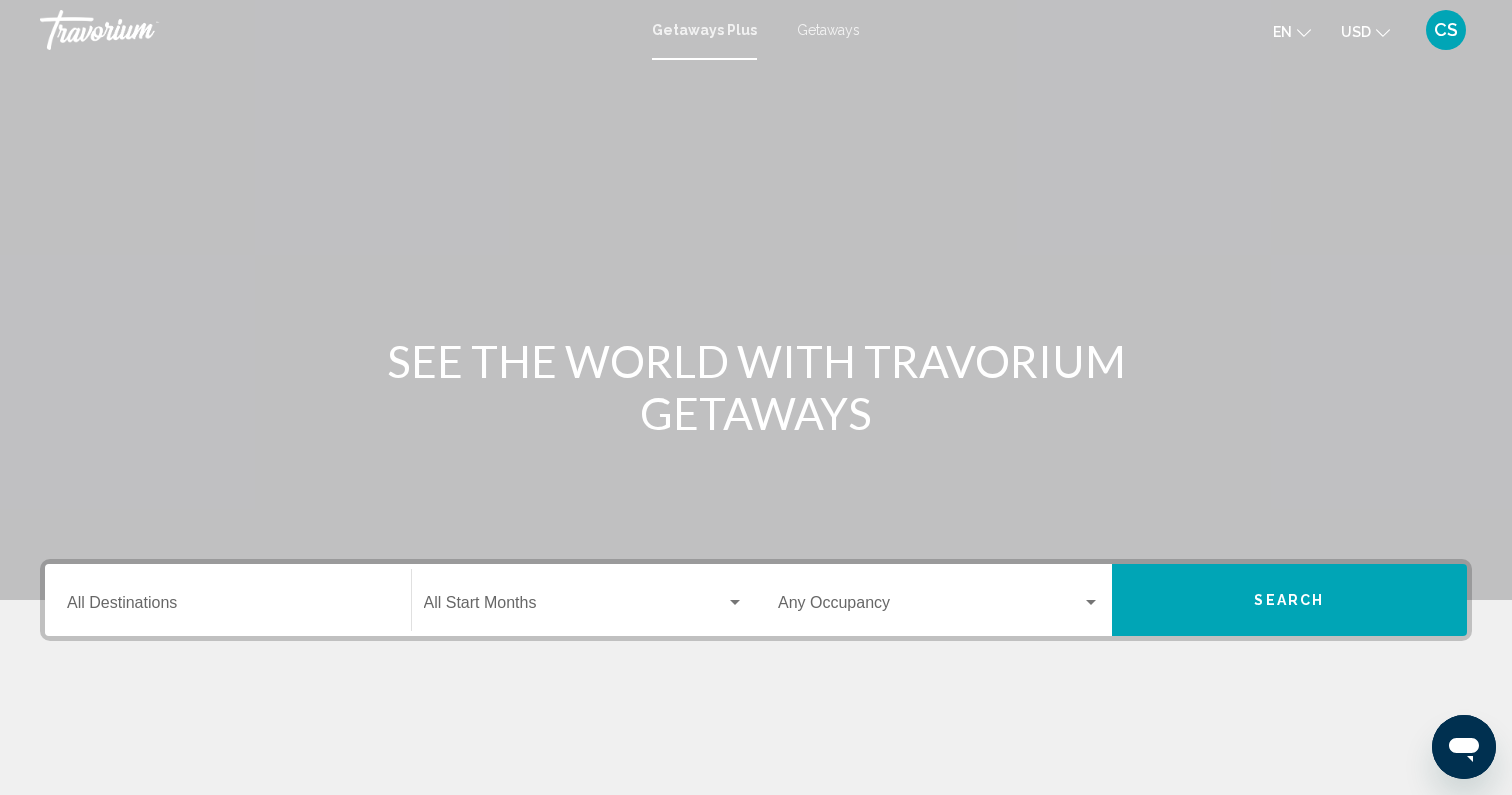 click on "Destination All Destinations" at bounding box center (228, 600) 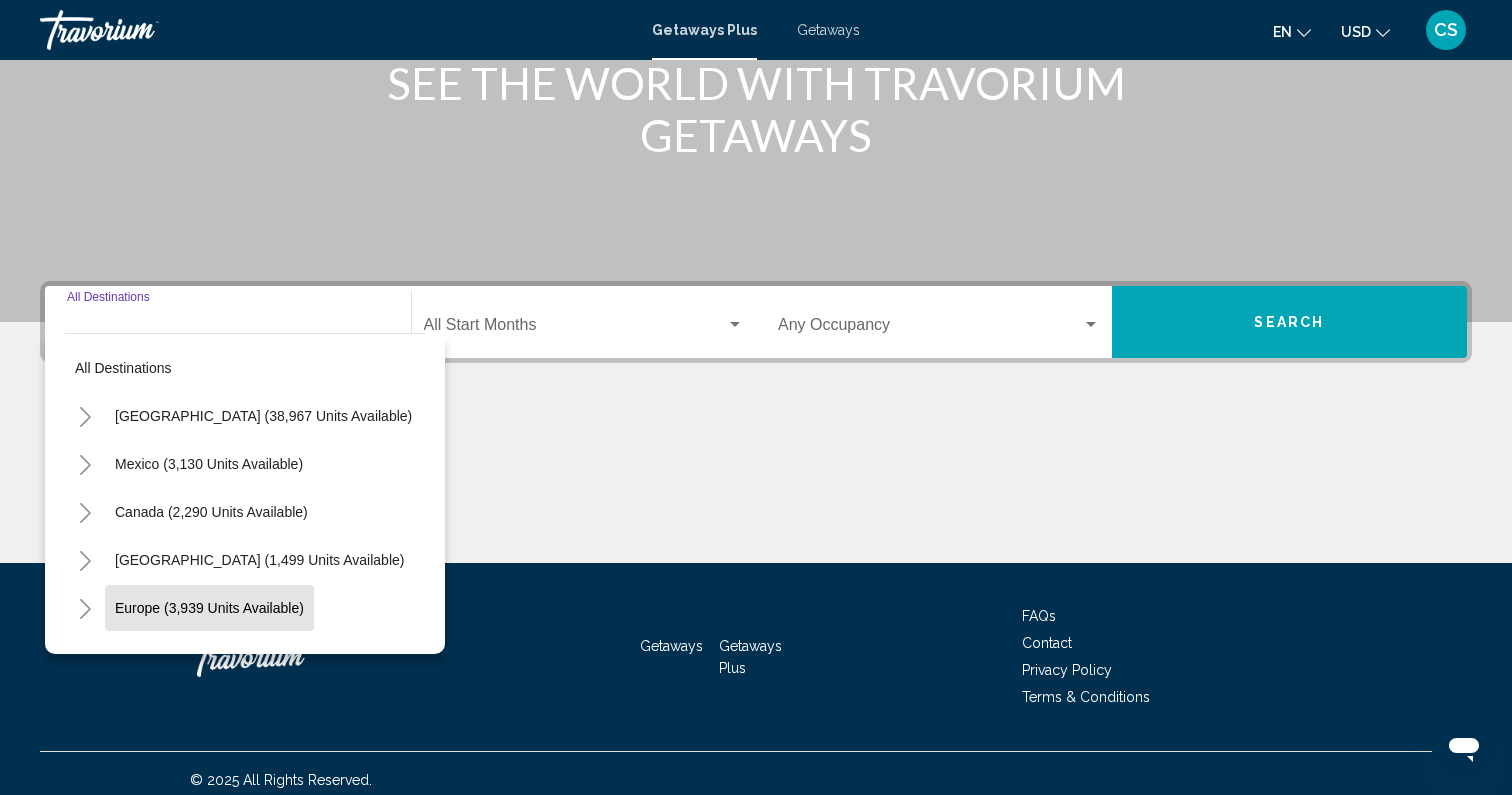 scroll, scrollTop: 291, scrollLeft: 0, axis: vertical 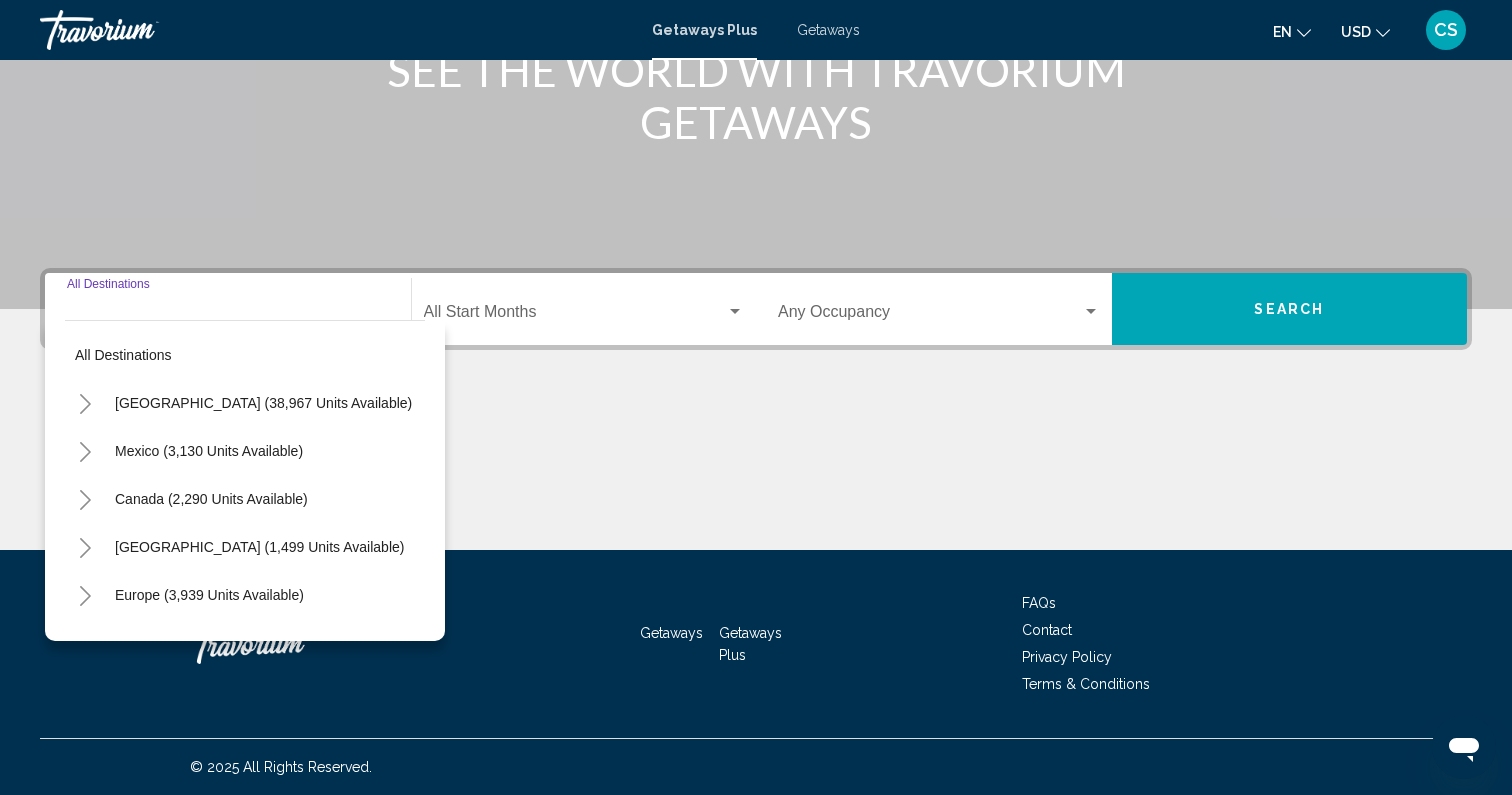 click 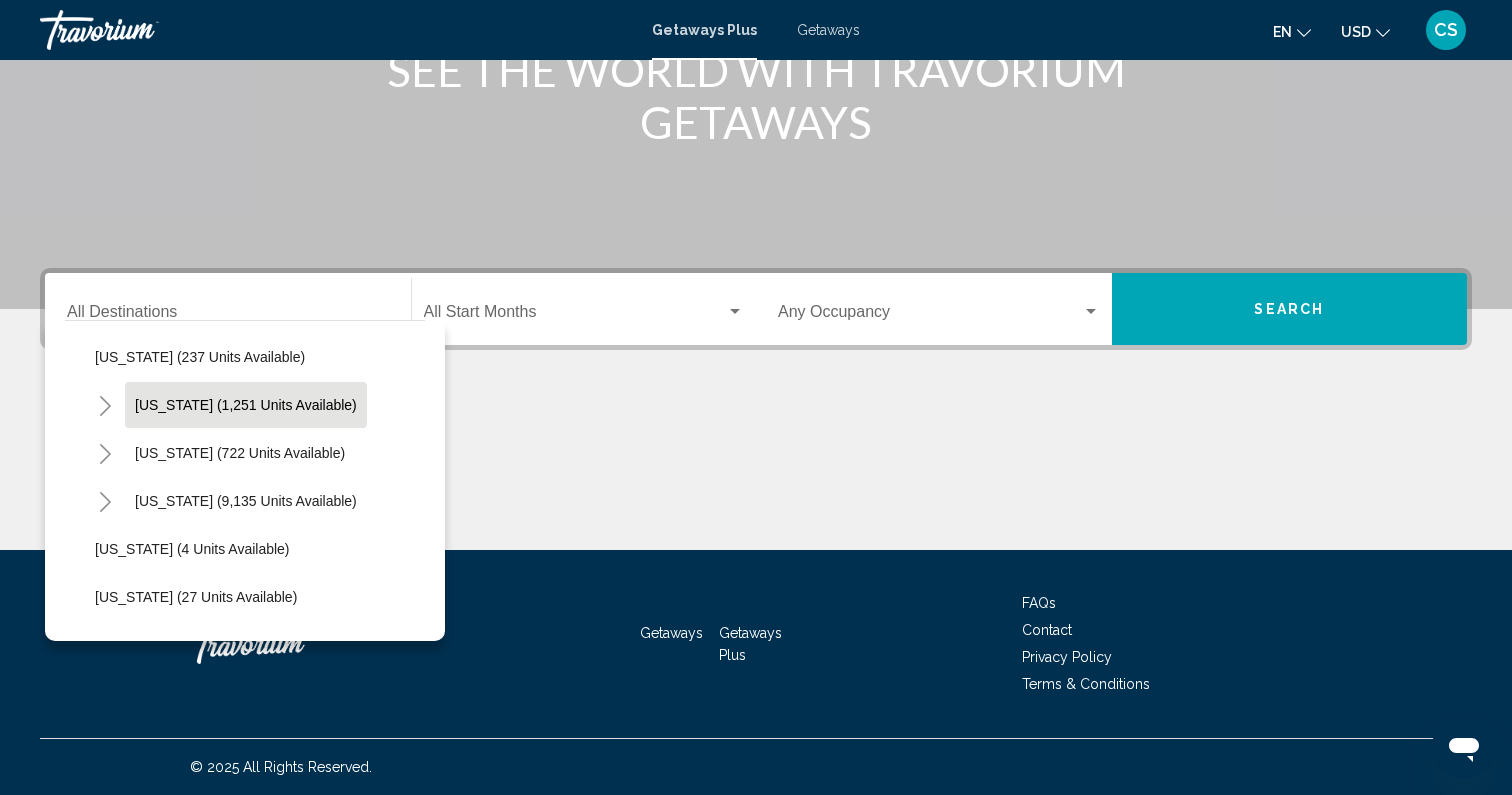 scroll, scrollTop: 242, scrollLeft: 0, axis: vertical 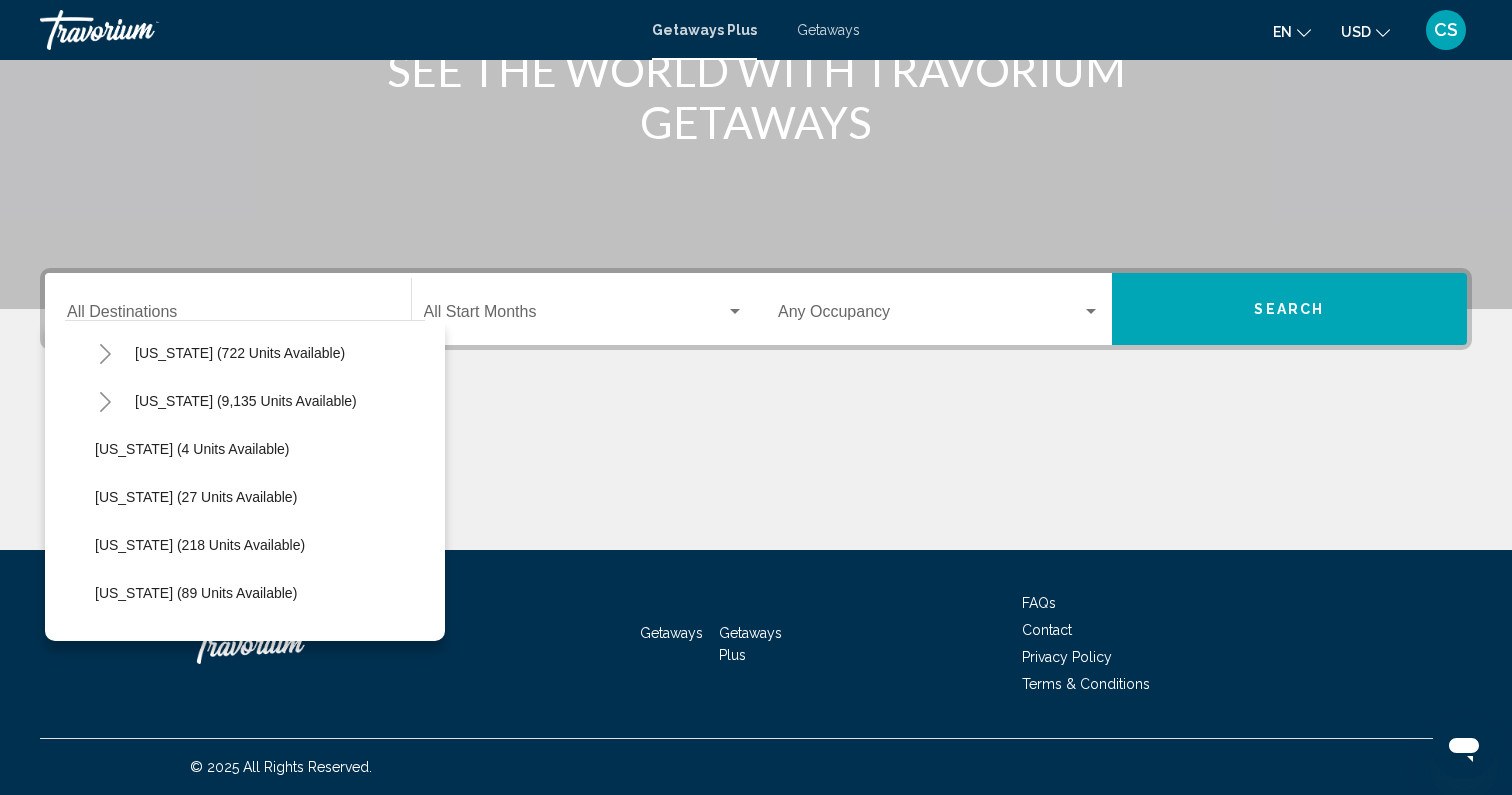 click 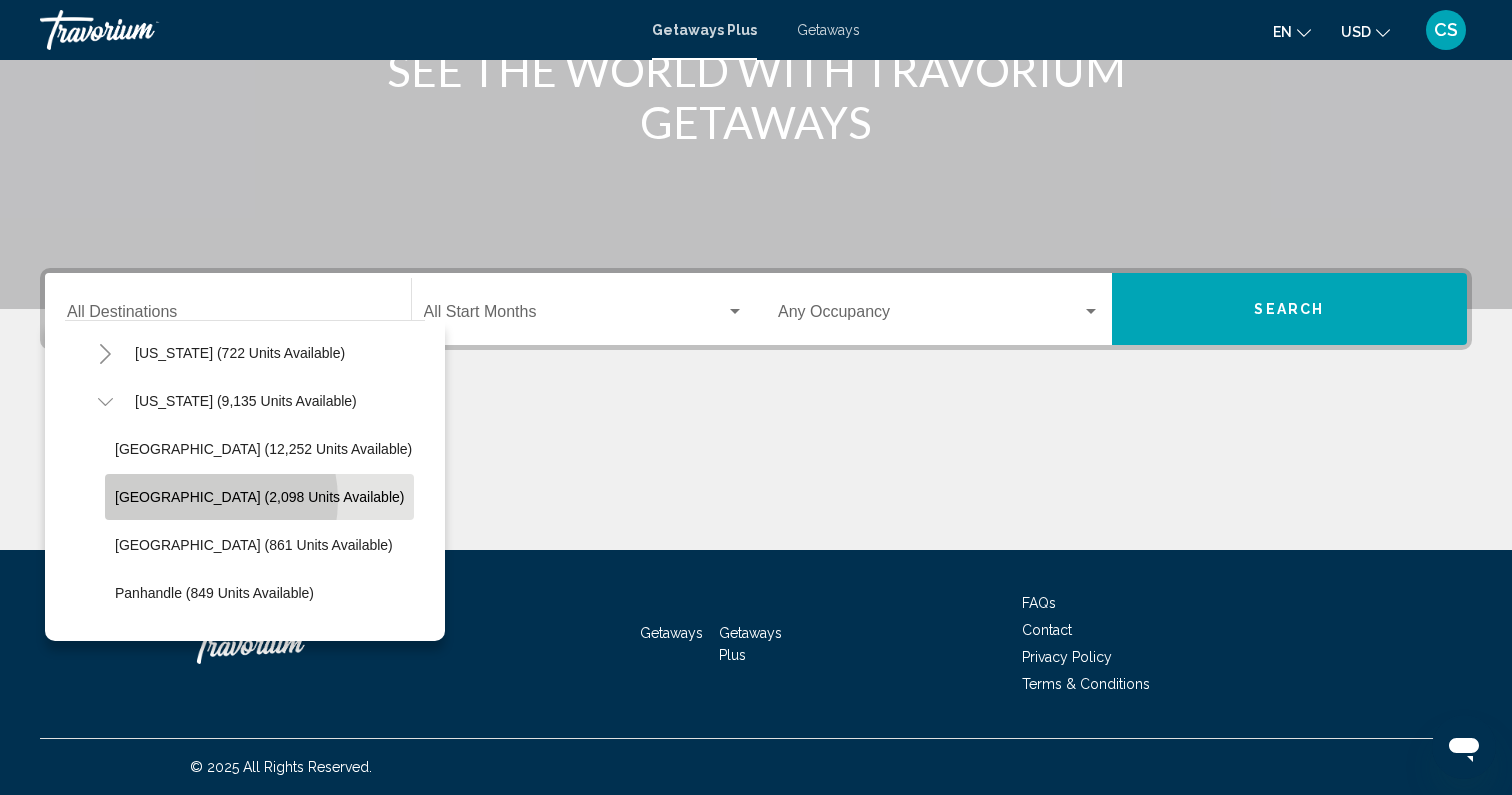 click on "[GEOGRAPHIC_DATA] (2,098 units available)" 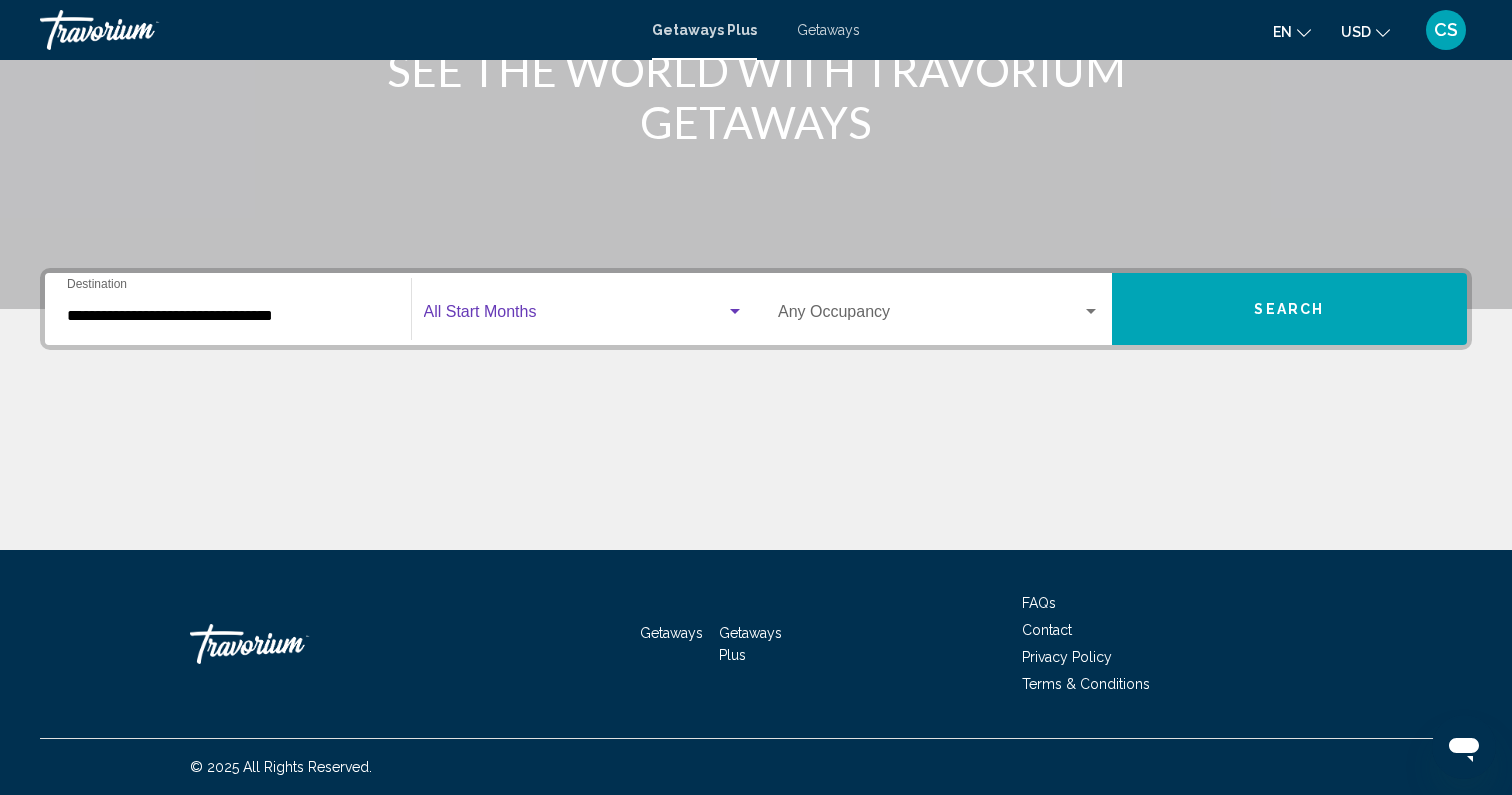 click at bounding box center (575, 316) 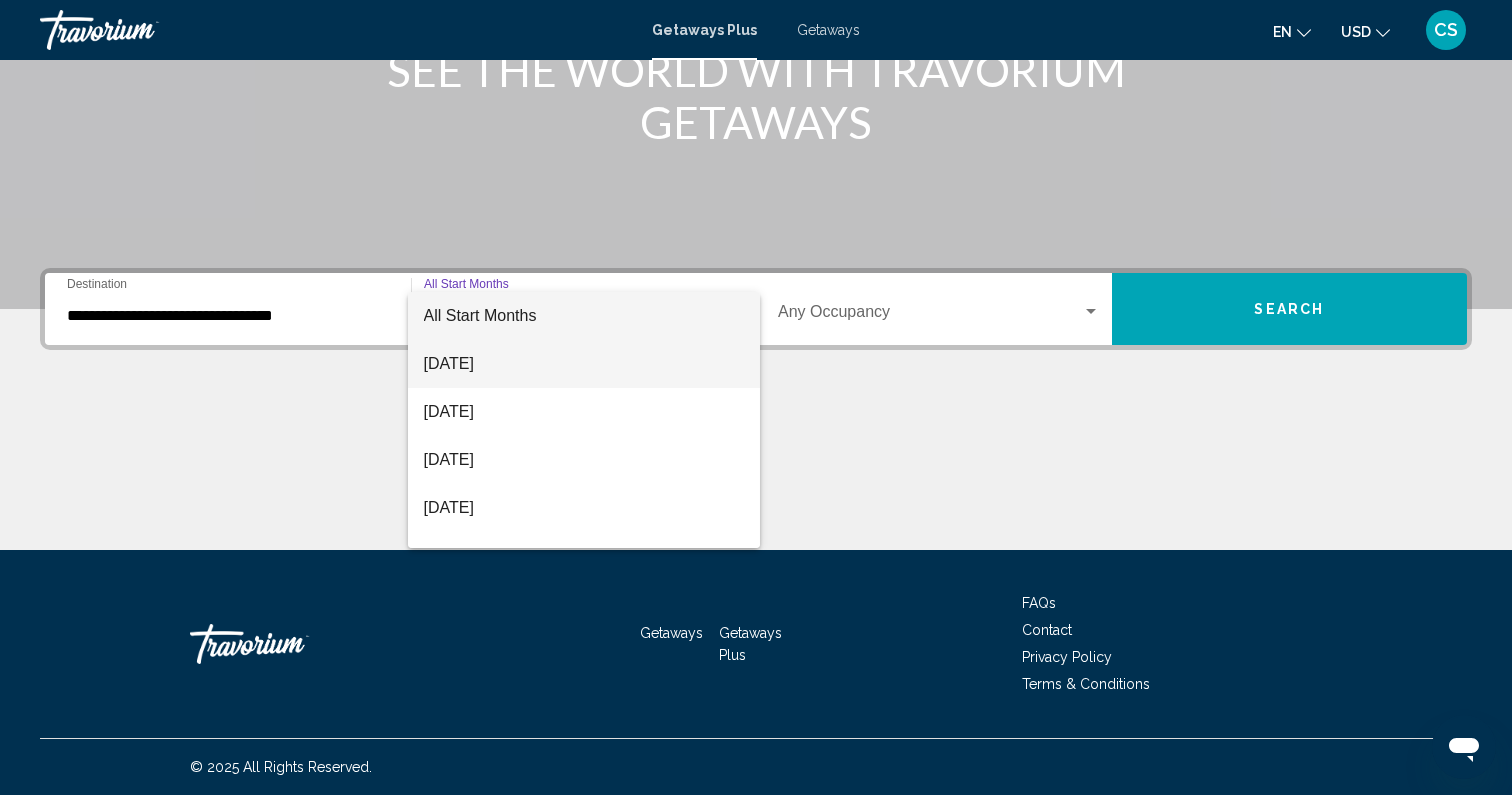 click on "[DATE]" at bounding box center (584, 364) 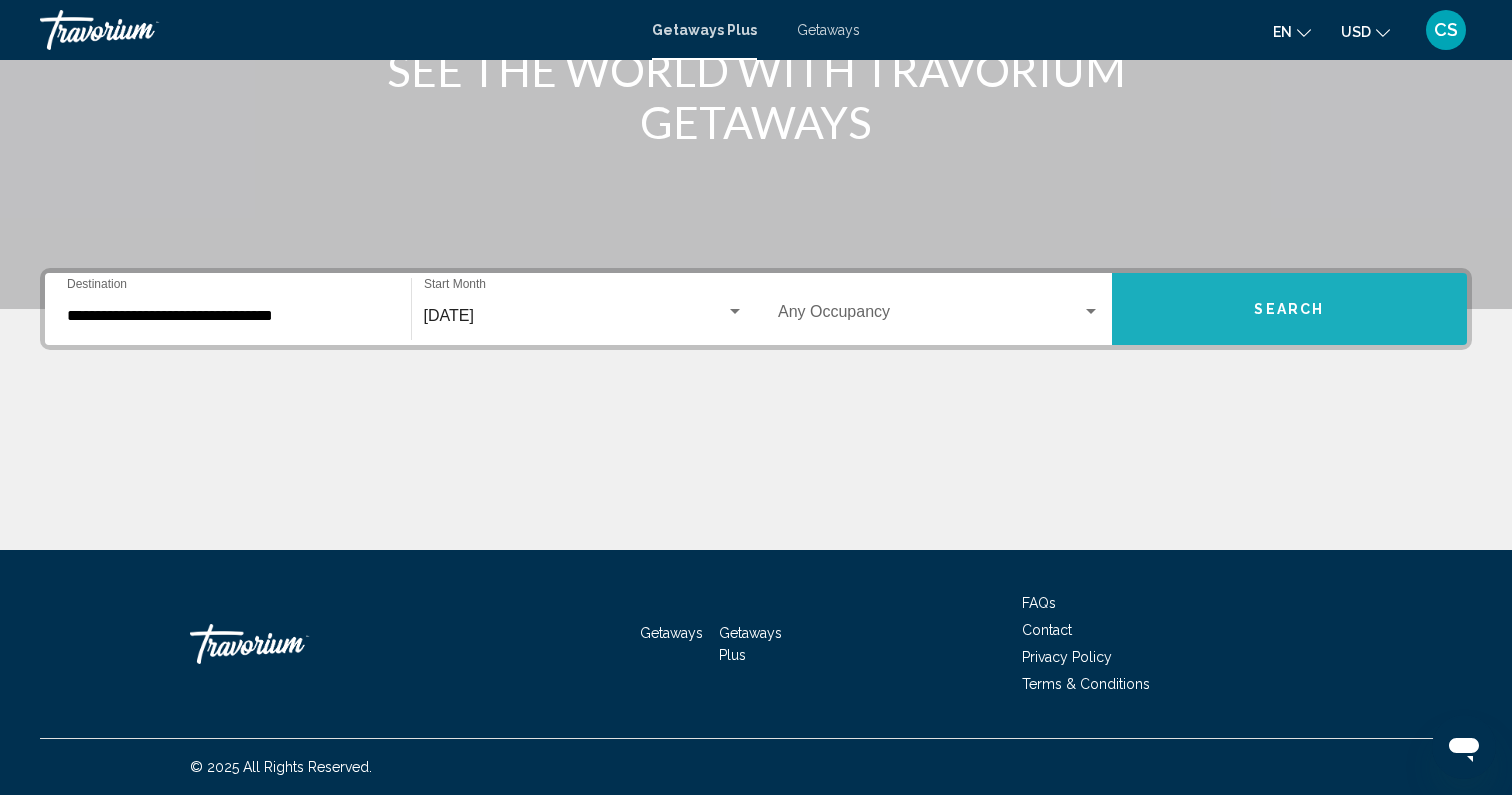 click on "Search" at bounding box center (1290, 309) 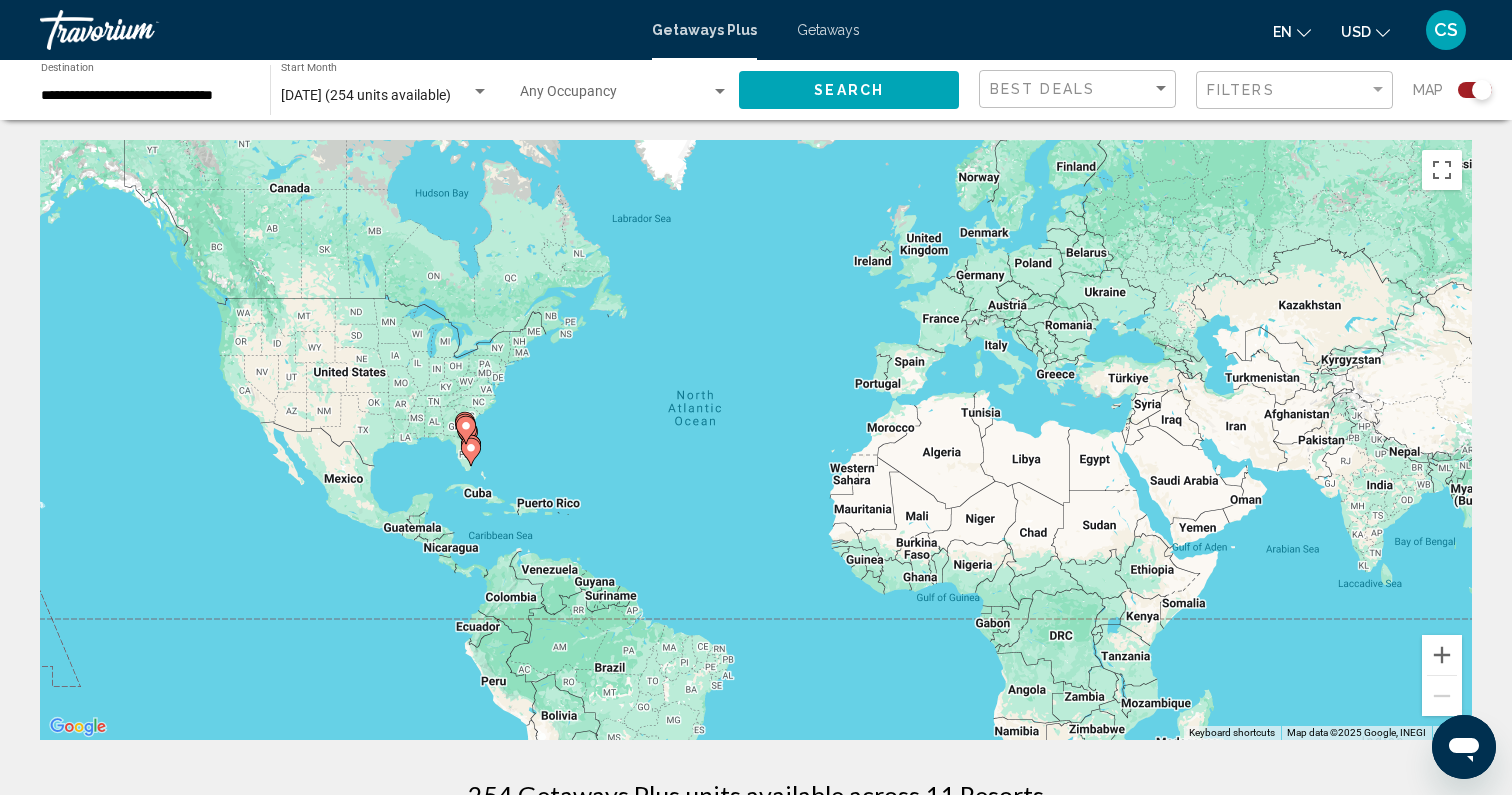 drag, startPoint x: 1194, startPoint y: 312, endPoint x: 1022, endPoint y: 663, distance: 390.87723 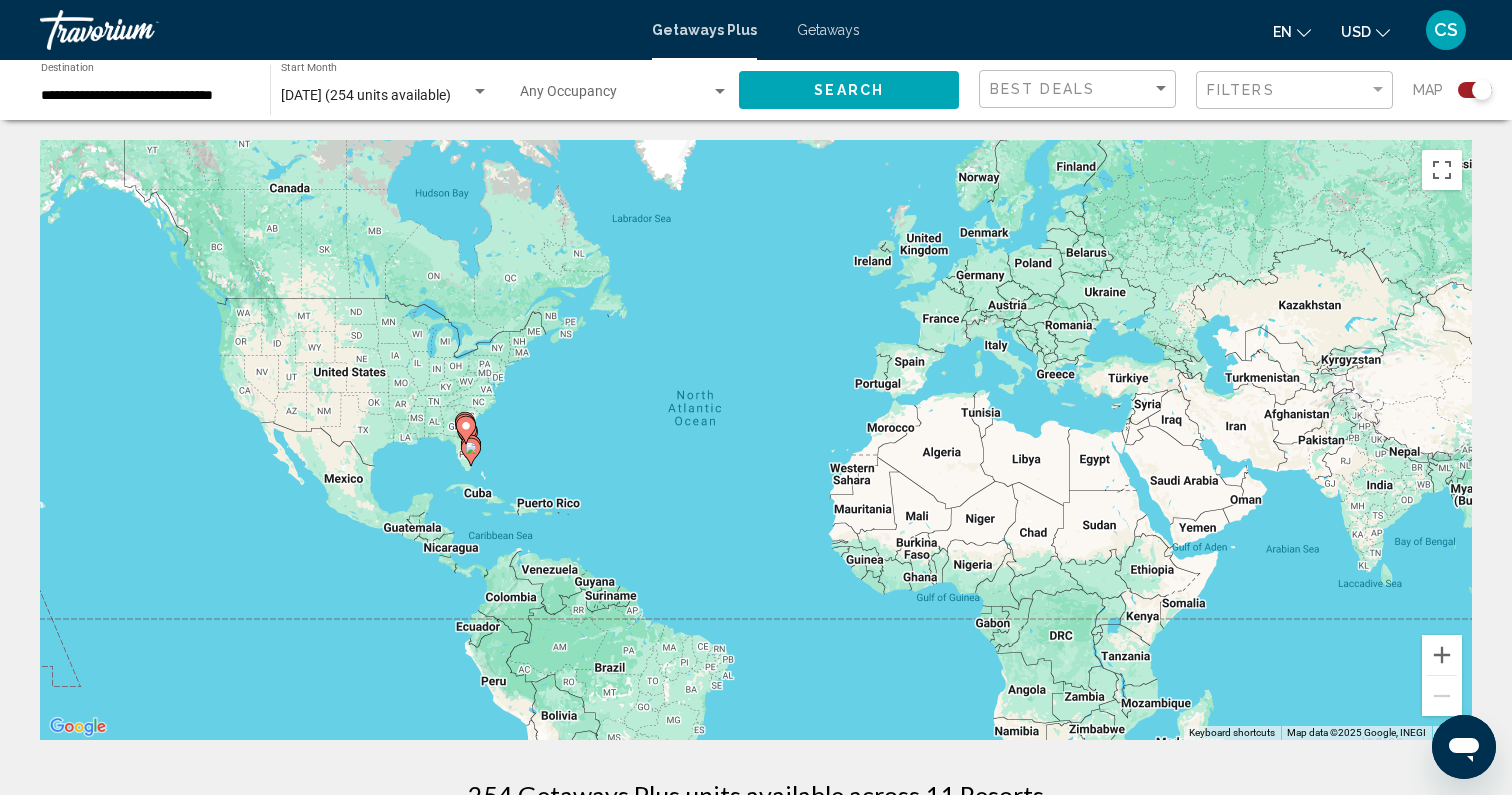 click on "To navigate, press the arrow keys. To activate drag with keyboard, press Alt + Enter. Once in keyboard drag state, use the arrow keys to move the marker. To complete the drag, press the Enter key. To cancel, press Escape." at bounding box center [756, 440] 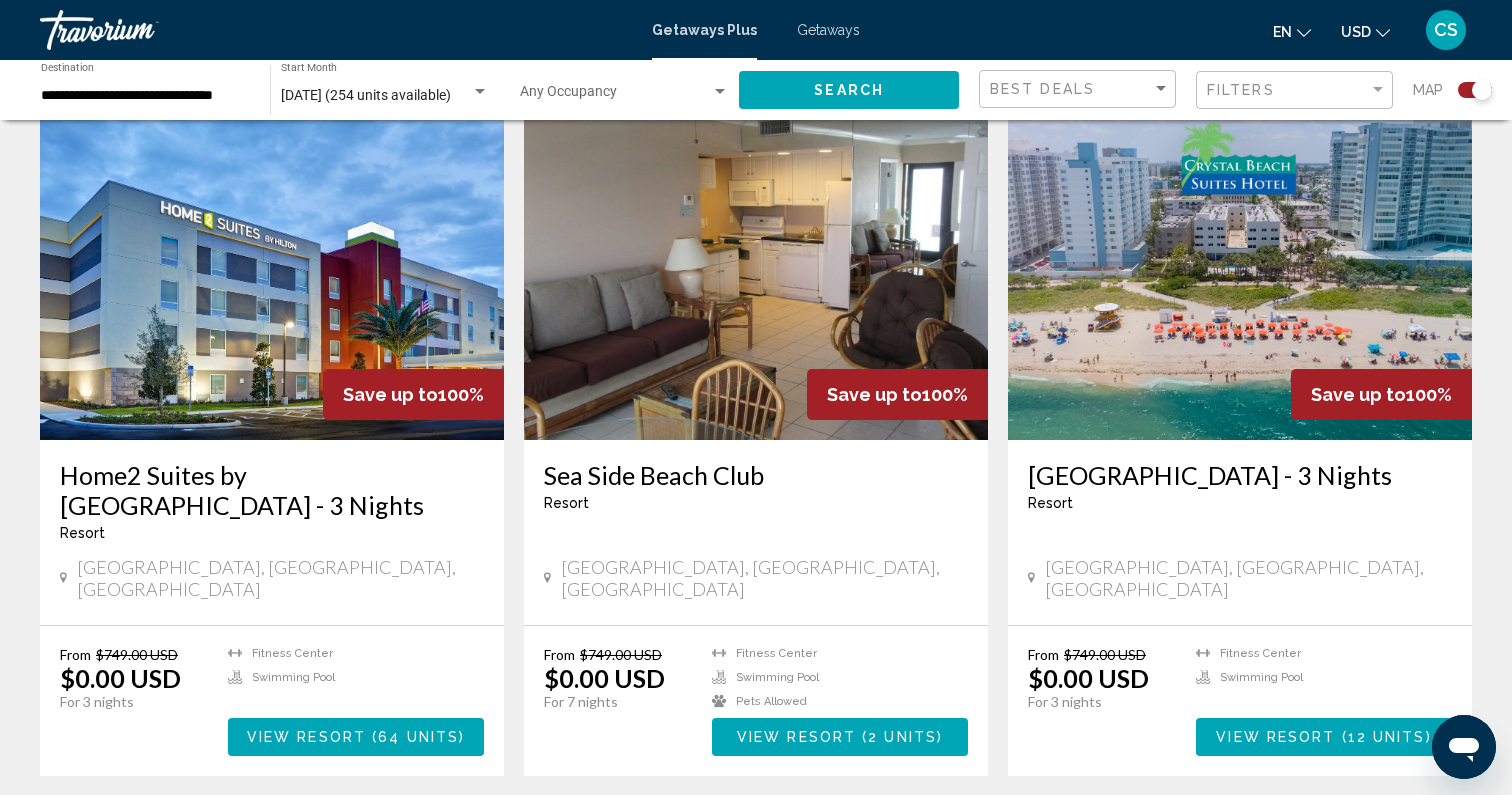 scroll, scrollTop: 1429, scrollLeft: 0, axis: vertical 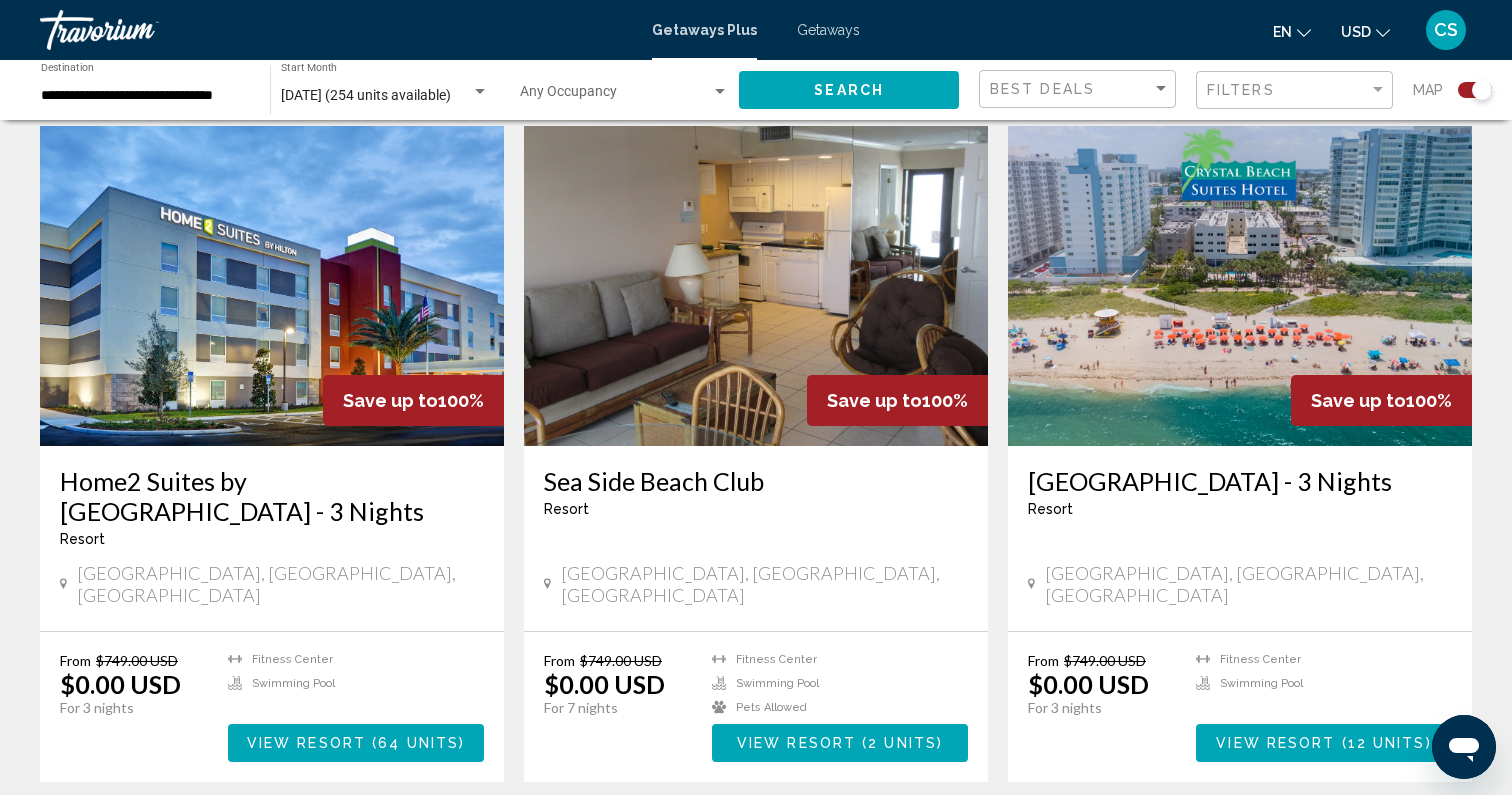 click on "Sea Side Beach Club" at bounding box center [756, 481] 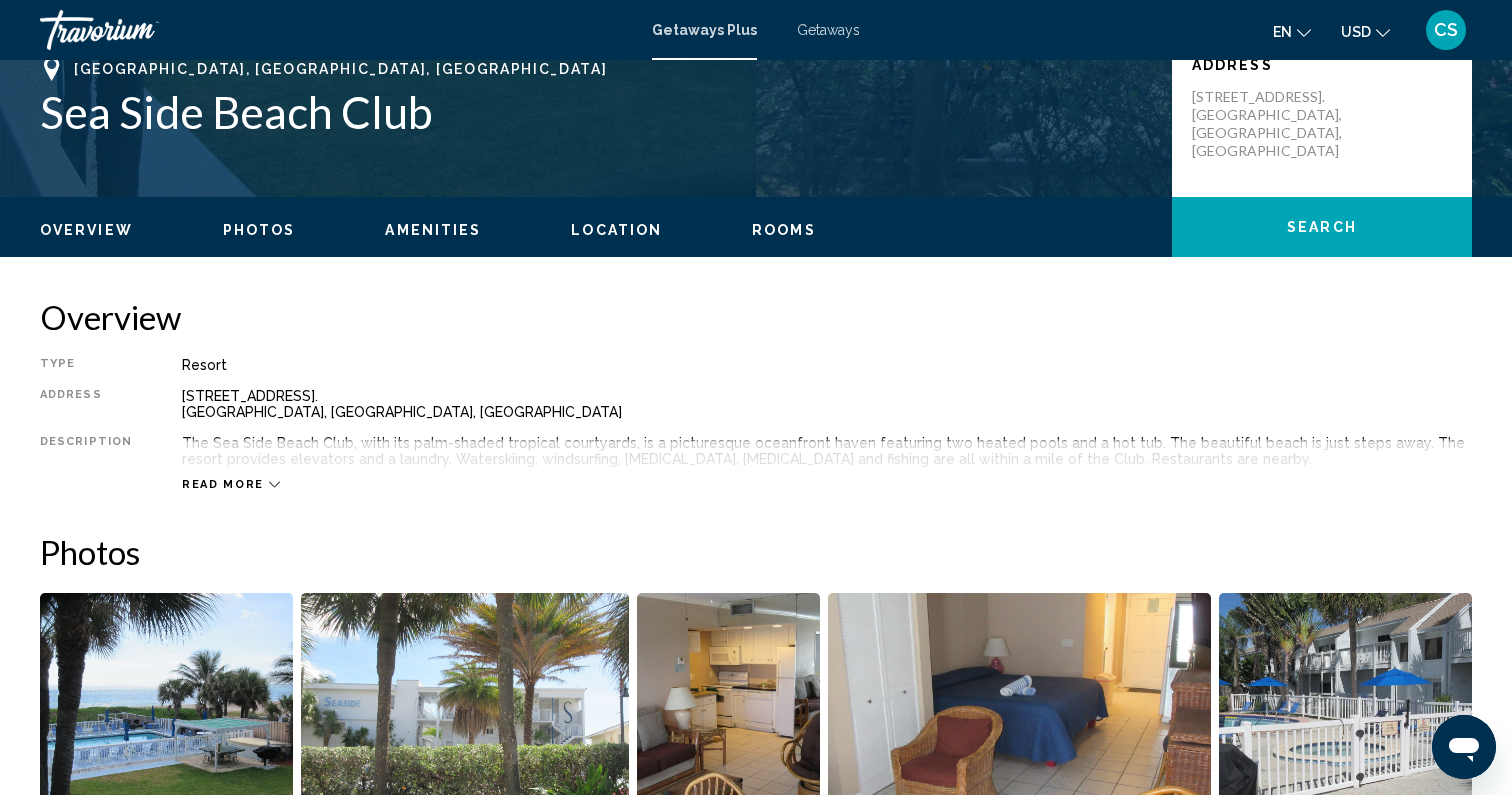 scroll, scrollTop: 0, scrollLeft: 0, axis: both 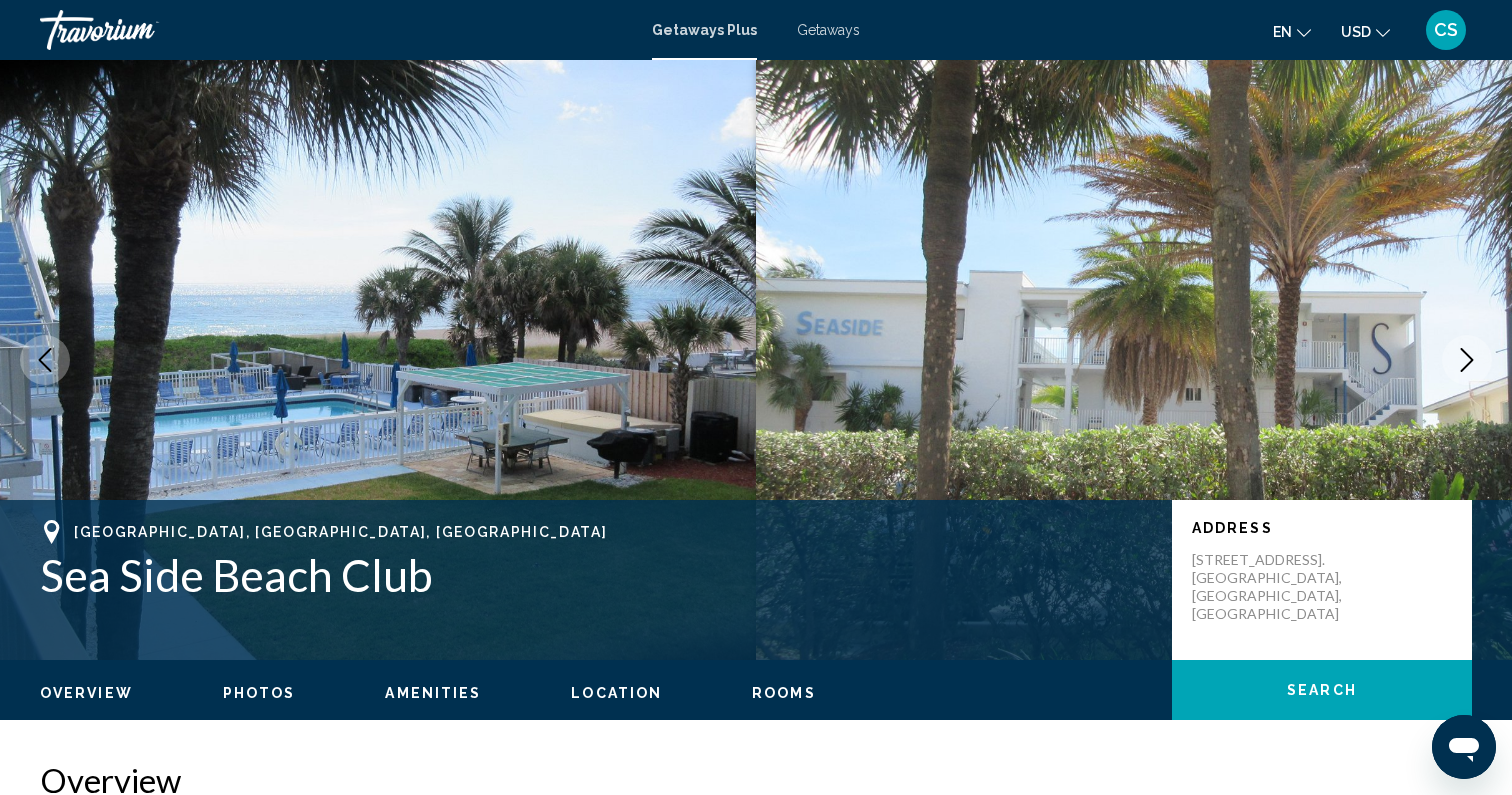click on "Overview
Photos
Amenities
Location
Rooms
Search" 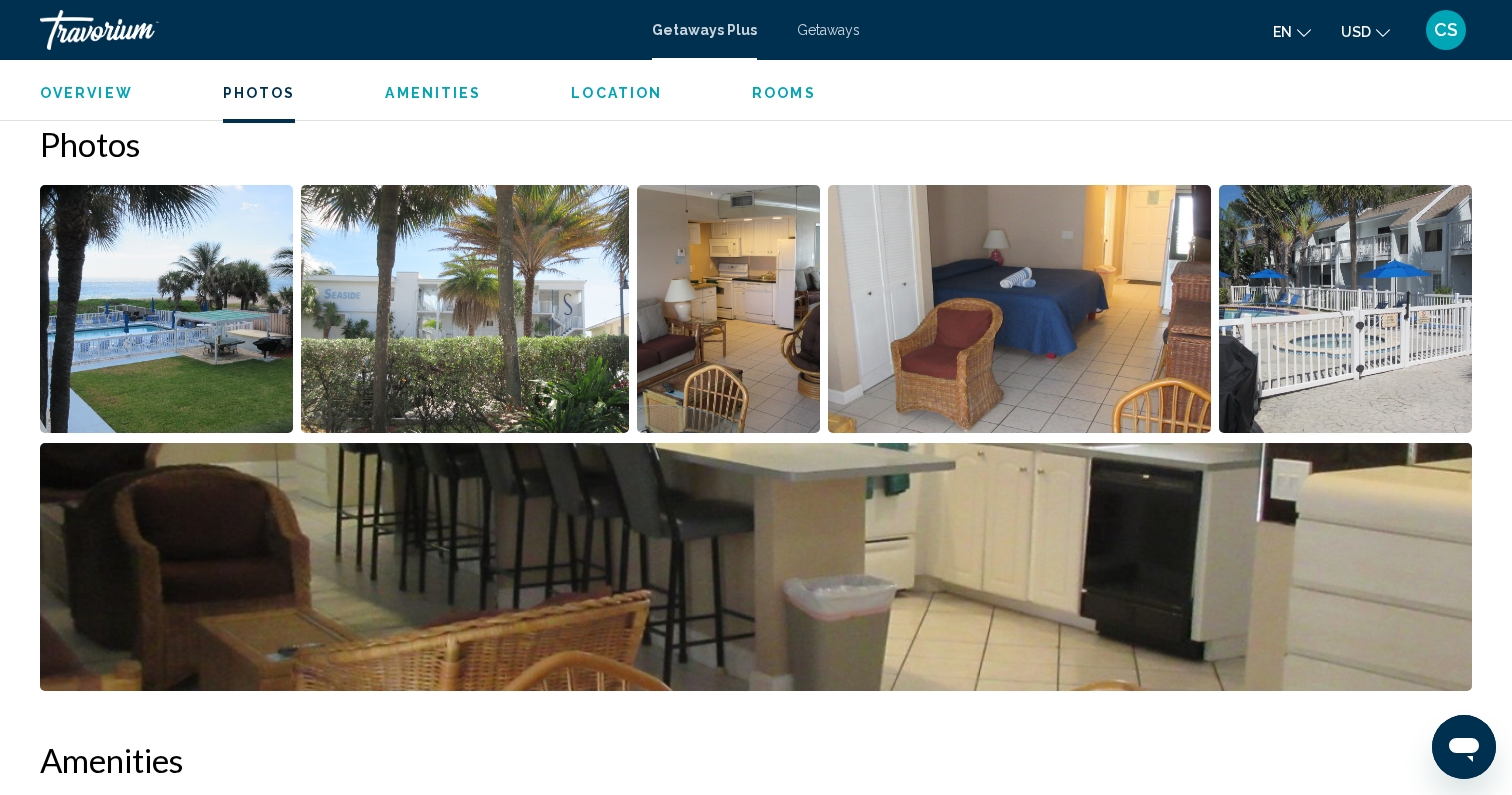 scroll, scrollTop: 875, scrollLeft: 0, axis: vertical 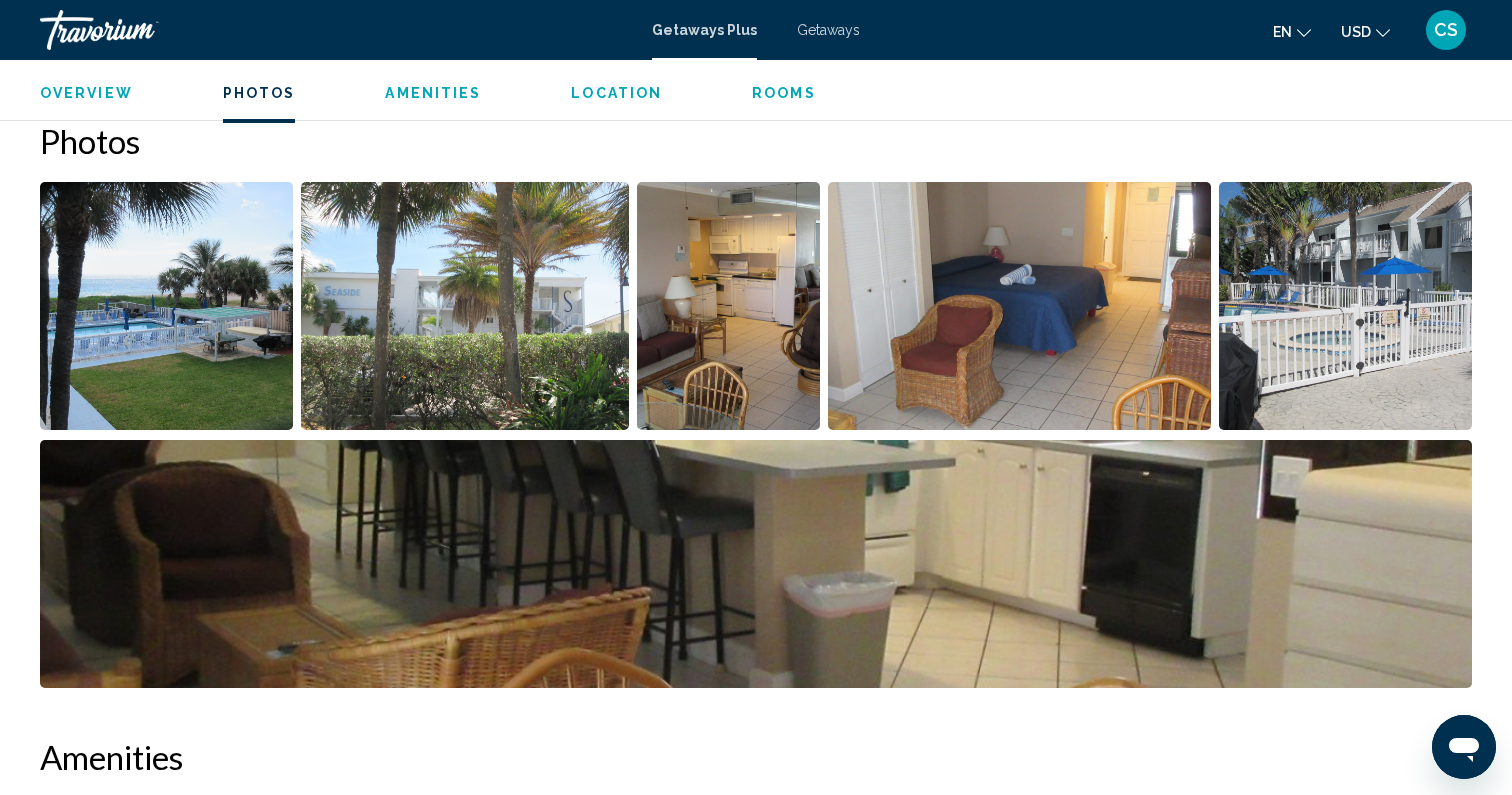 click on "Overview
Photos
Amenities
Location
Rooms
Search" 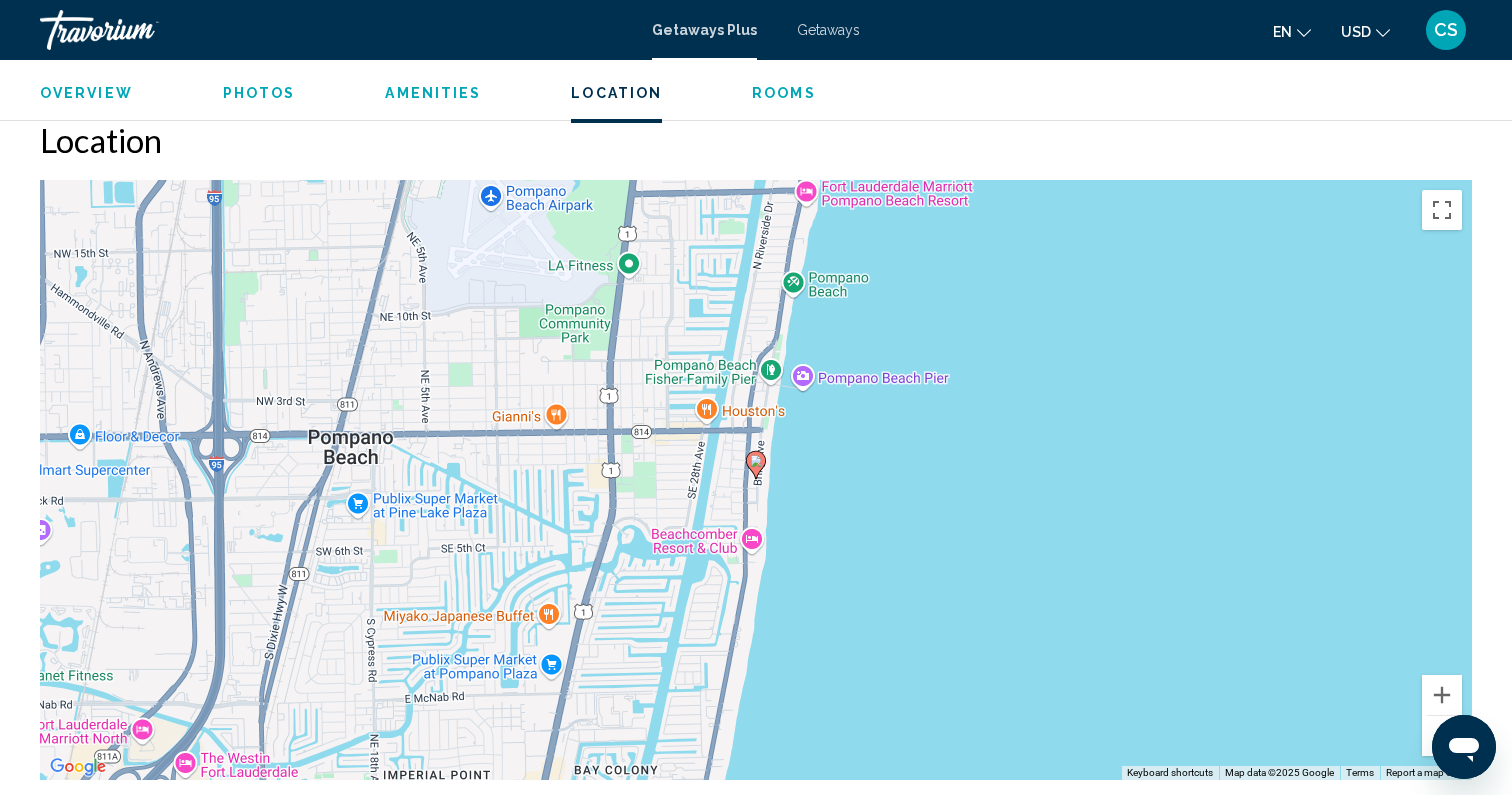 click on "Rooms" at bounding box center (784, 93) 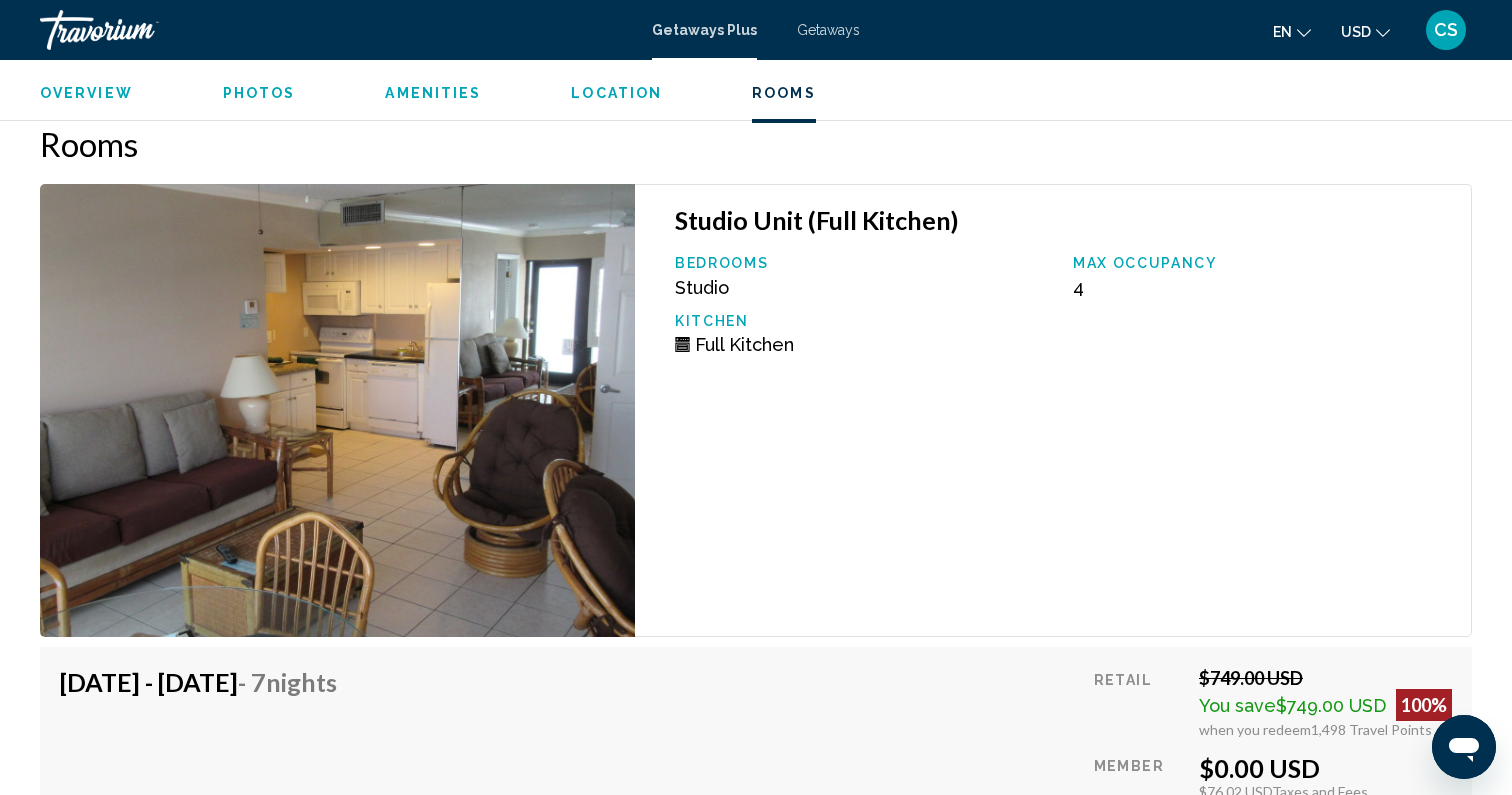 scroll, scrollTop: 2782, scrollLeft: 0, axis: vertical 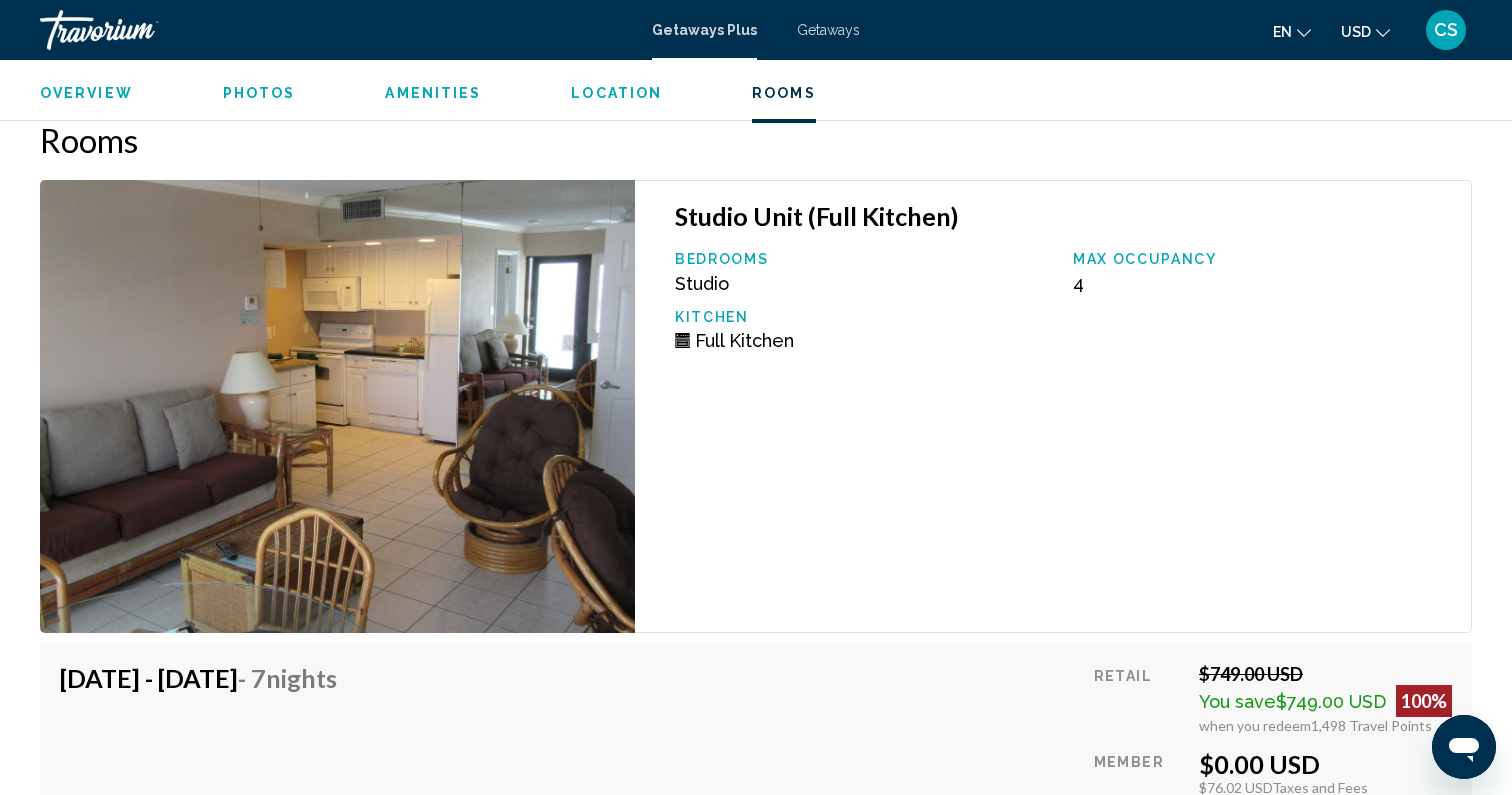 click on "Getaways" at bounding box center [828, 30] 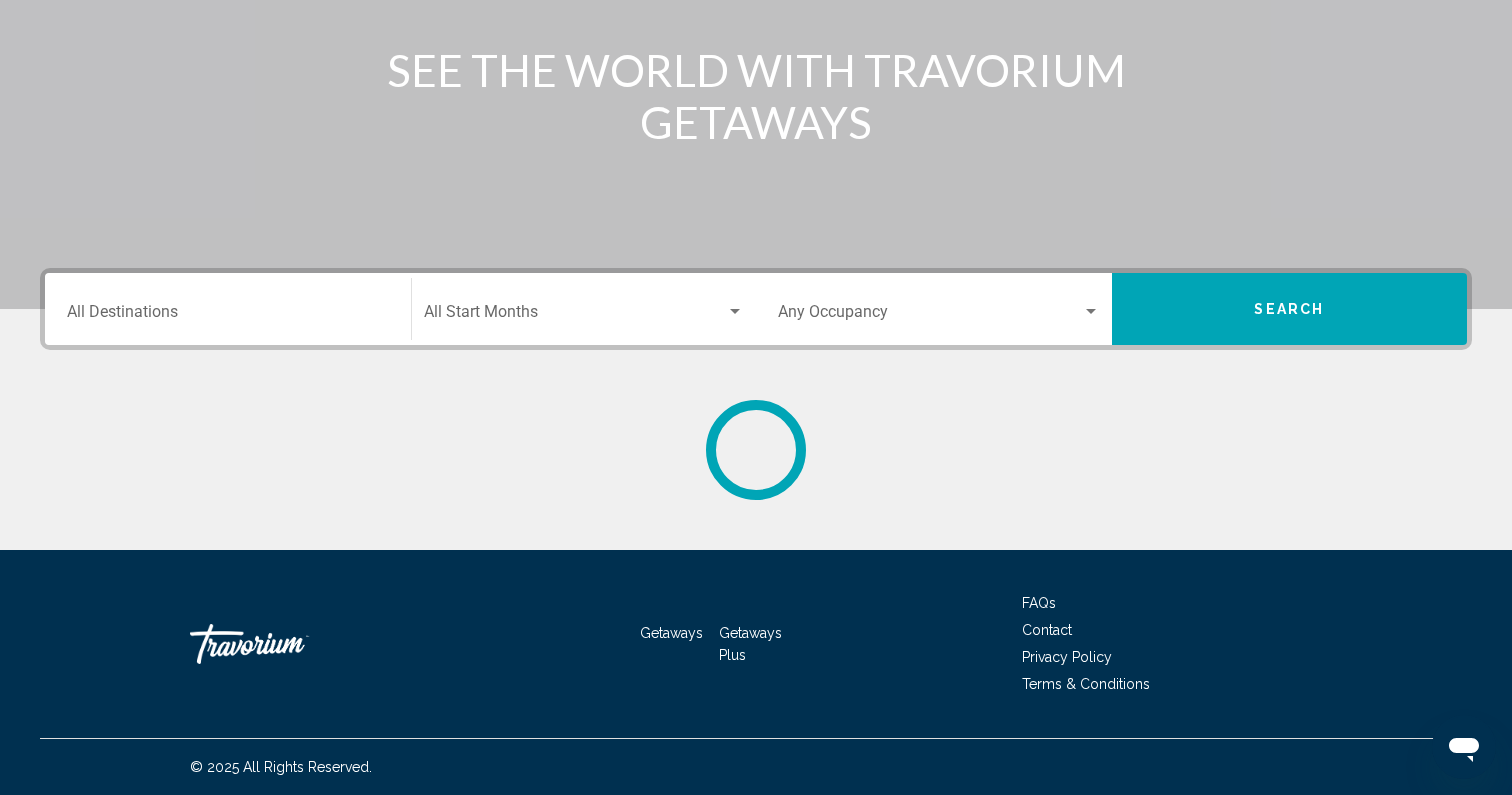 scroll, scrollTop: 0, scrollLeft: 0, axis: both 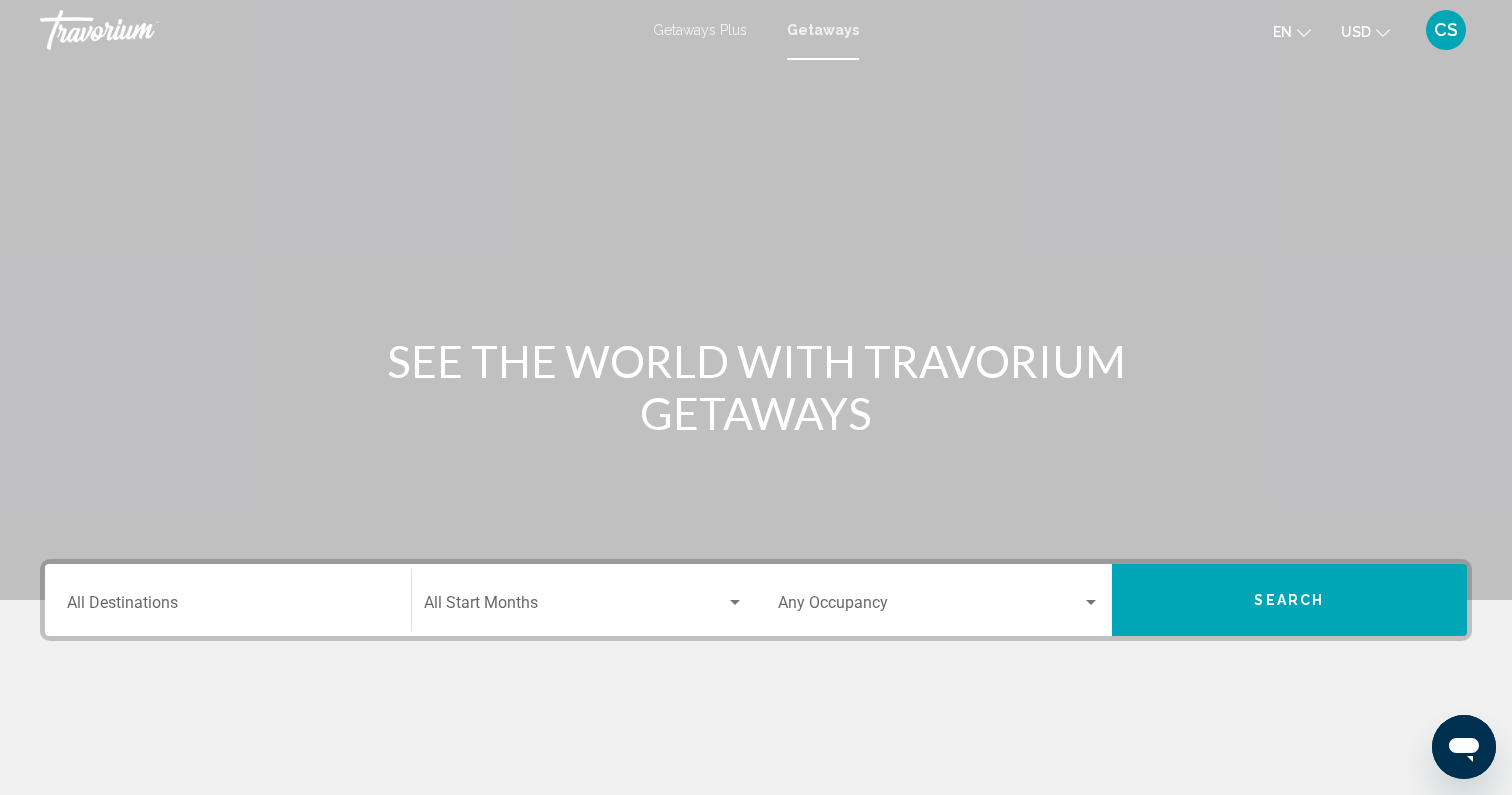 click on "Getaways Plus" at bounding box center (700, 30) 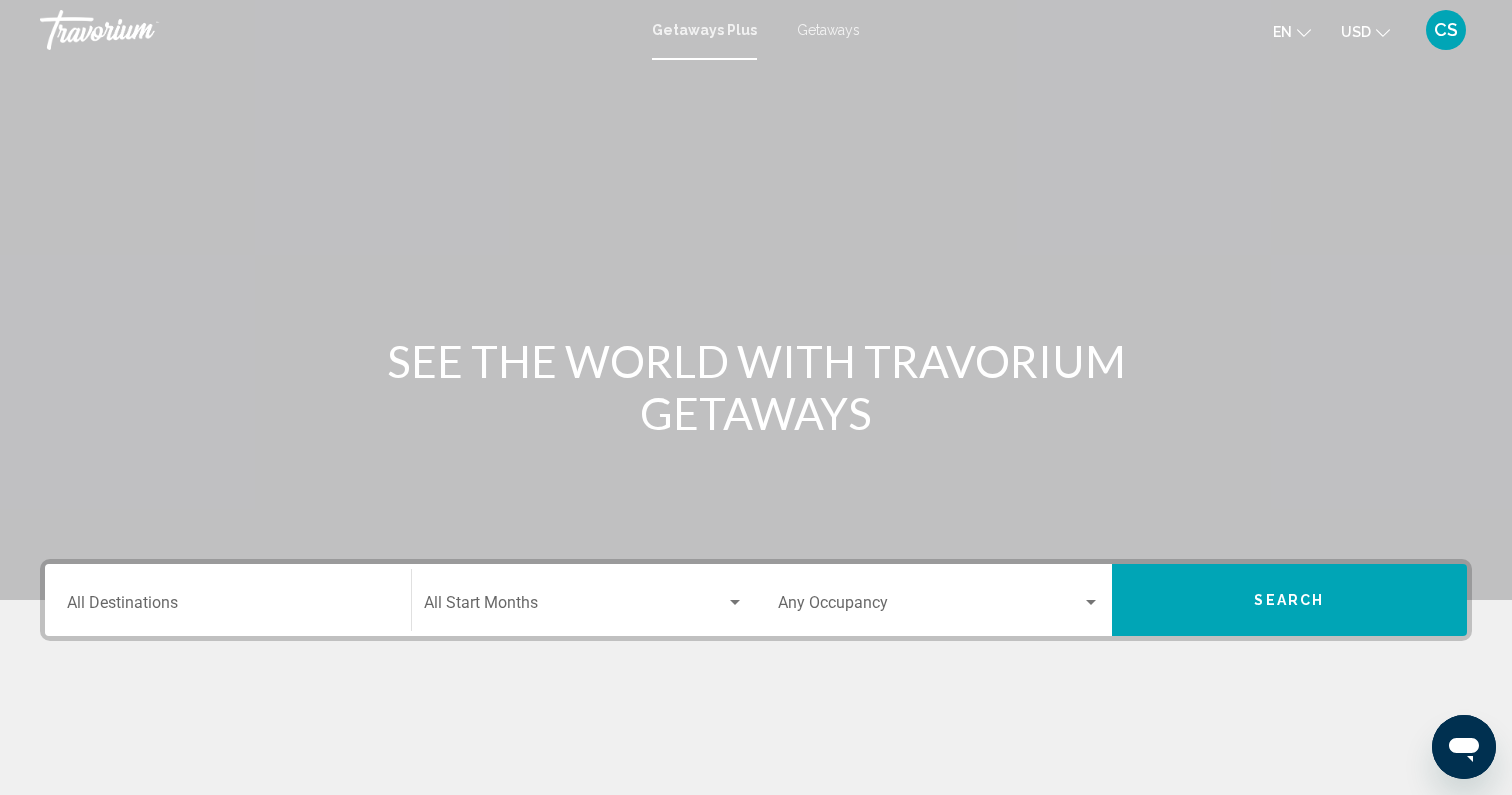 click on "Destination All Destinations" at bounding box center (228, 607) 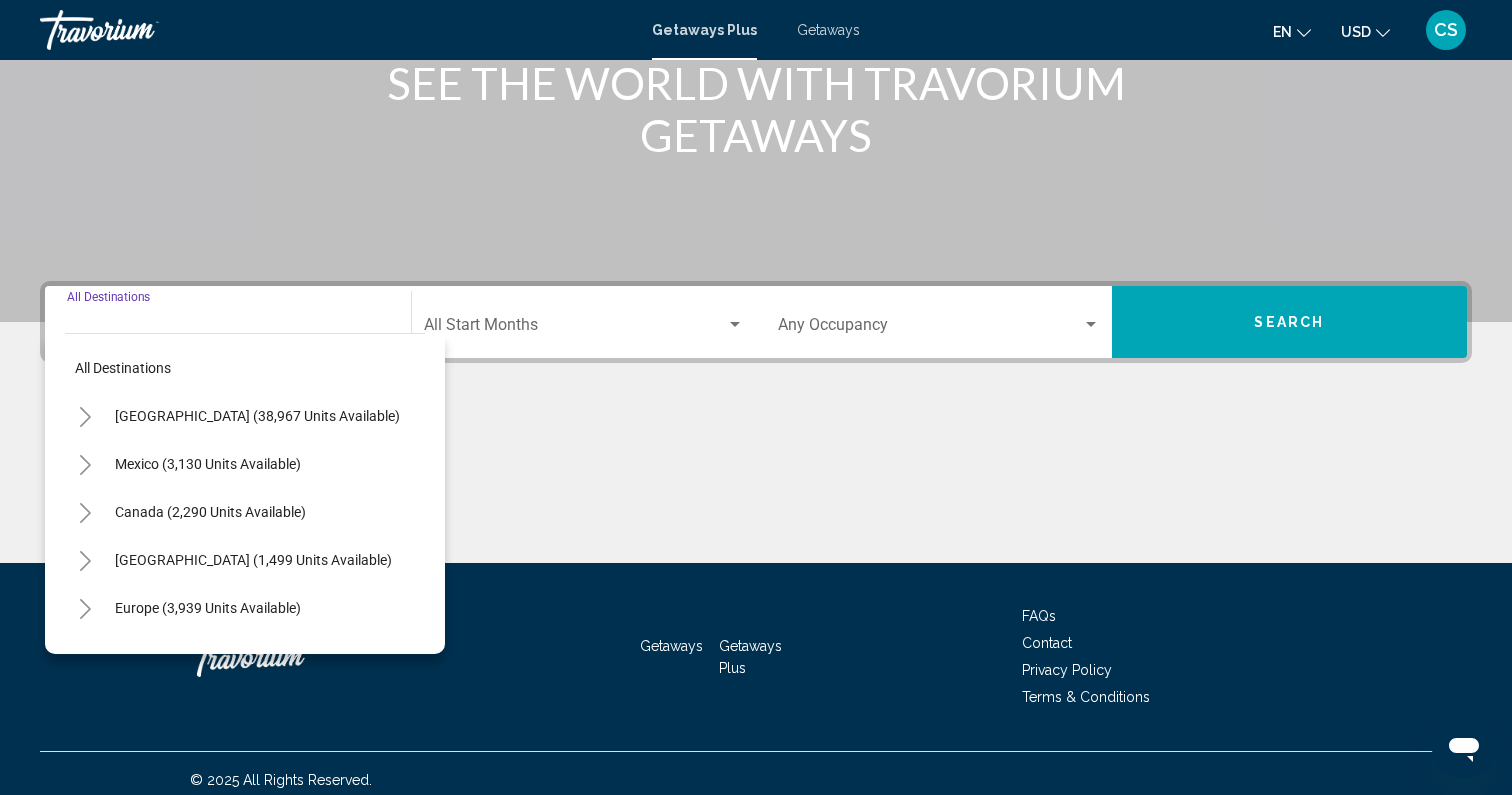 scroll, scrollTop: 291, scrollLeft: 0, axis: vertical 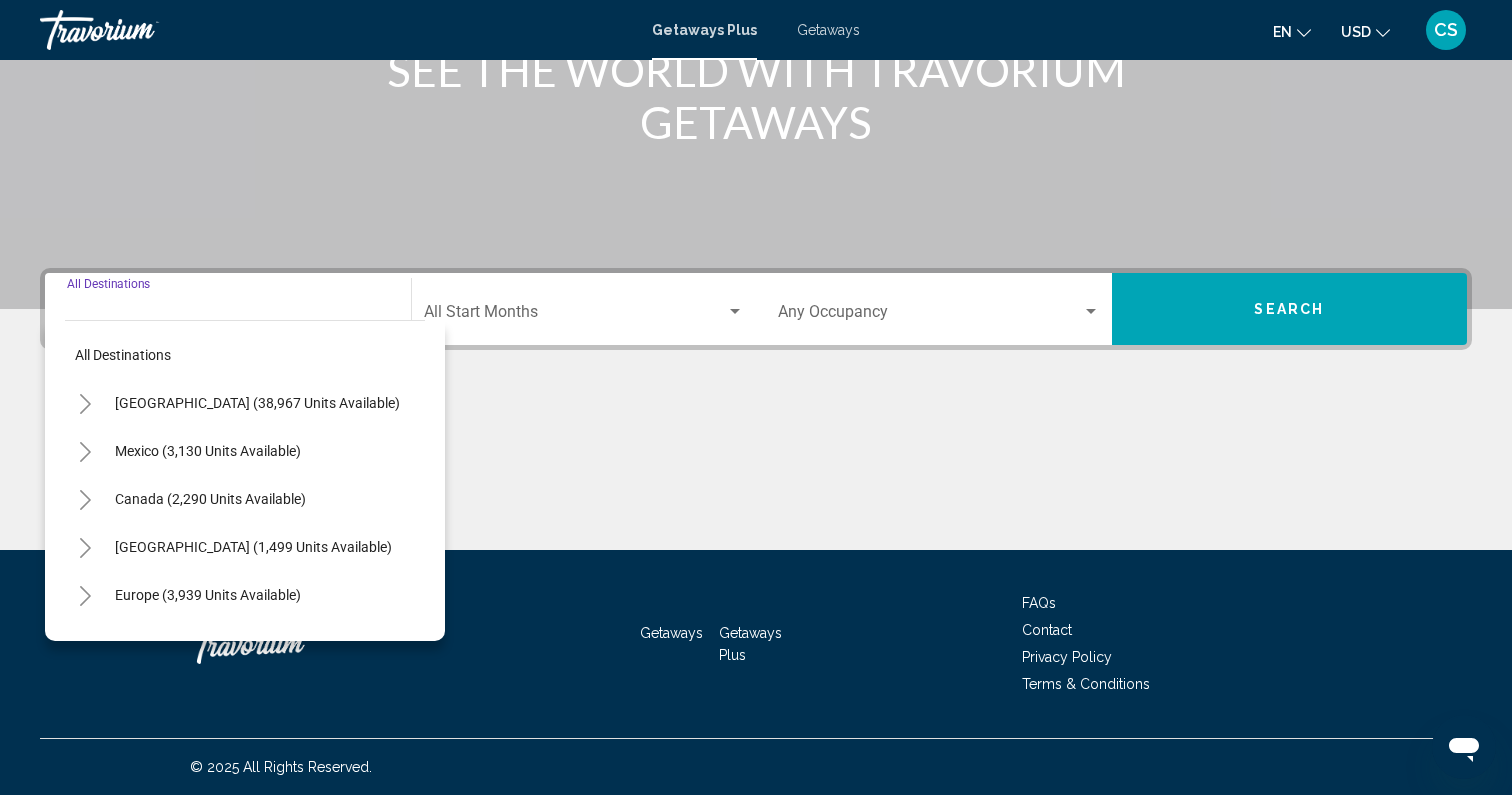 click 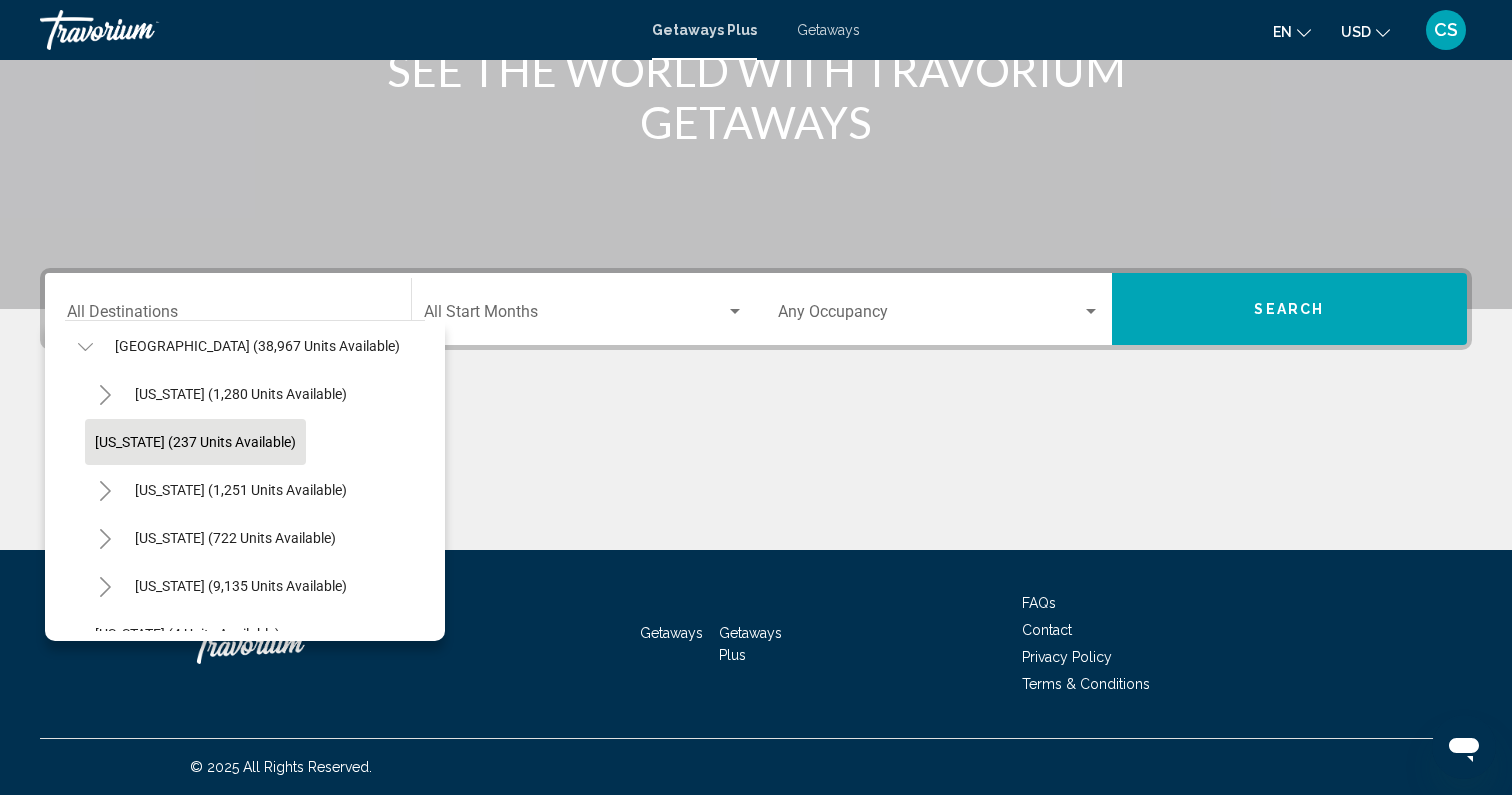 scroll, scrollTop: 110, scrollLeft: 0, axis: vertical 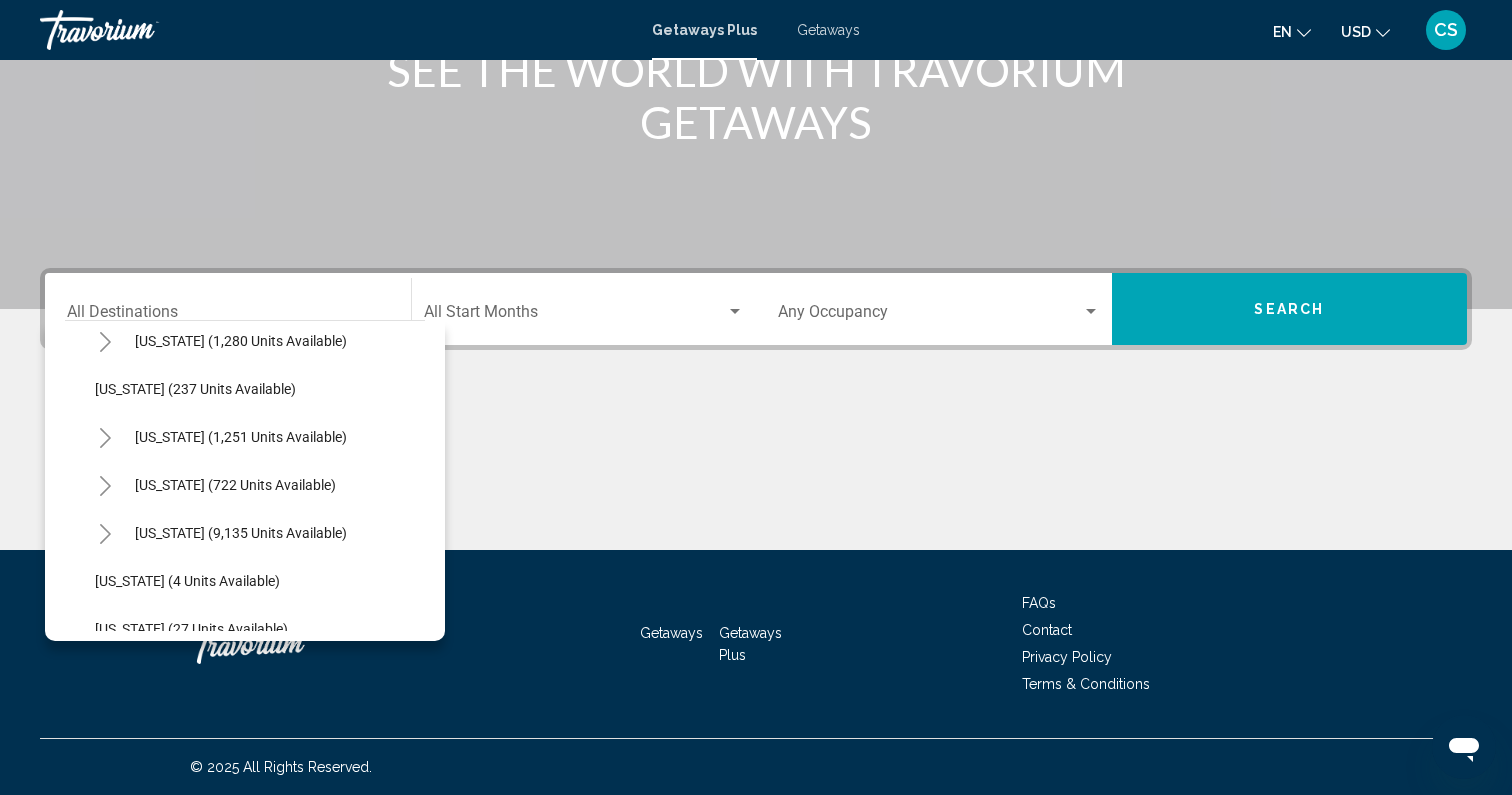 click on "[US_STATE] (9,135 units available)" 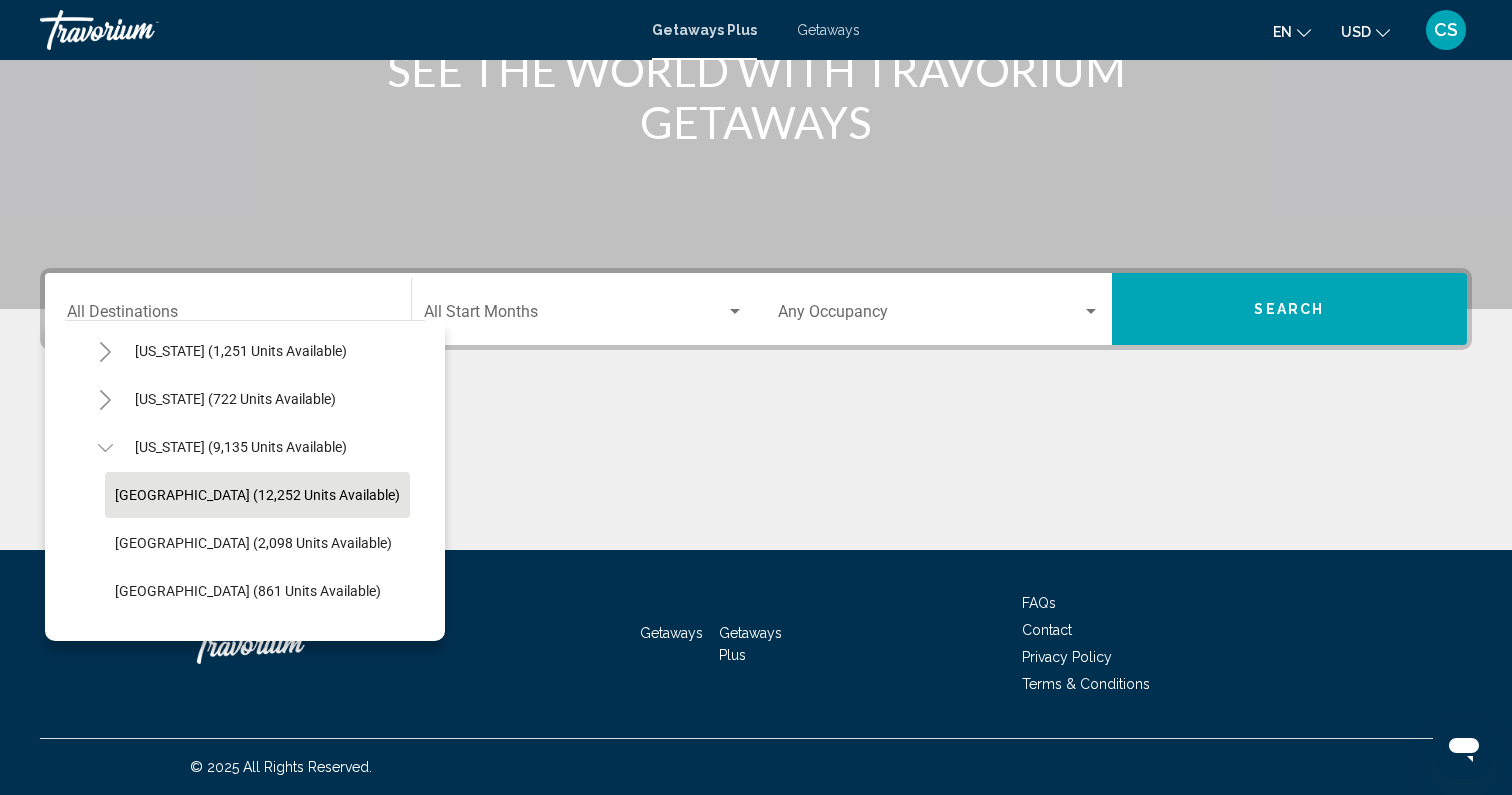 scroll, scrollTop: 195, scrollLeft: 0, axis: vertical 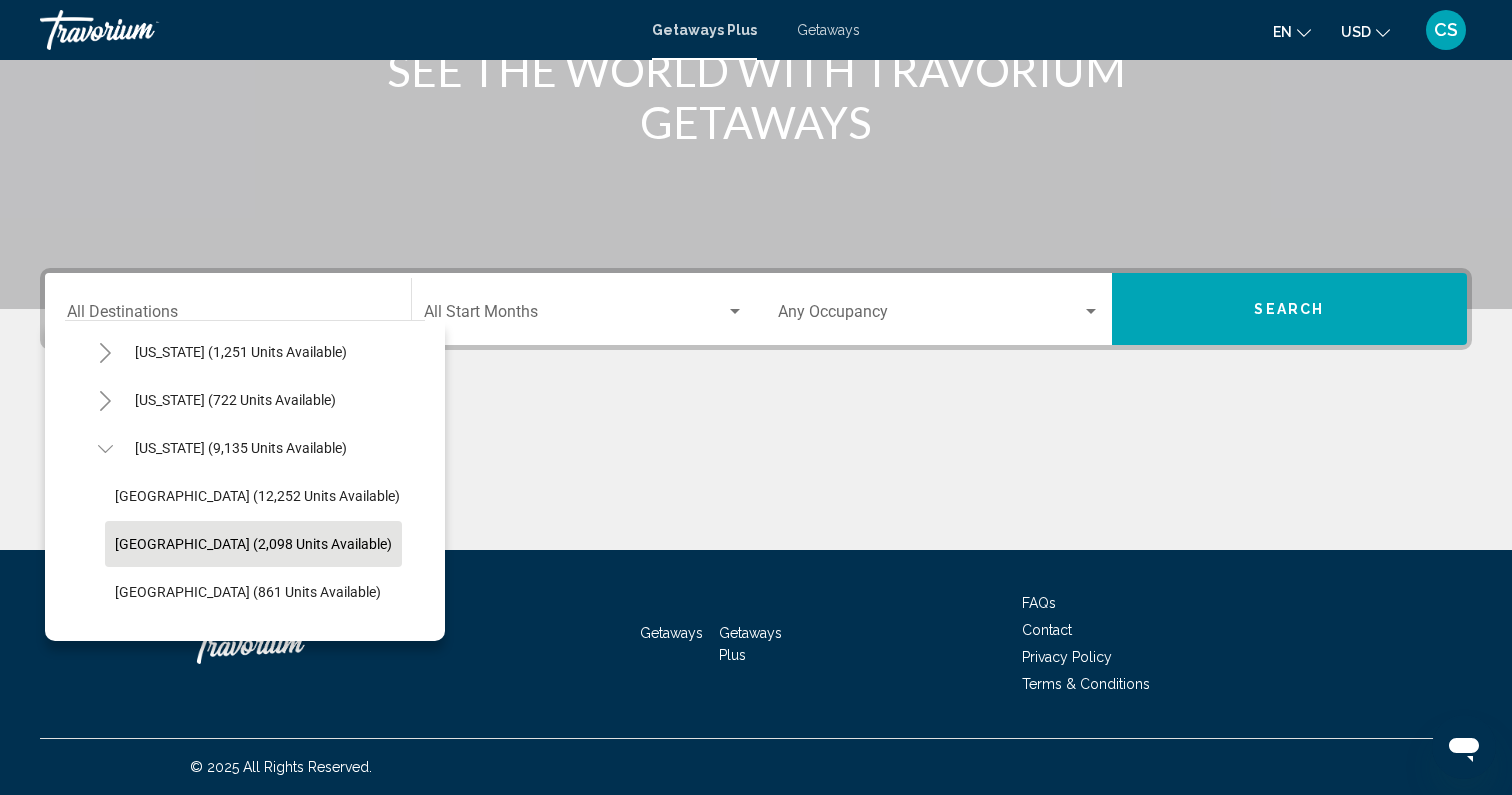 click on "[GEOGRAPHIC_DATA] (2,098 units available)" 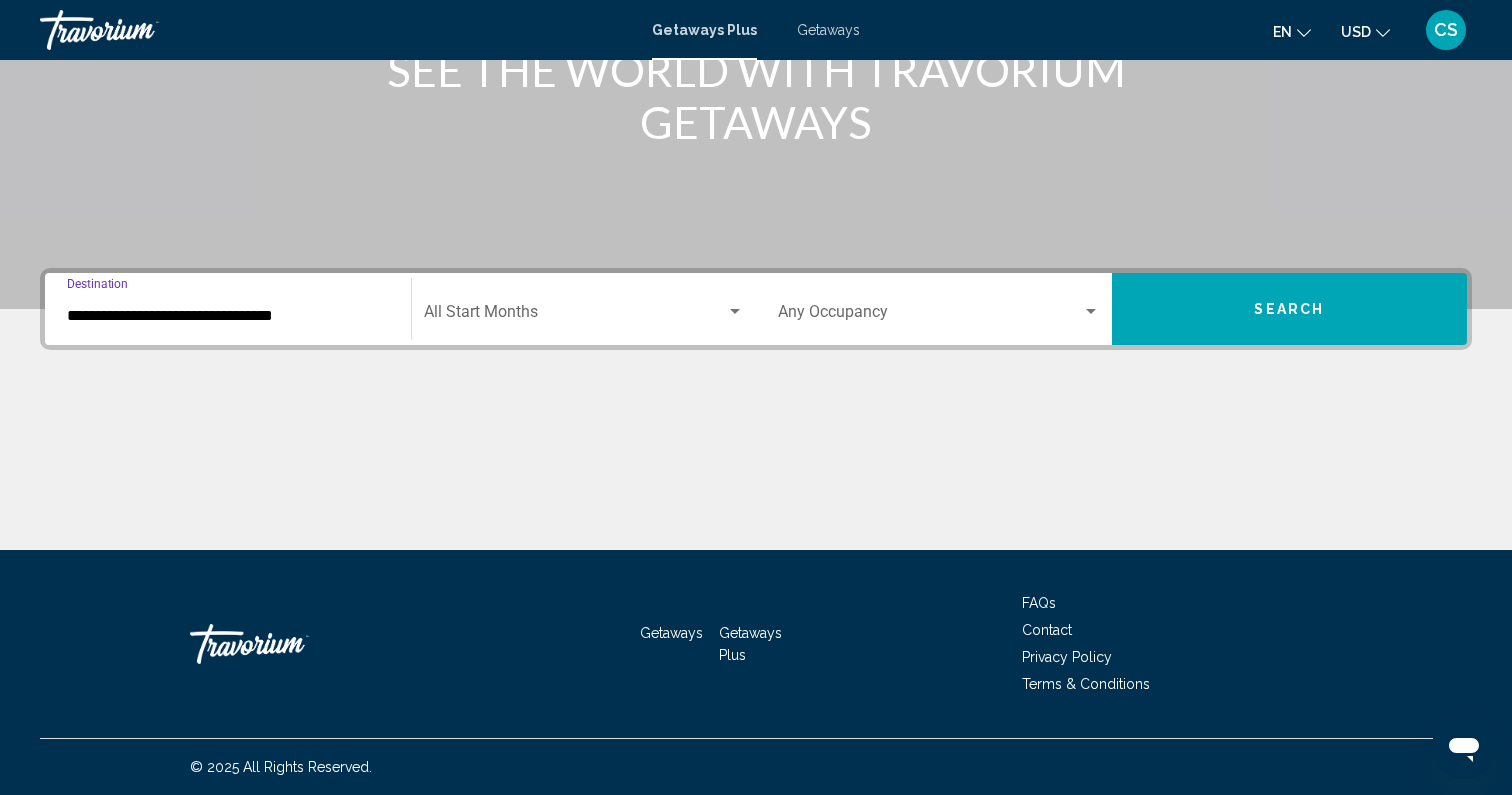 click on "Start Month All Start Months" 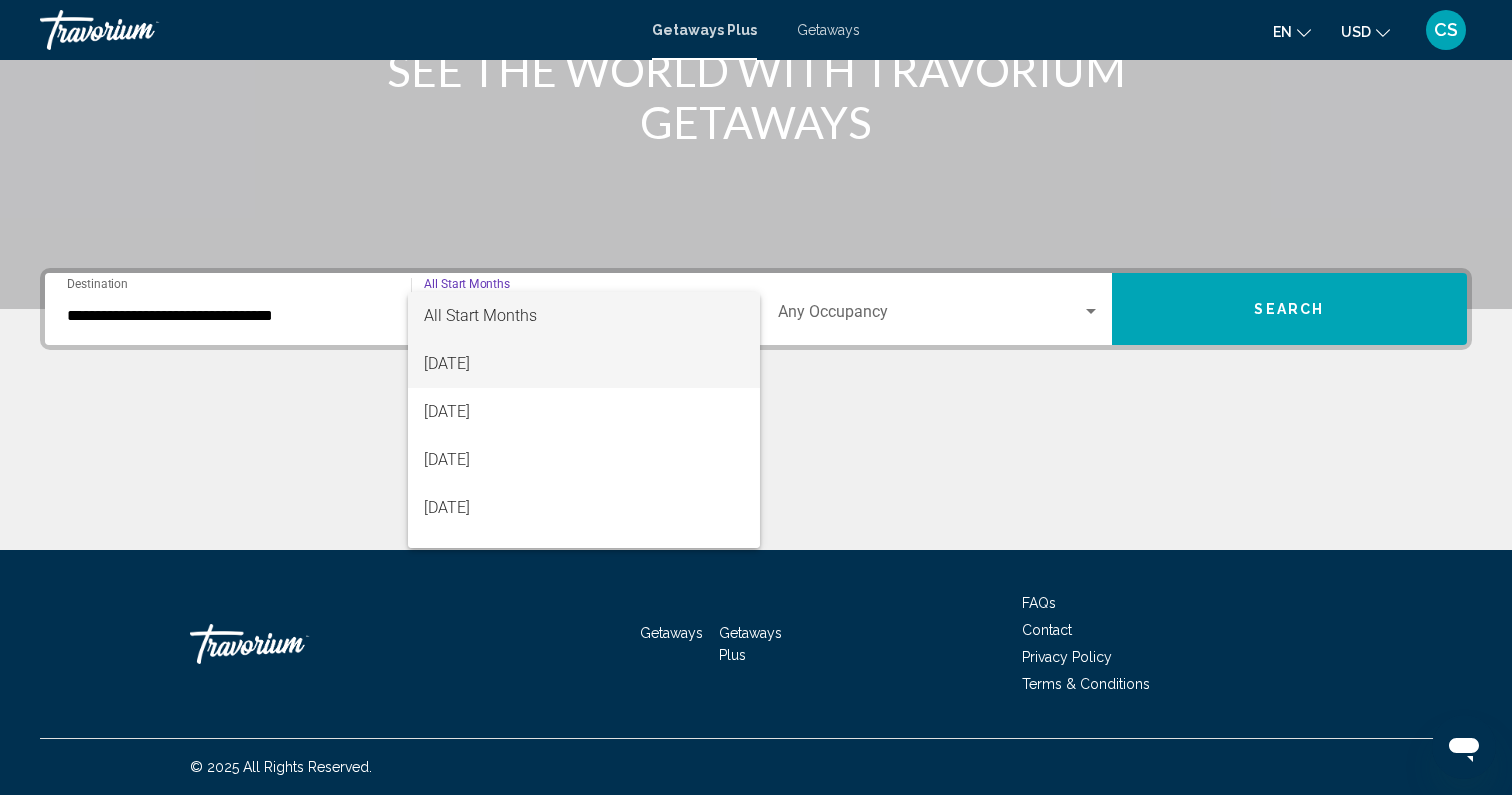 click on "[DATE]" at bounding box center (584, 364) 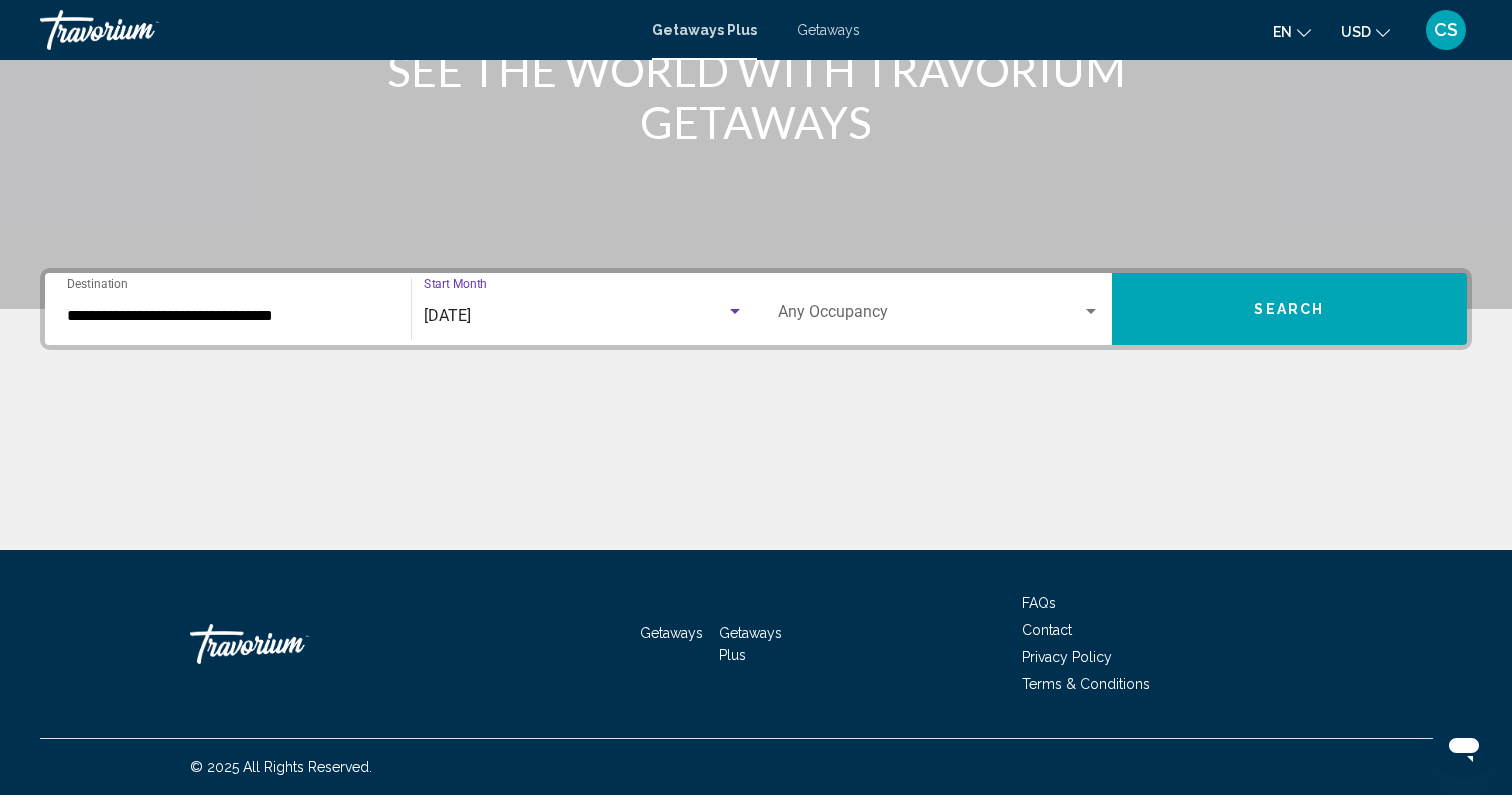 click on "Search" at bounding box center [1290, 309] 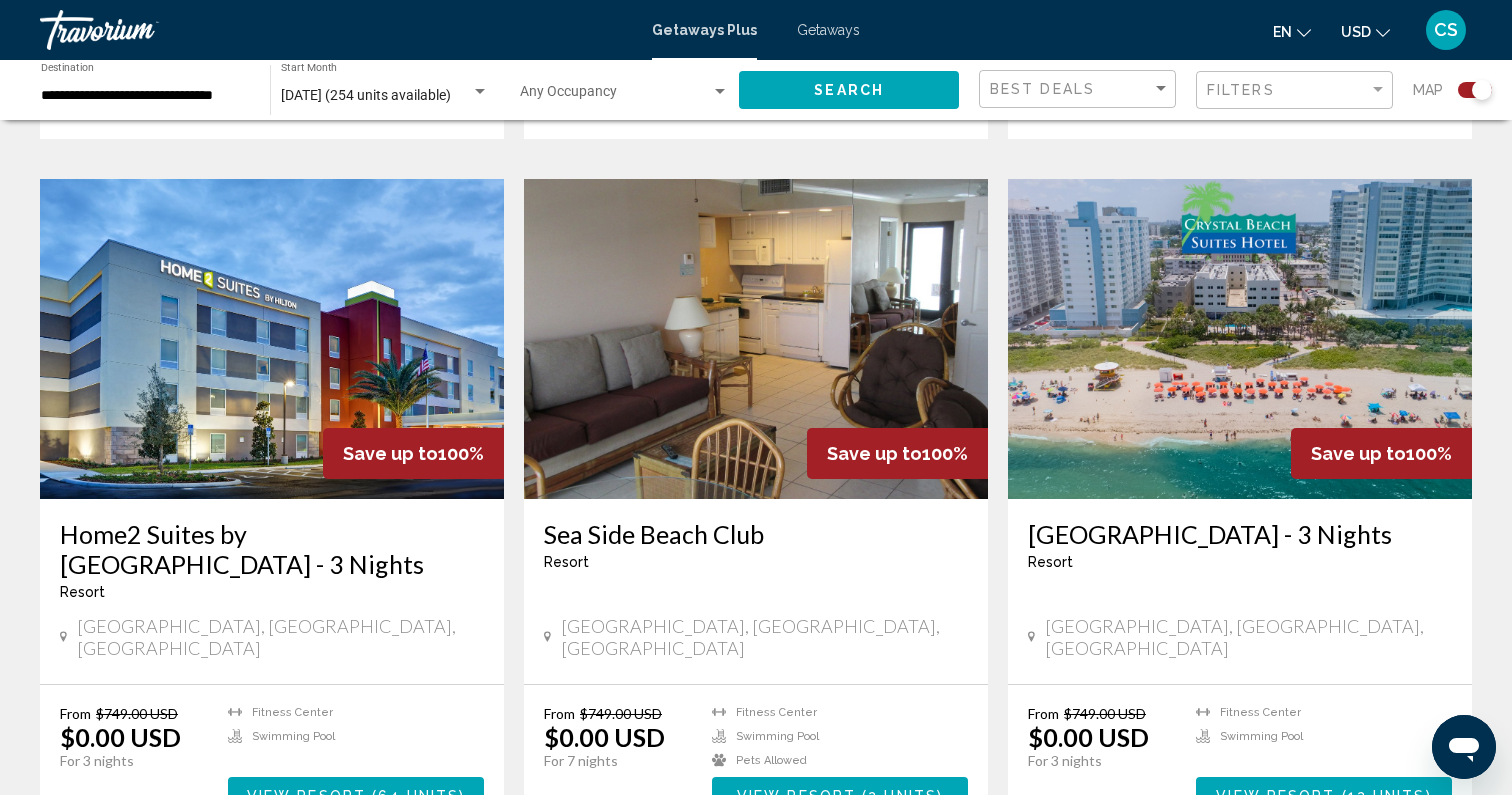 scroll, scrollTop: 1393, scrollLeft: 0, axis: vertical 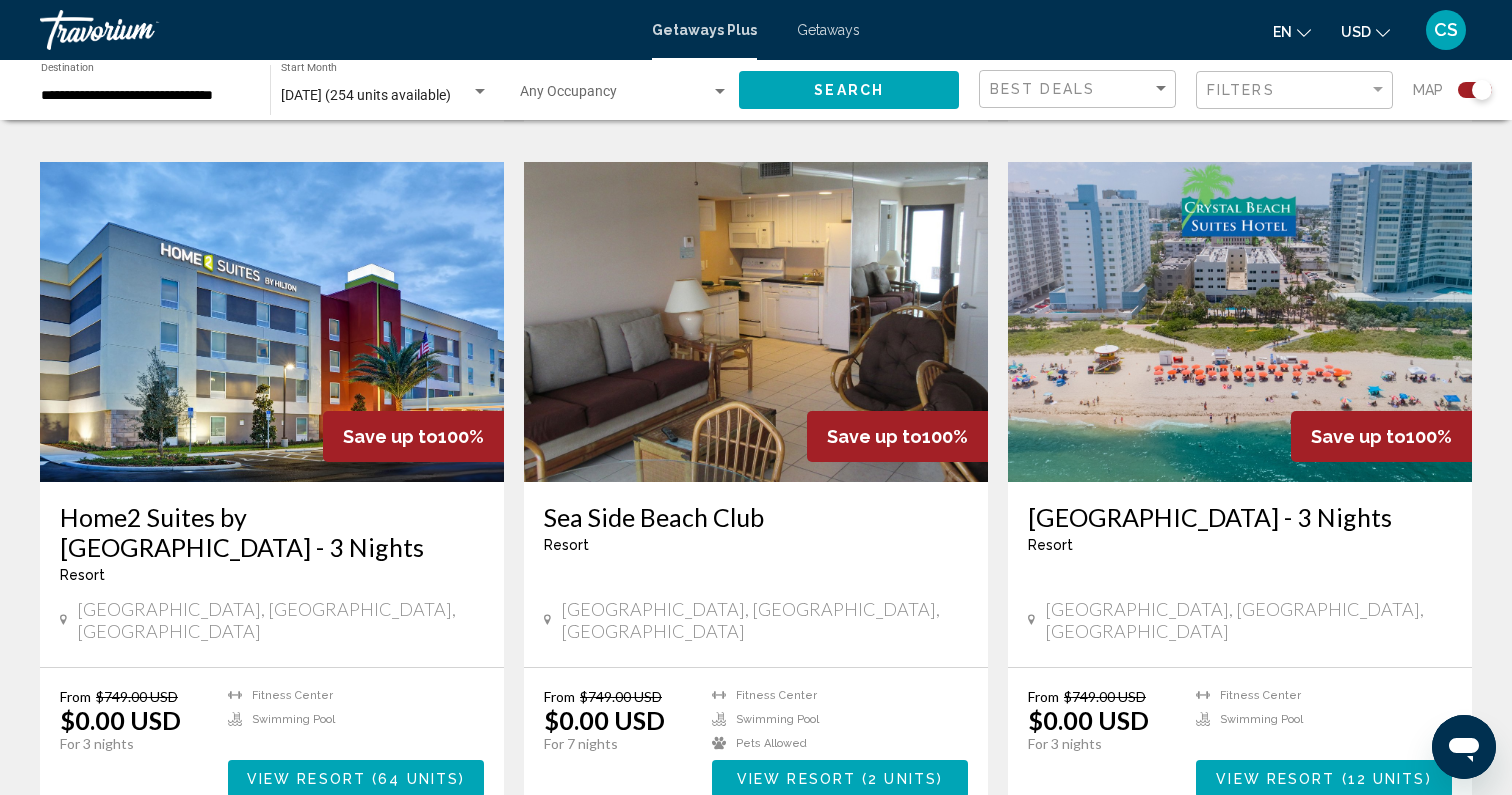 click on "Sea Side Beach Club" at bounding box center (756, 517) 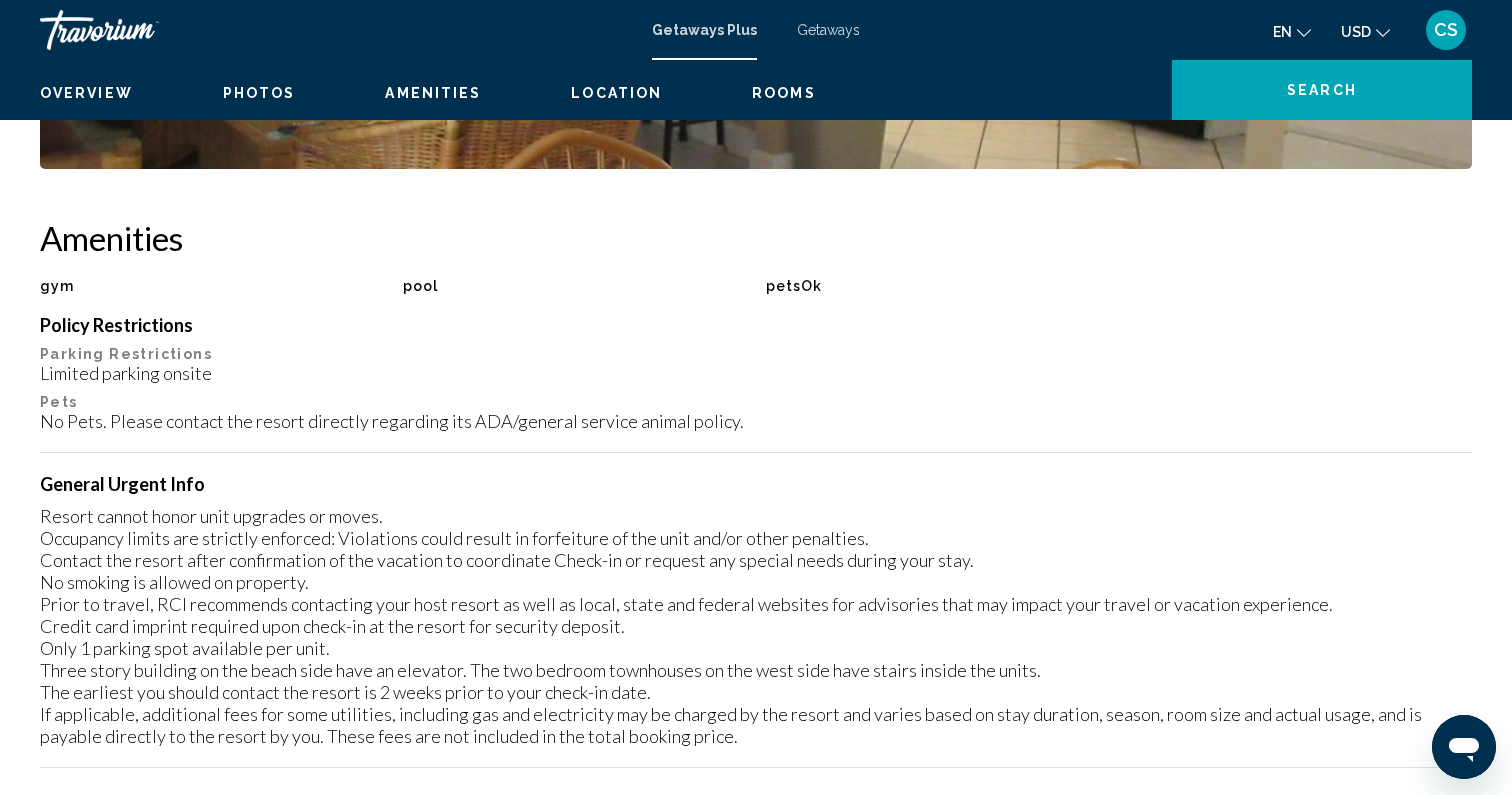 scroll, scrollTop: 0, scrollLeft: 0, axis: both 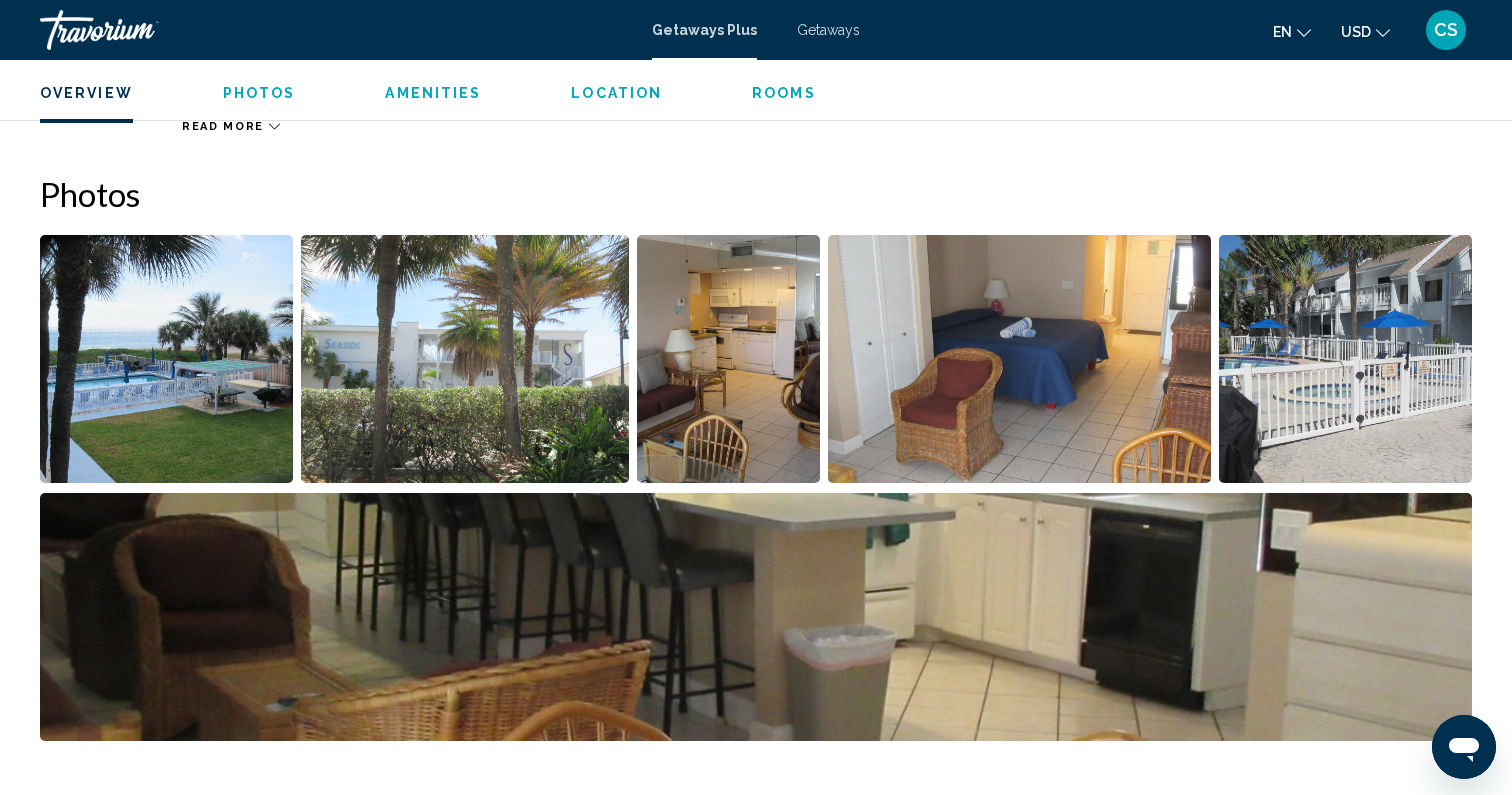 click at bounding box center (166, 359) 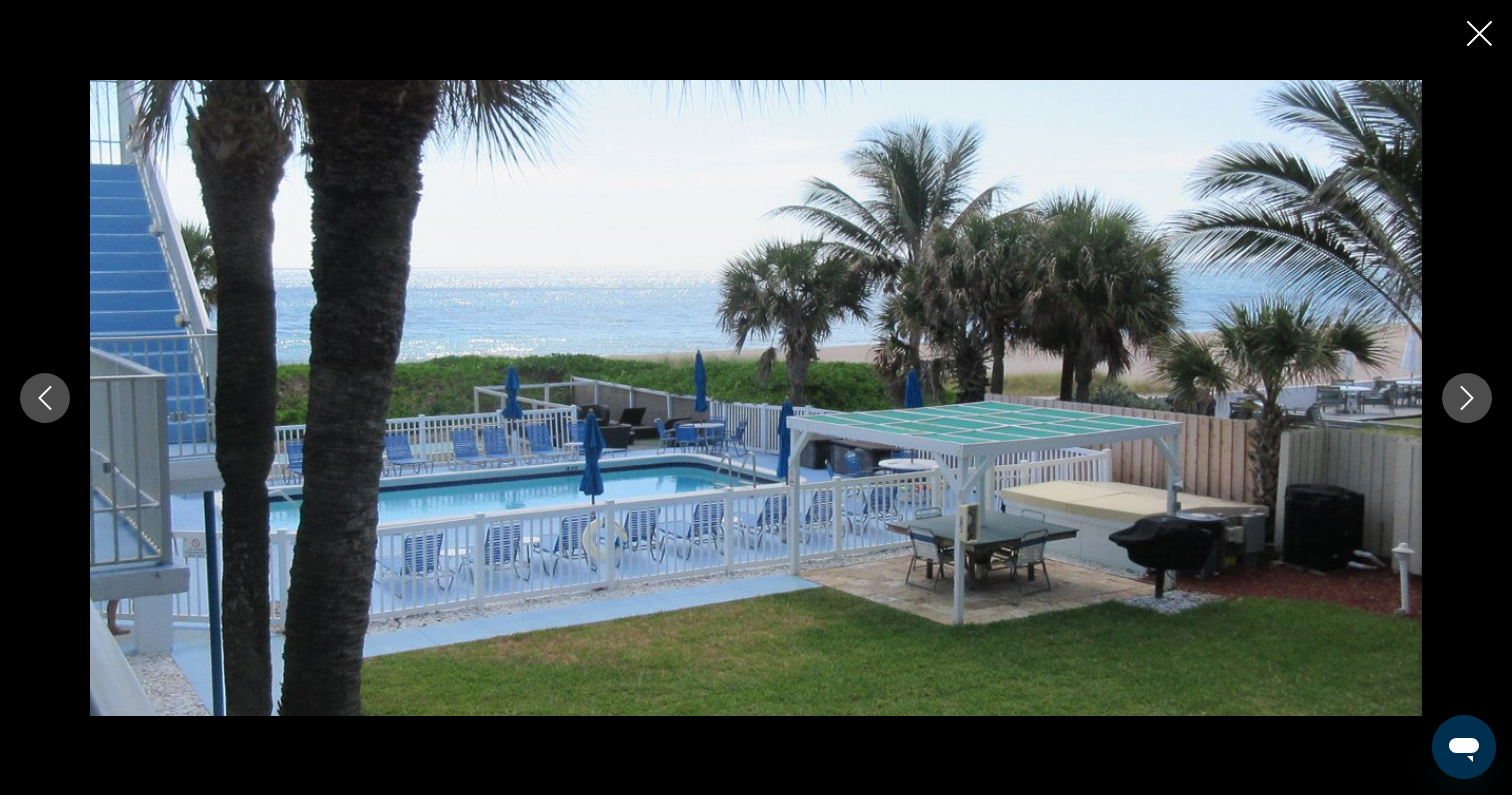 click 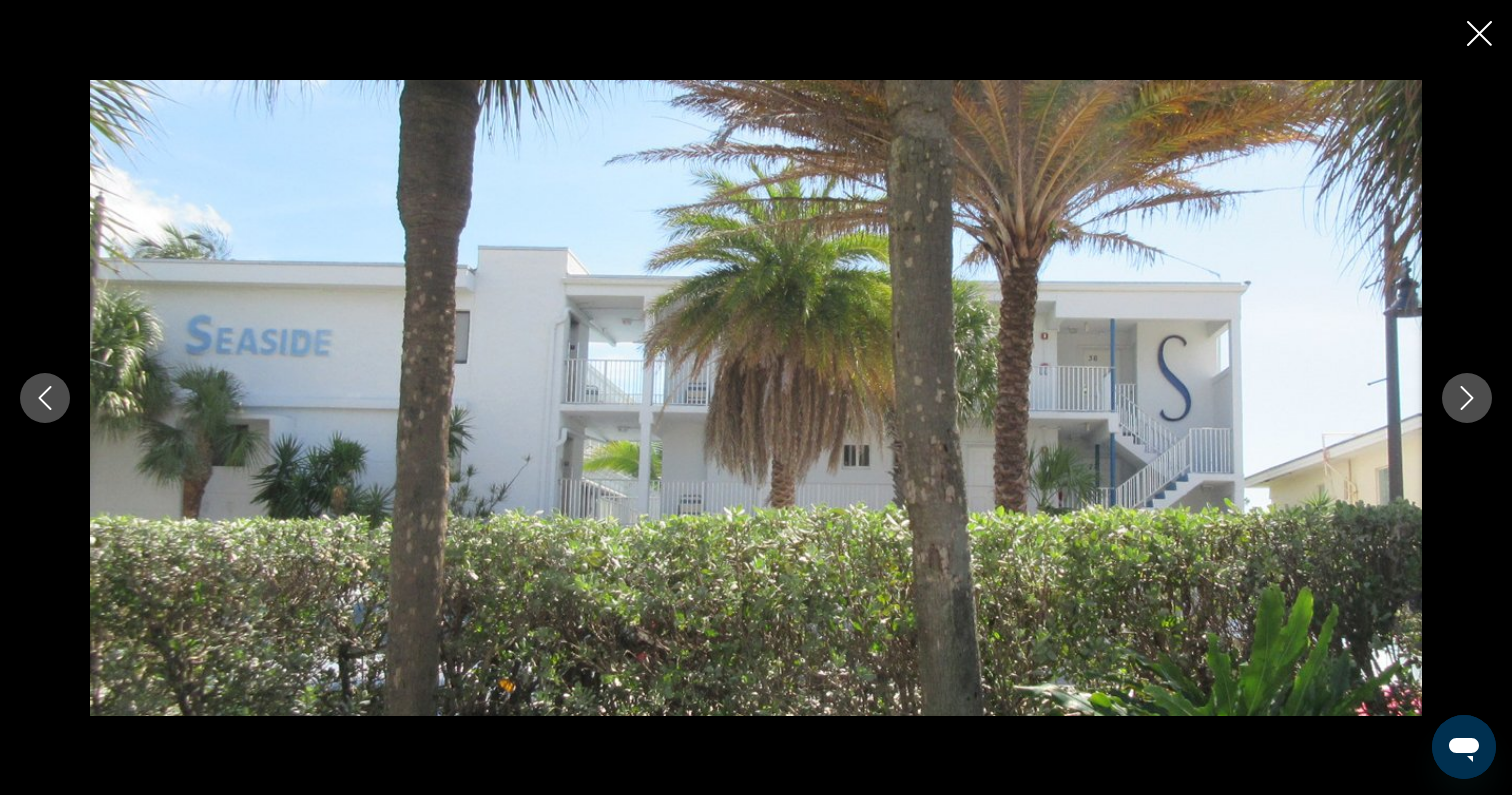 click 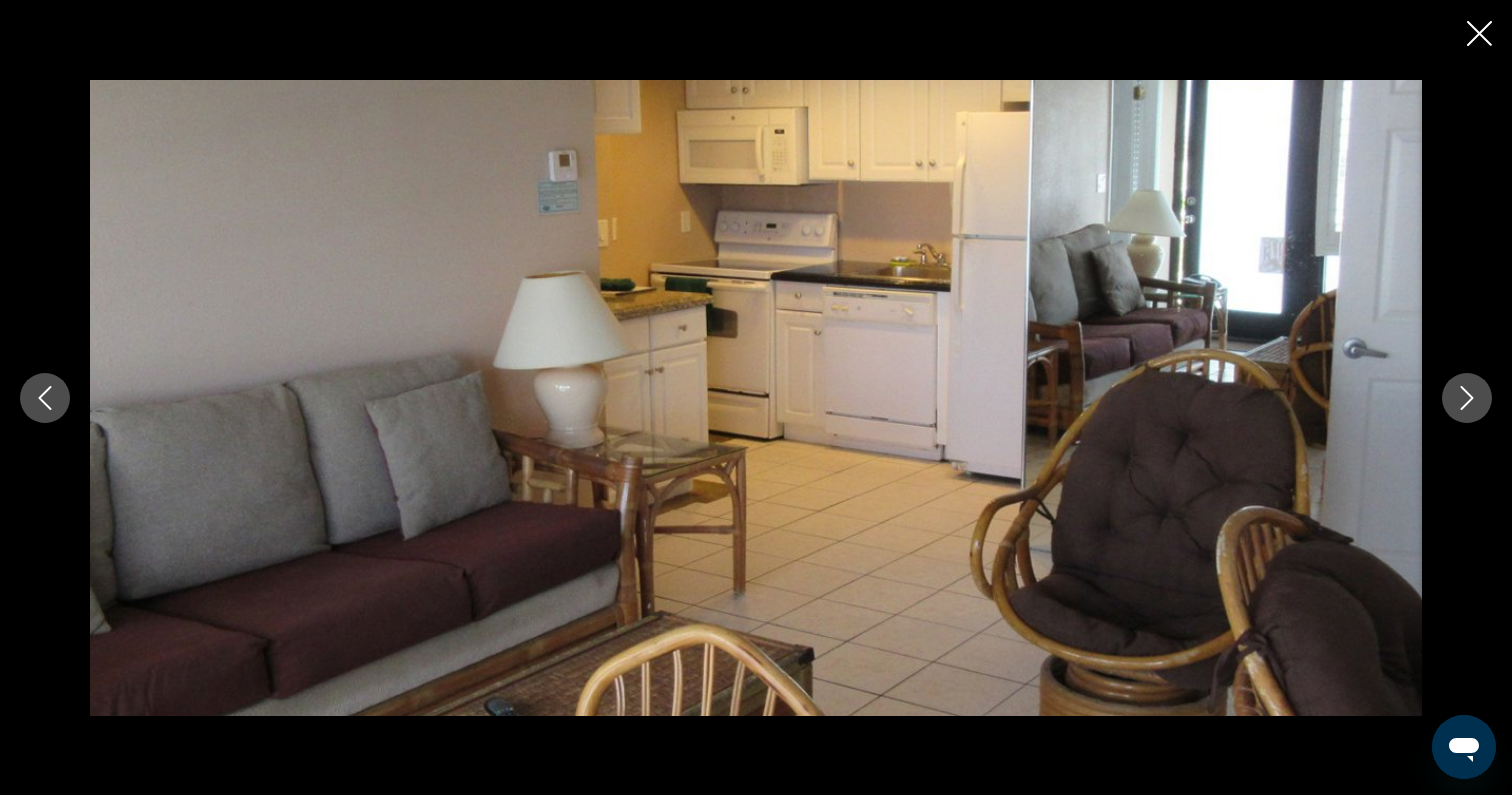 click 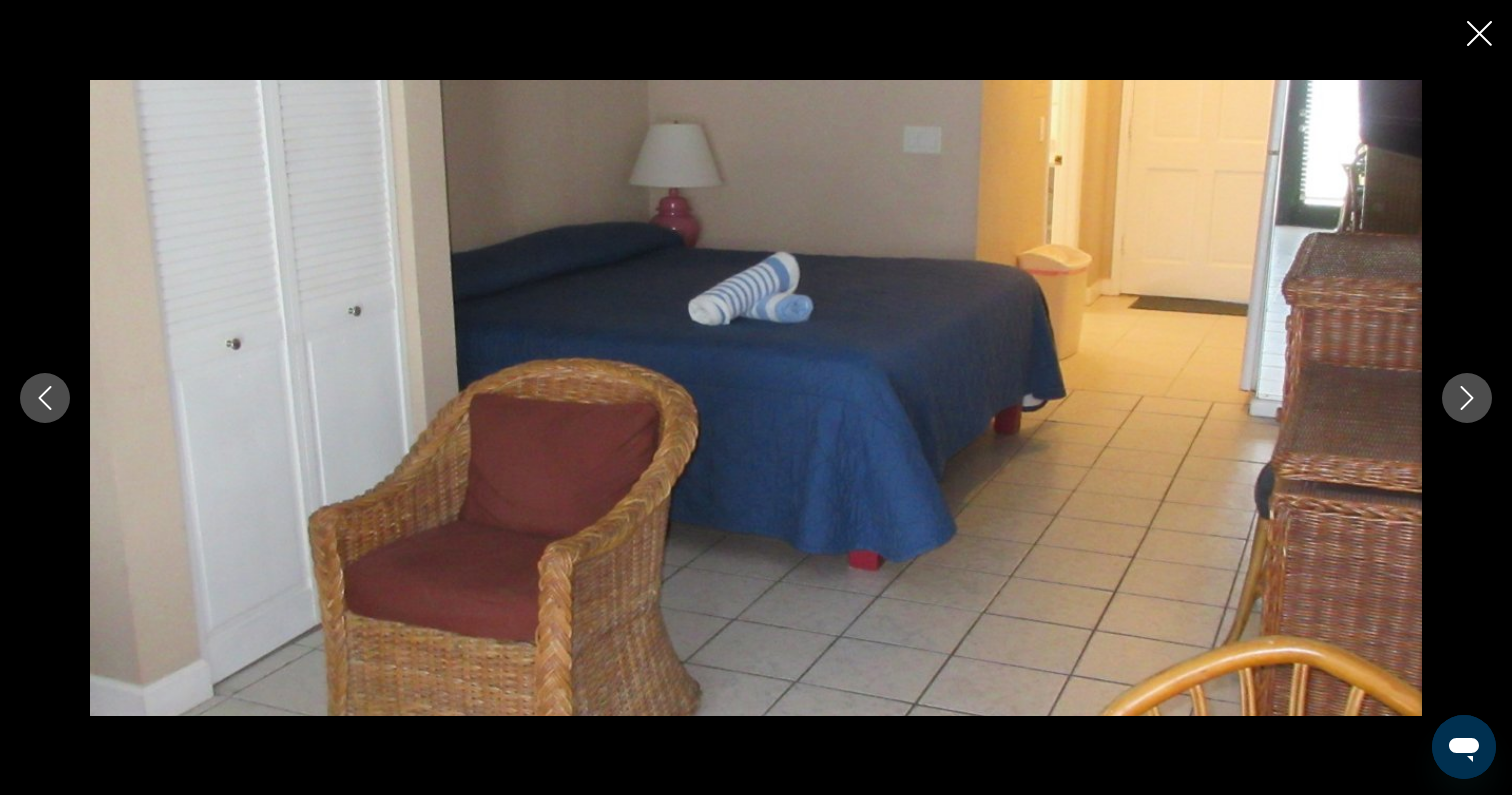click 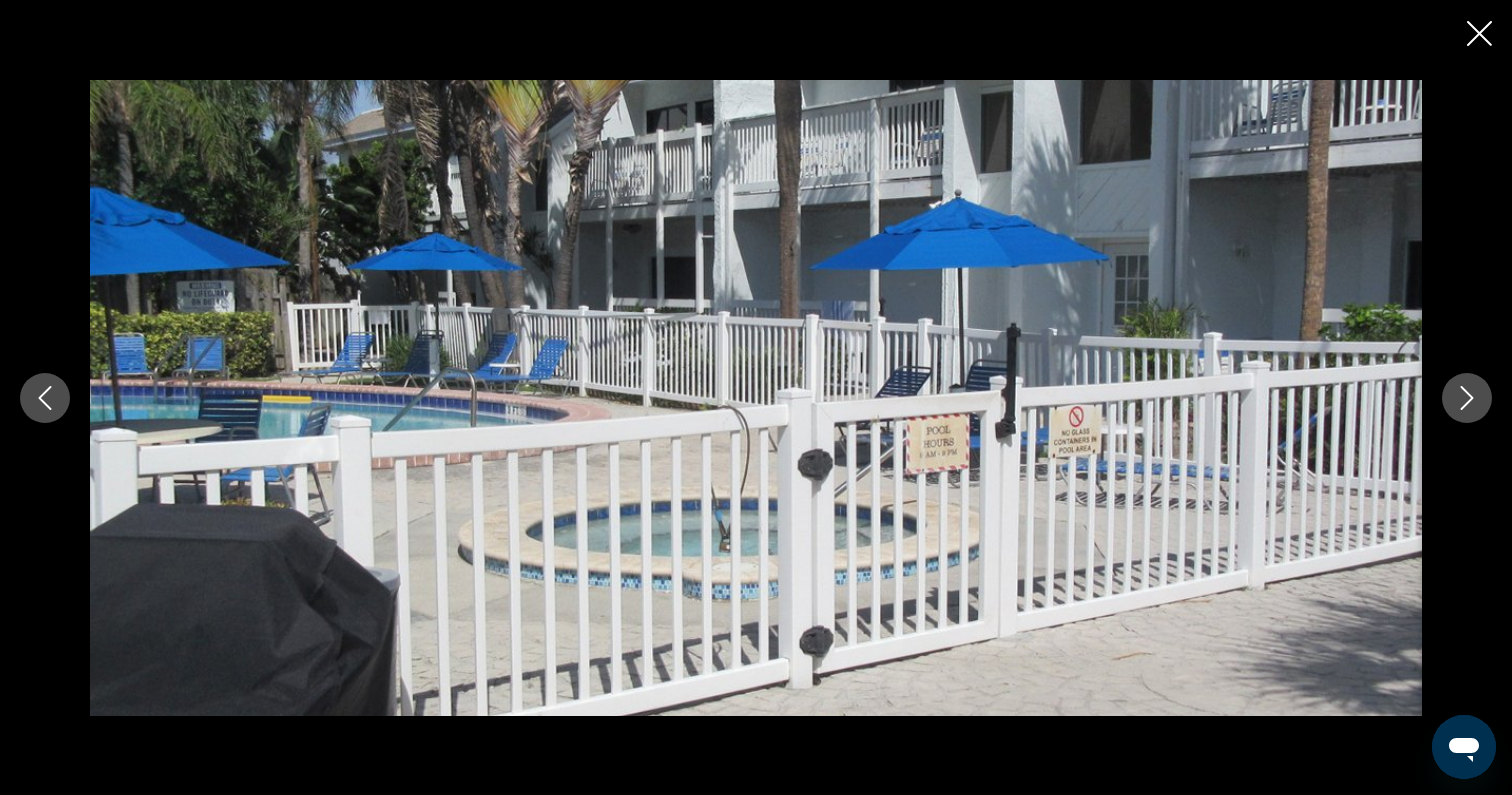 click 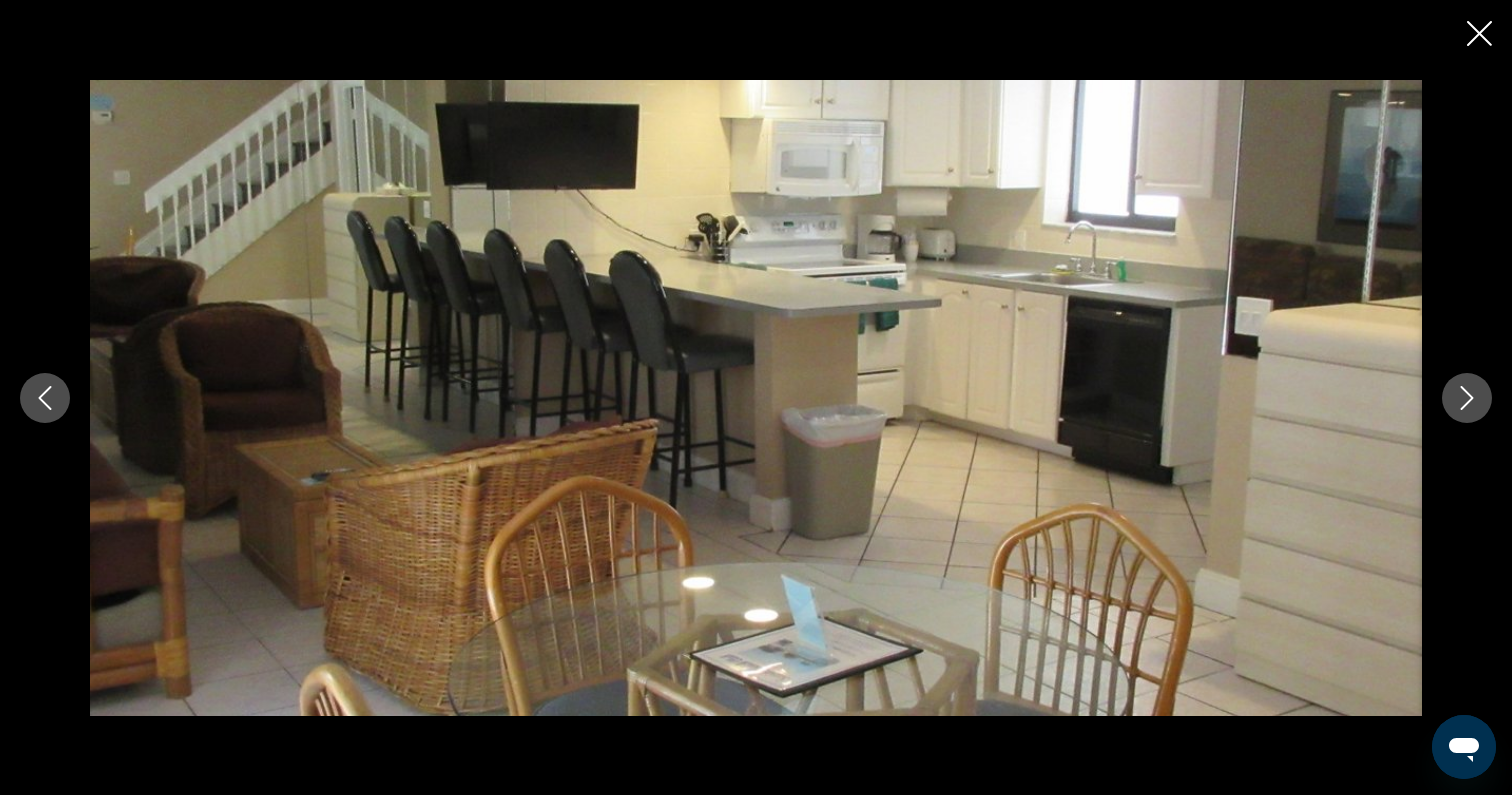 click 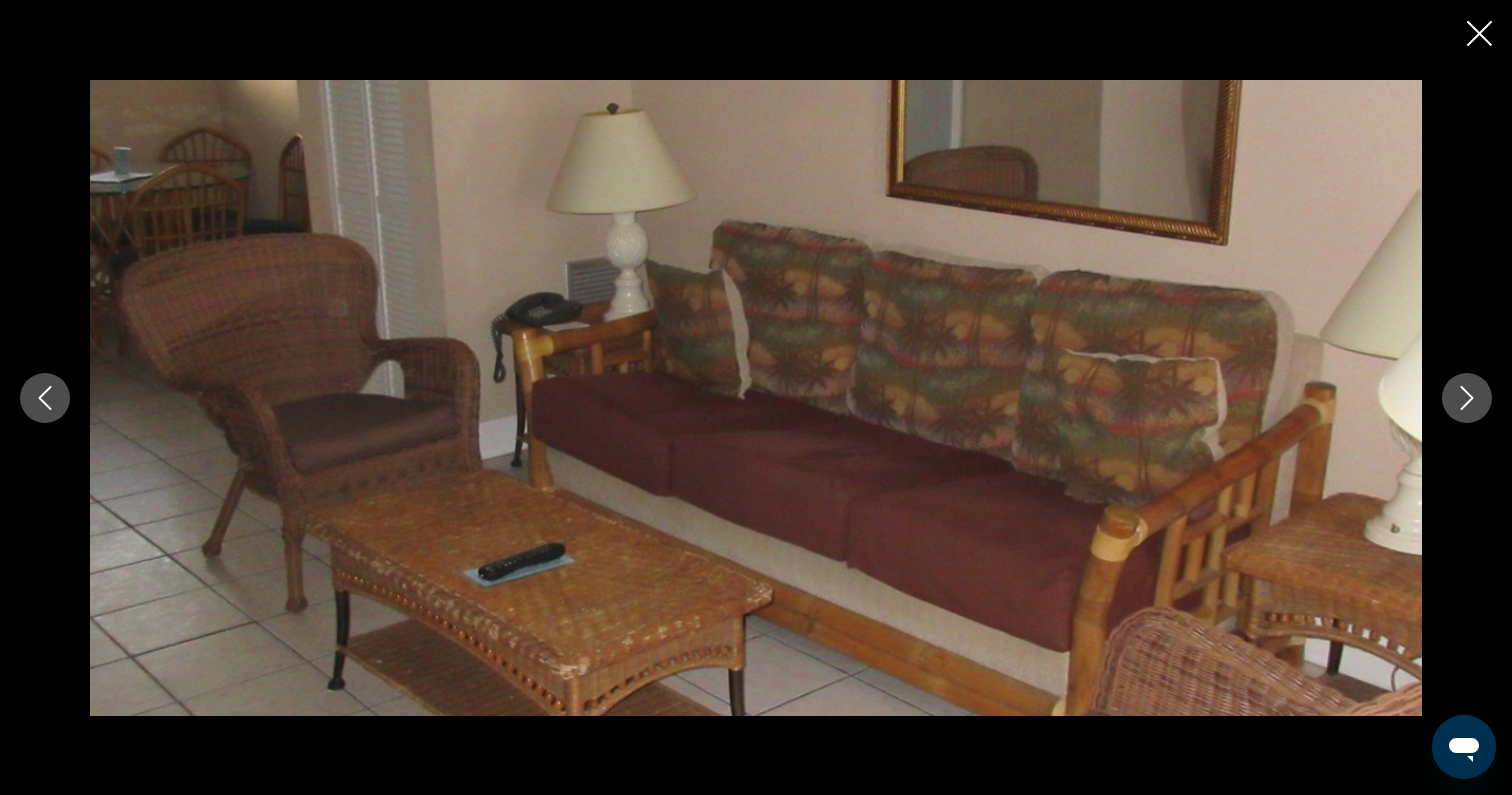click 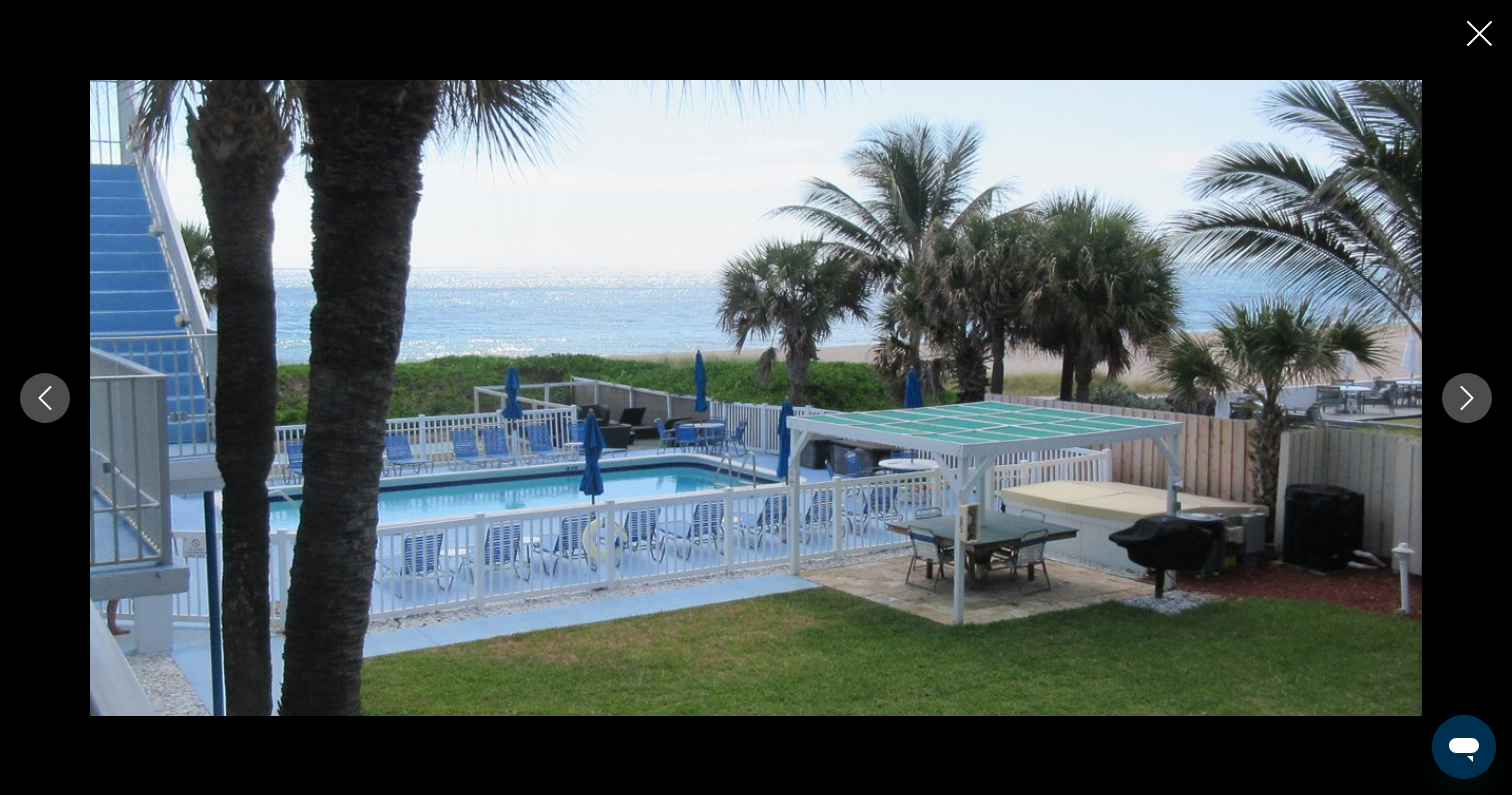 click 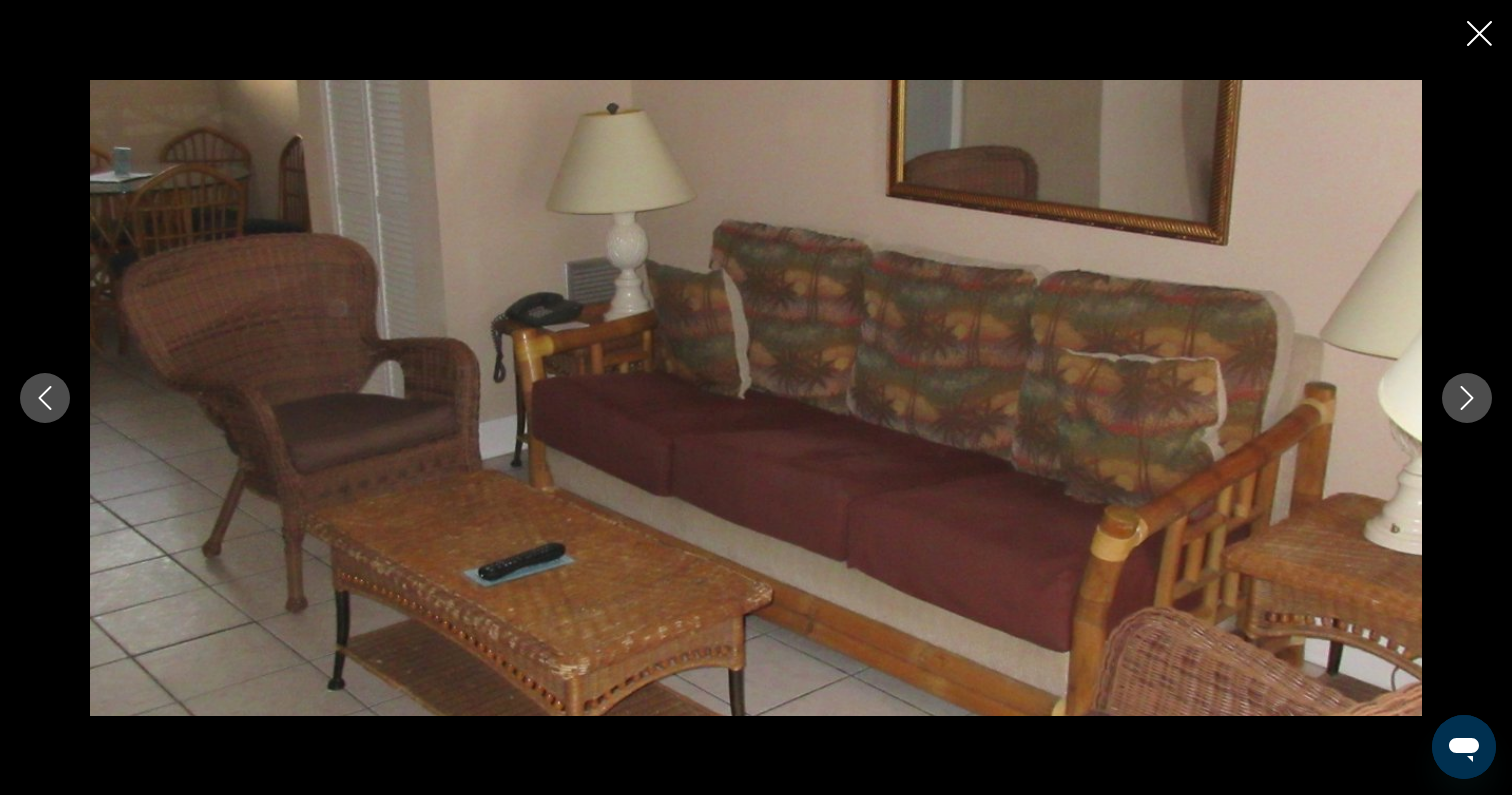 scroll, scrollTop: 0, scrollLeft: 0, axis: both 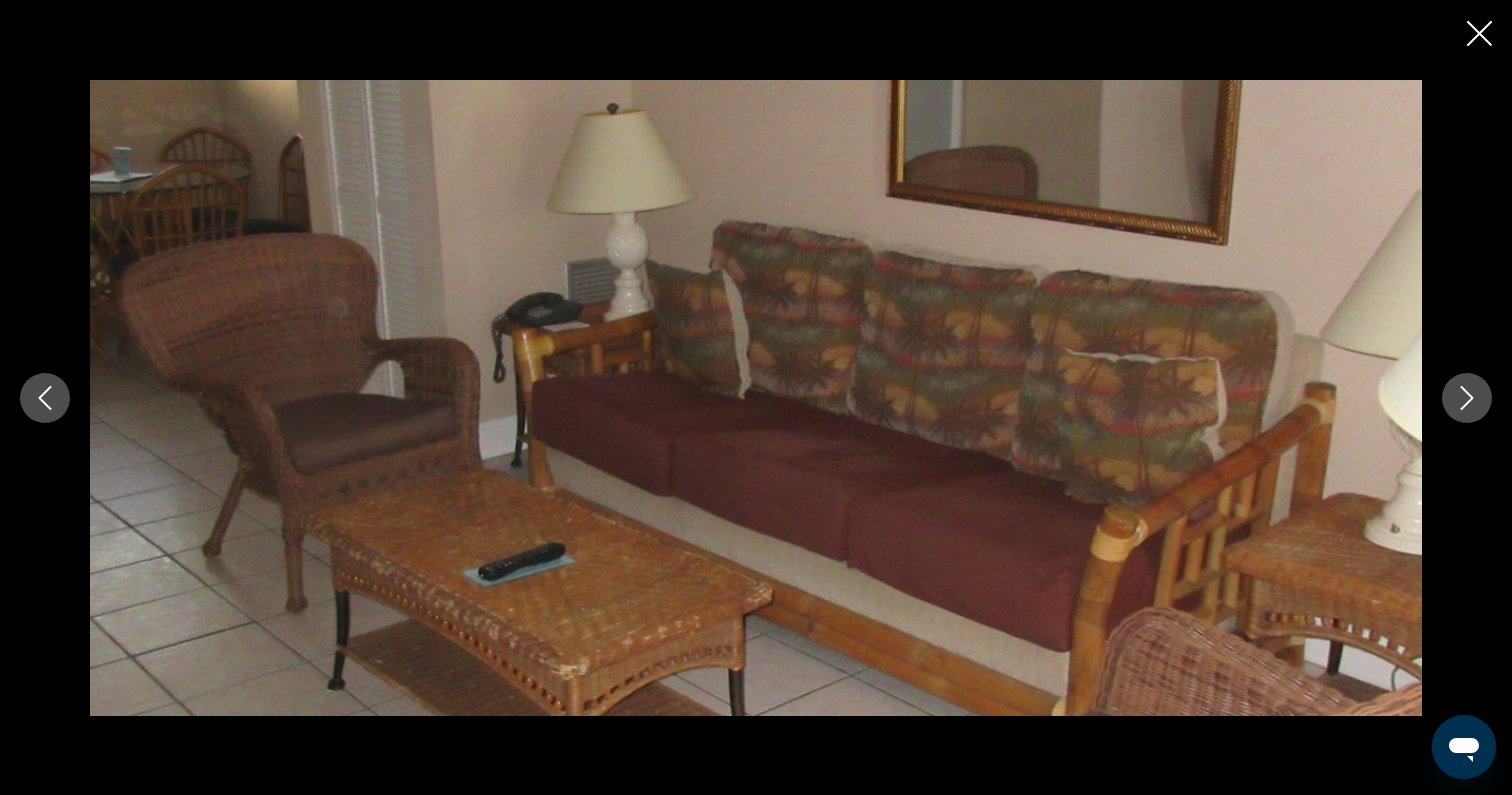 click 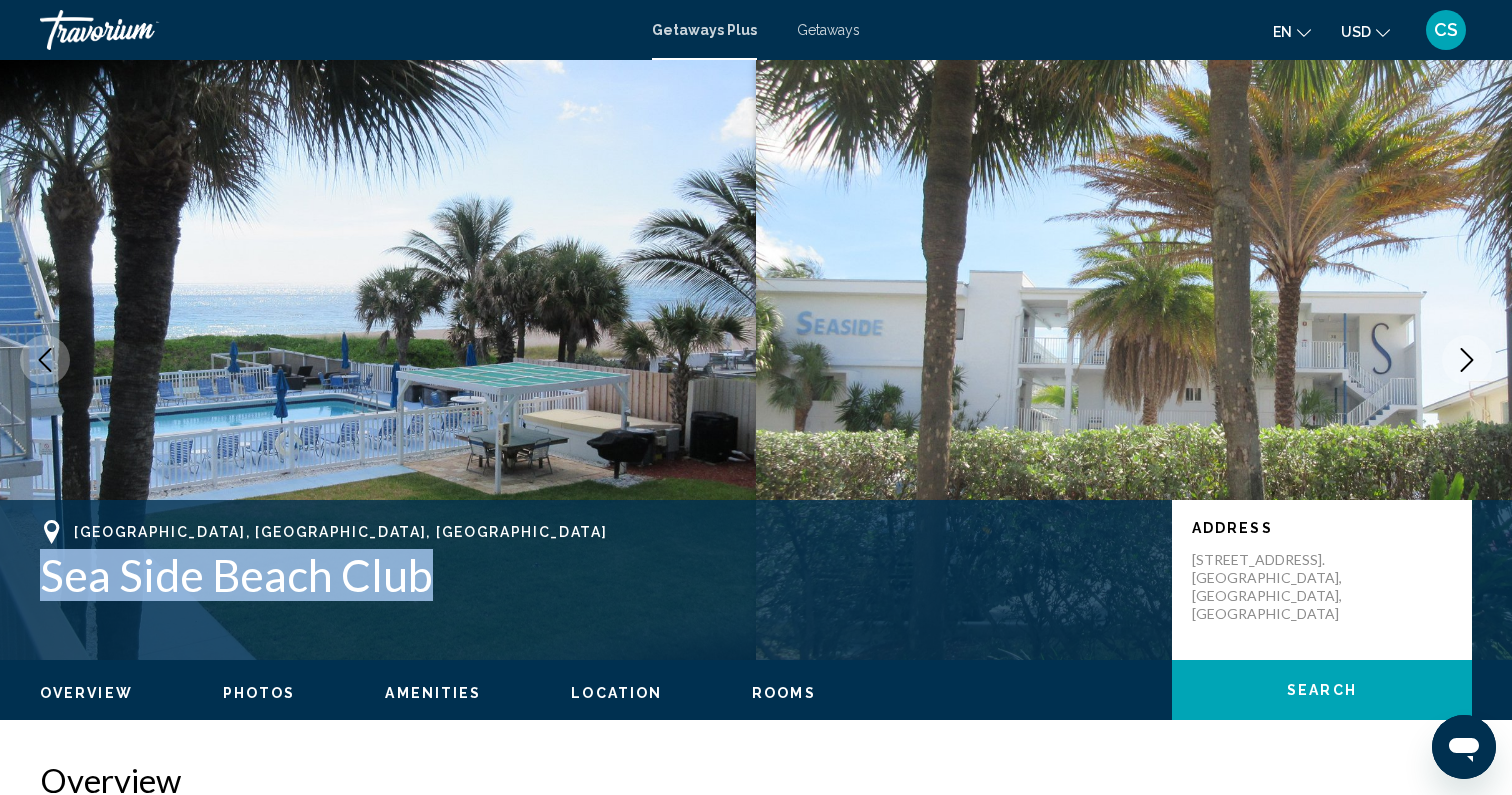 drag, startPoint x: 39, startPoint y: 557, endPoint x: 405, endPoint y: 606, distance: 369.26547 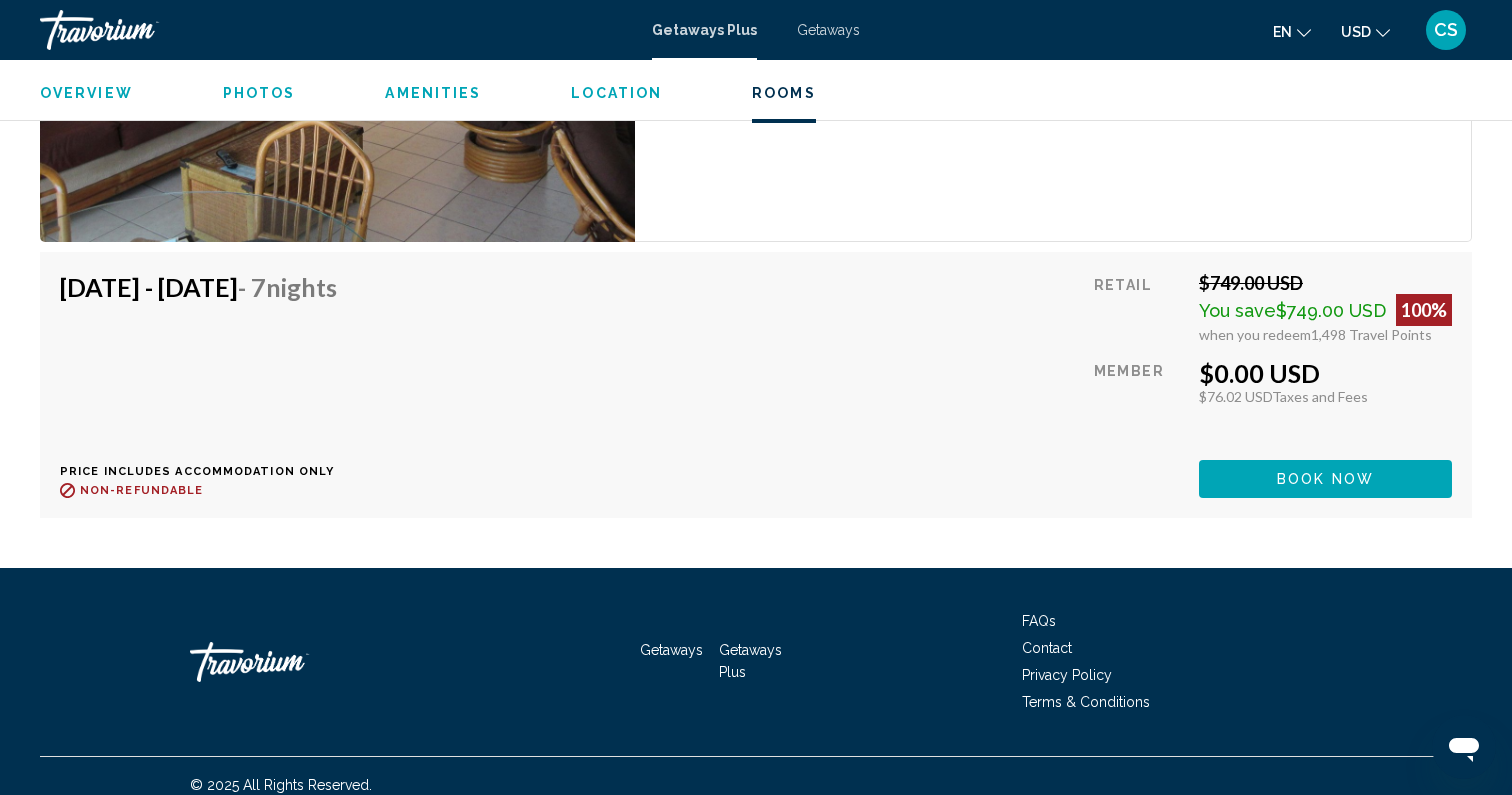 scroll, scrollTop: 3190, scrollLeft: 0, axis: vertical 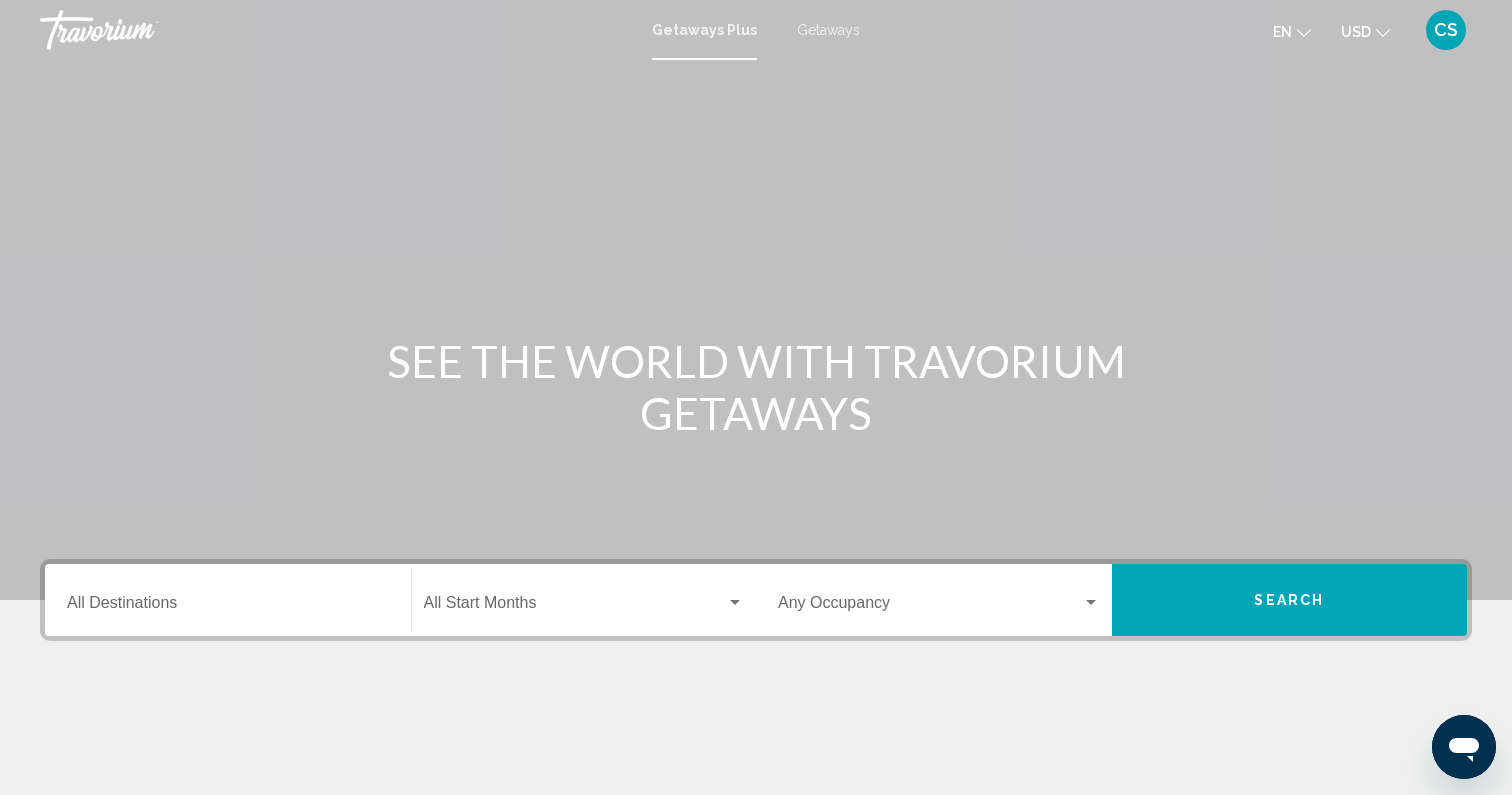 click on "Destination All Destinations" at bounding box center [228, 600] 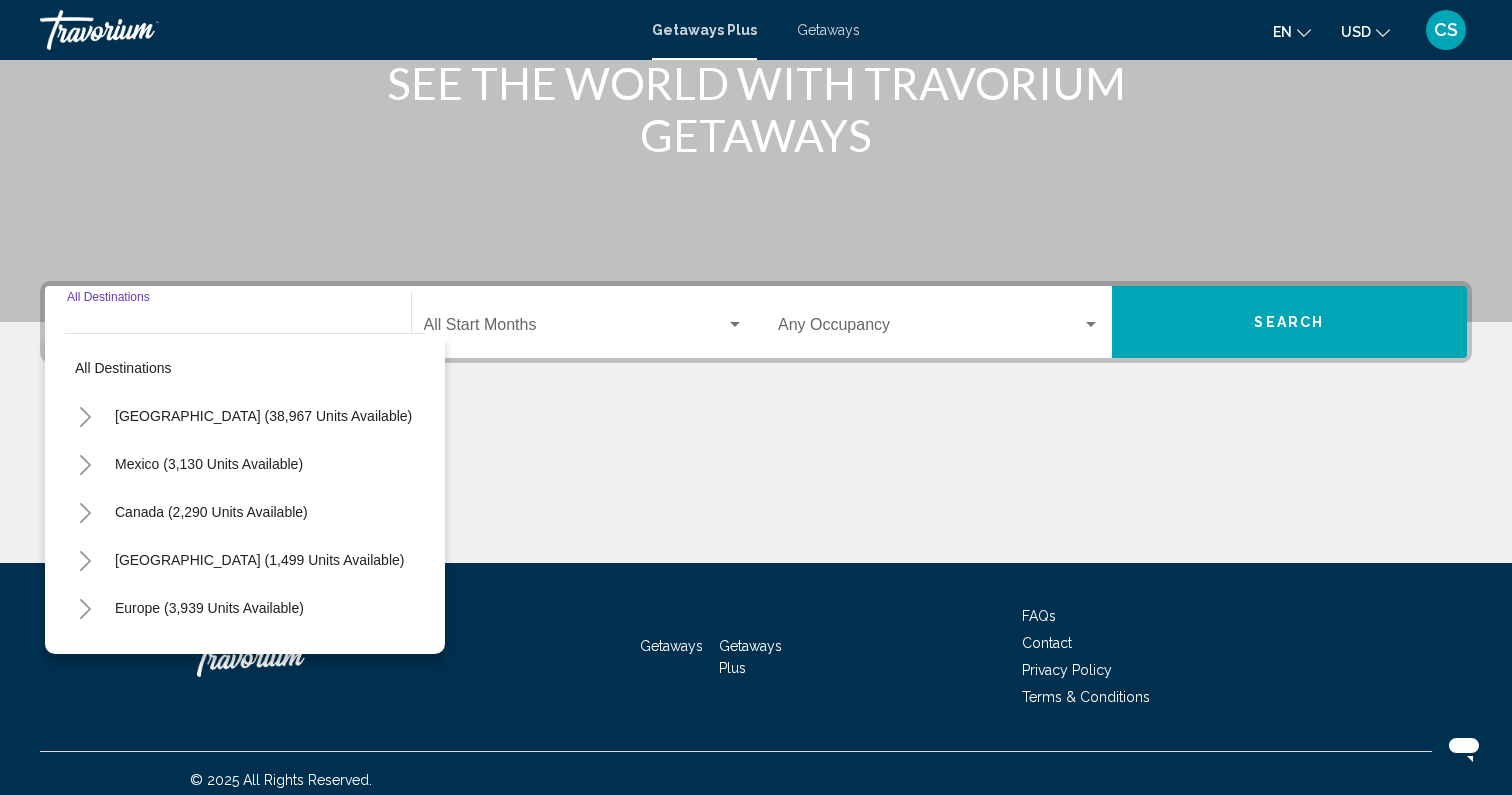 scroll, scrollTop: 291, scrollLeft: 0, axis: vertical 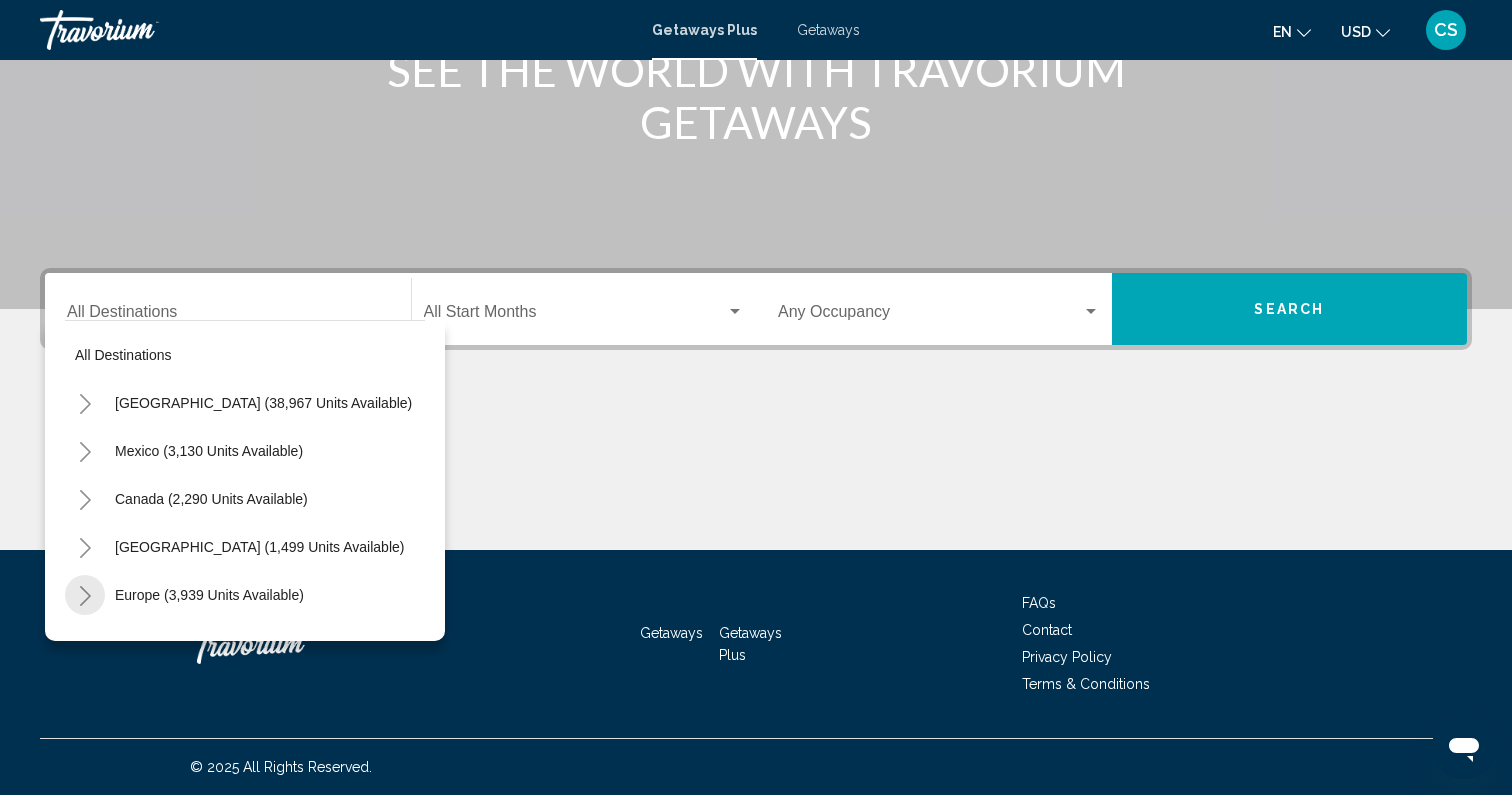 click 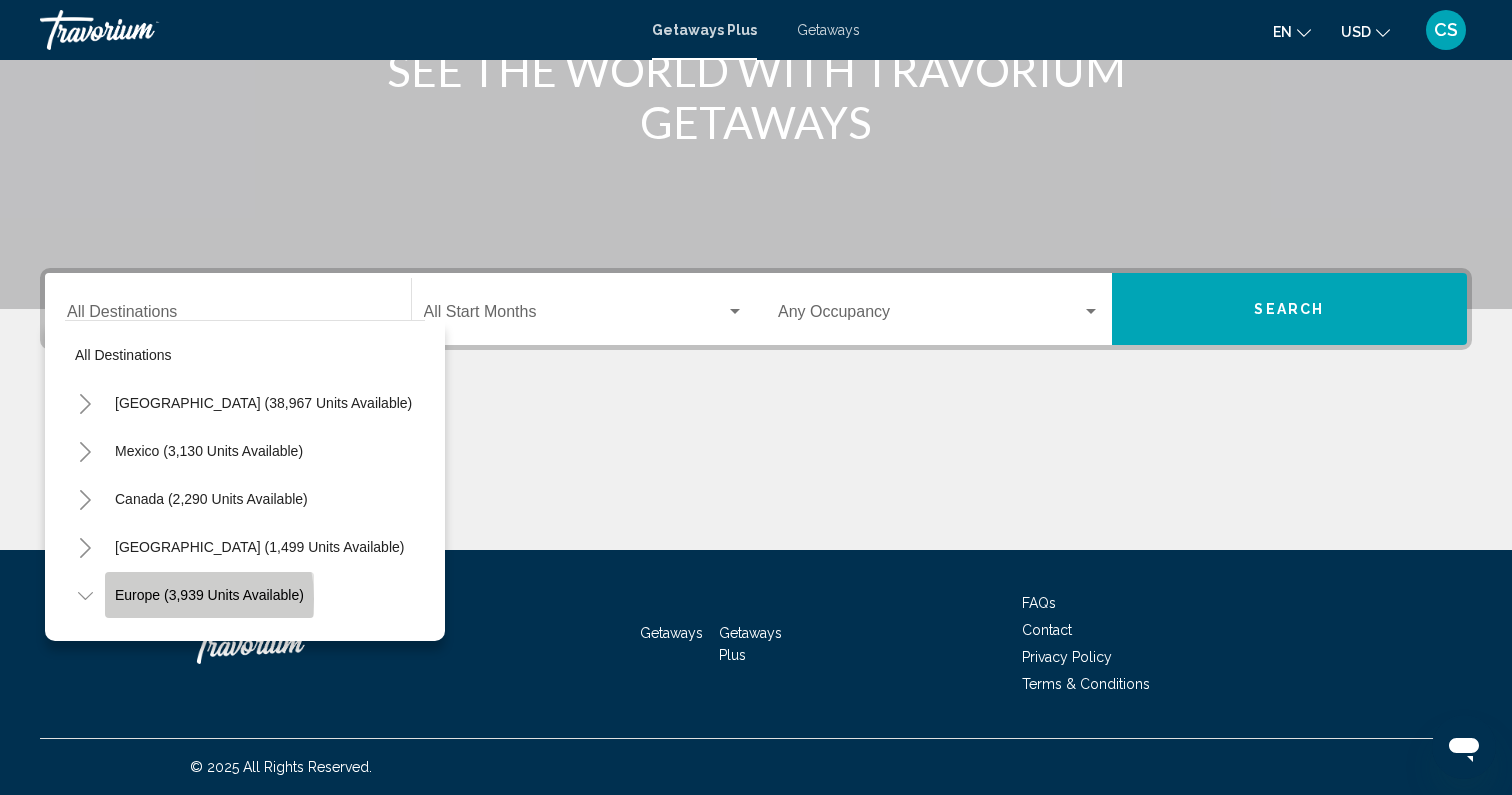 click on "Europe (3,939 units available)" 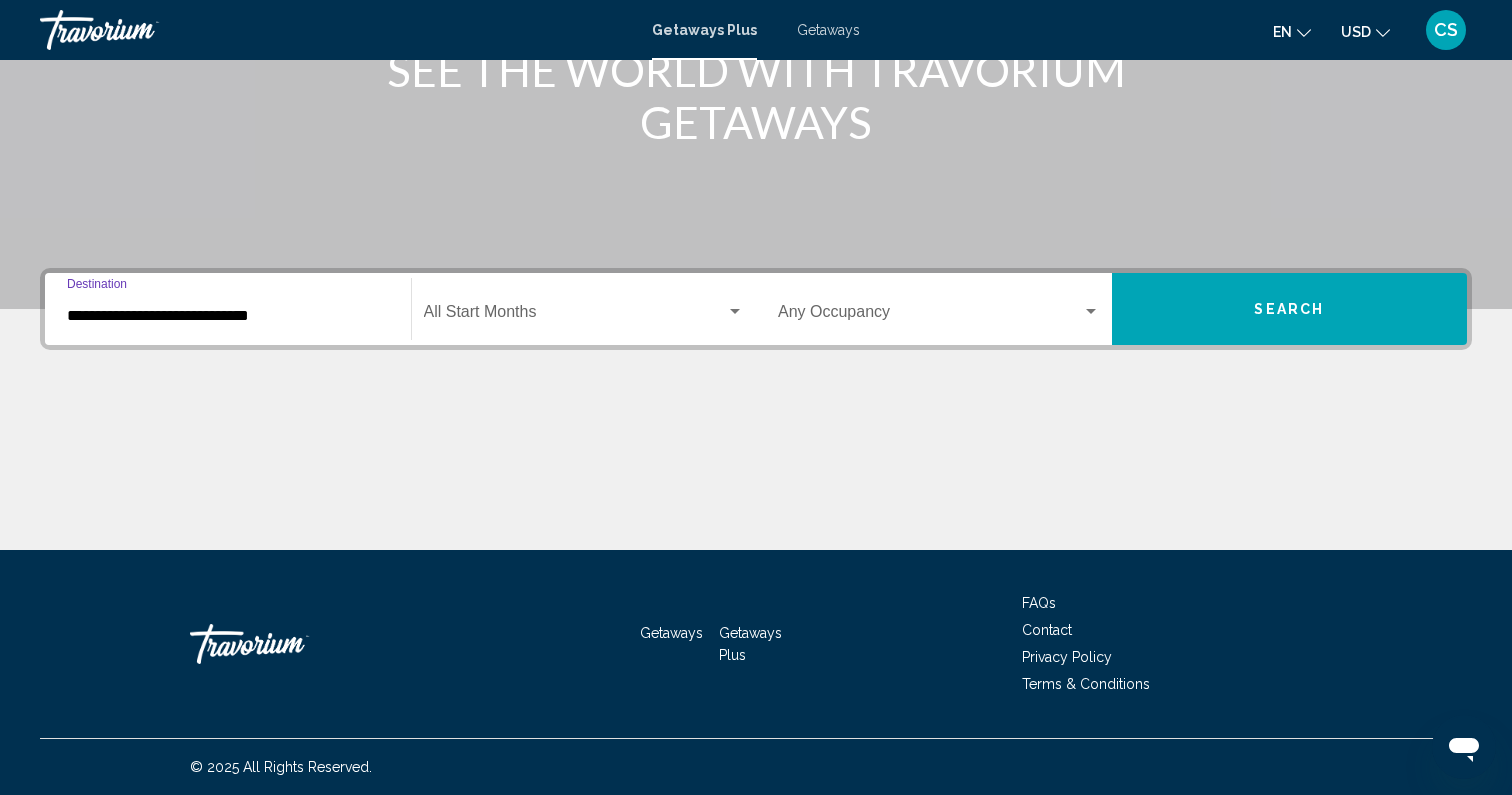 click on "**********" at bounding box center (228, 316) 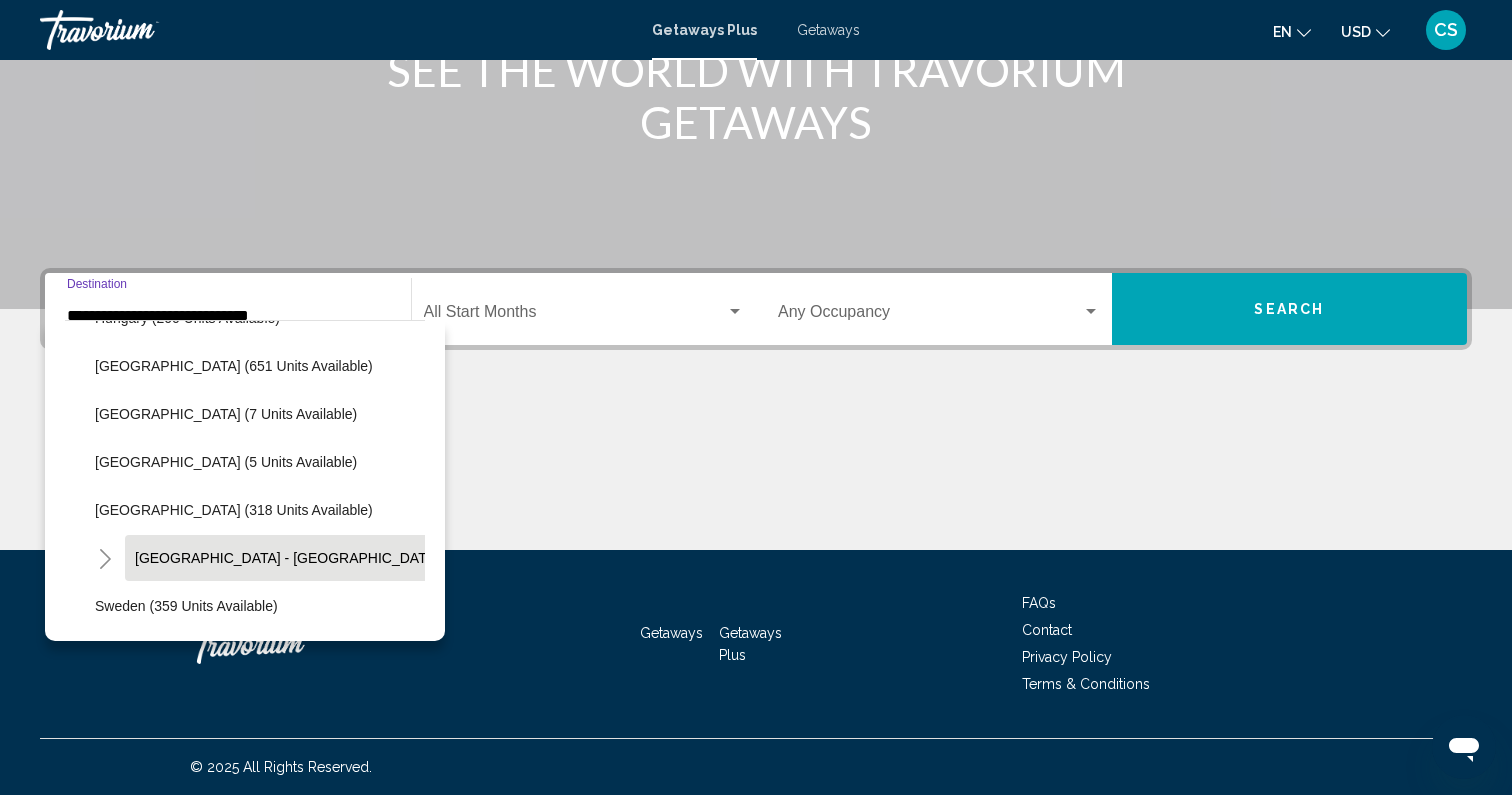 scroll, scrollTop: 669, scrollLeft: 0, axis: vertical 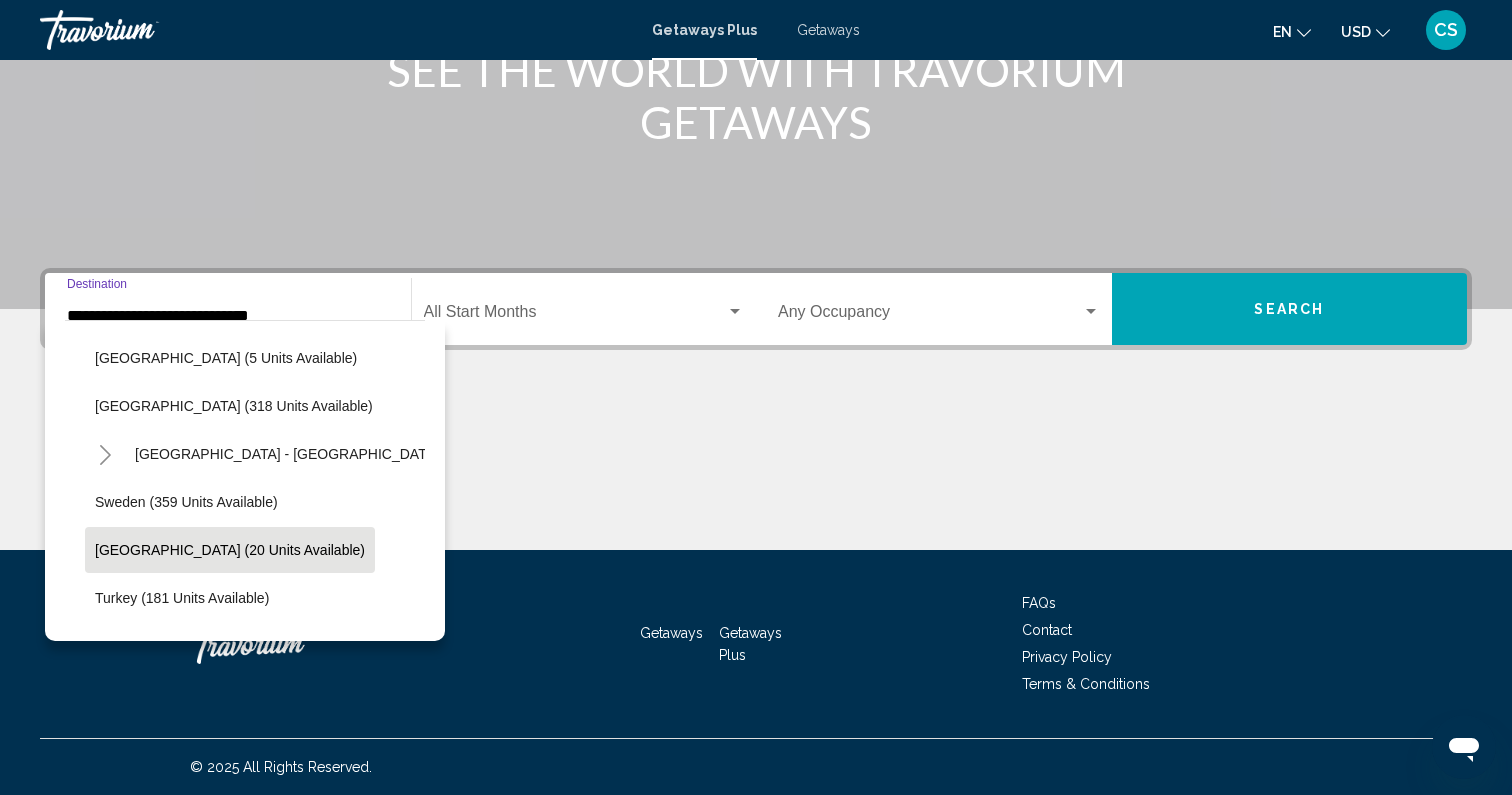 click on "Switzerland (20 units available)" 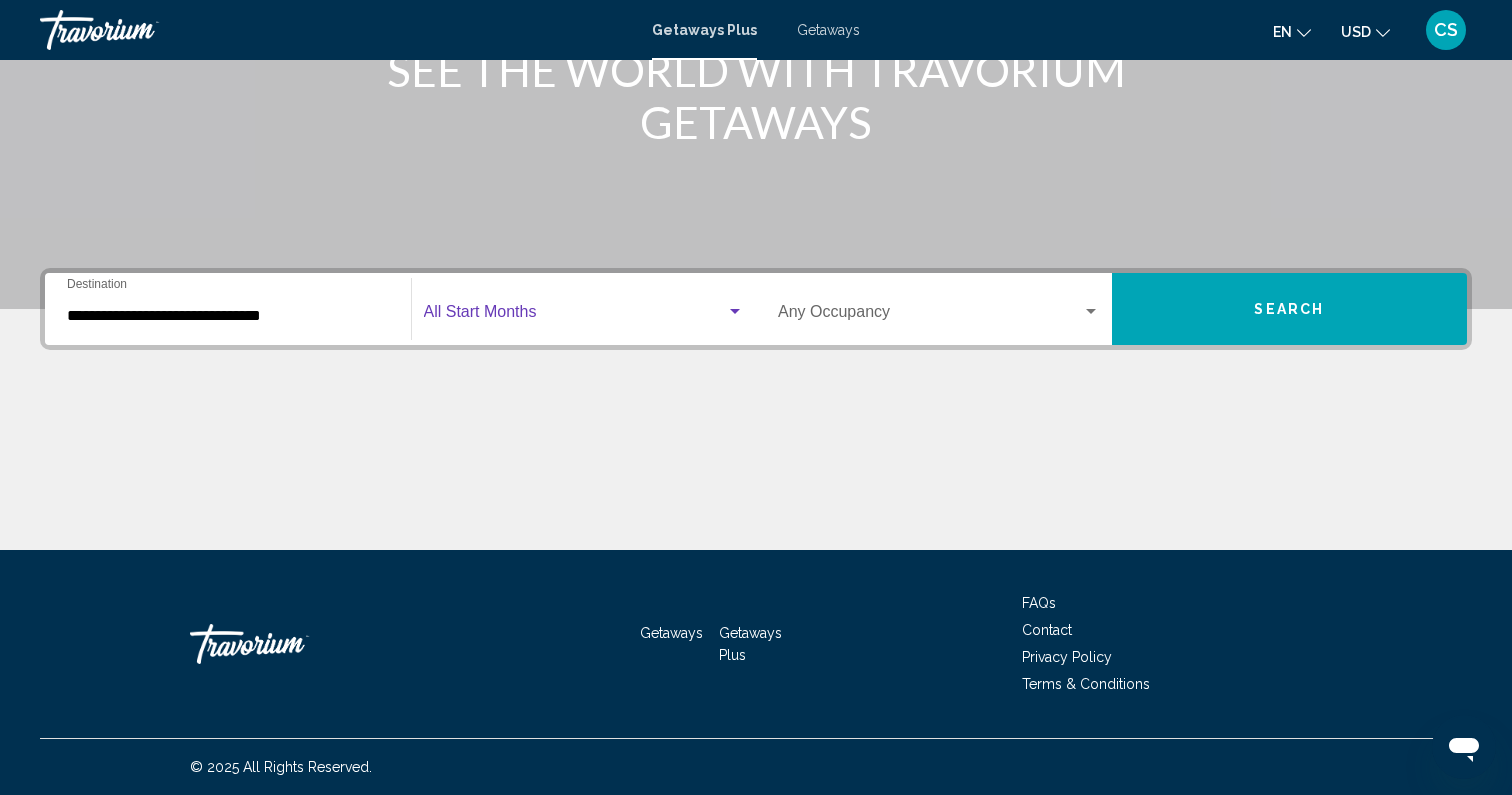 click at bounding box center [575, 316] 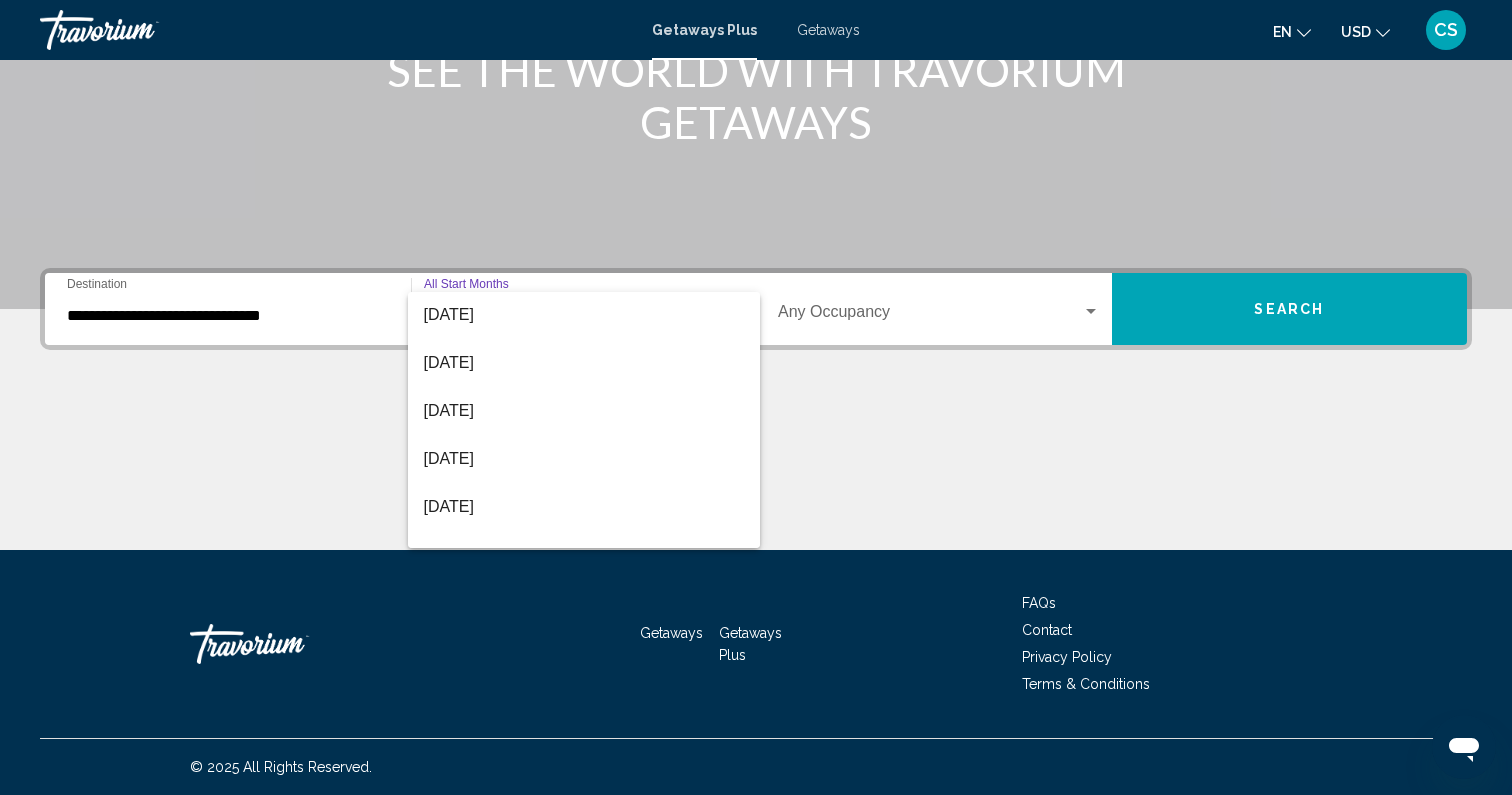 scroll, scrollTop: 416, scrollLeft: 0, axis: vertical 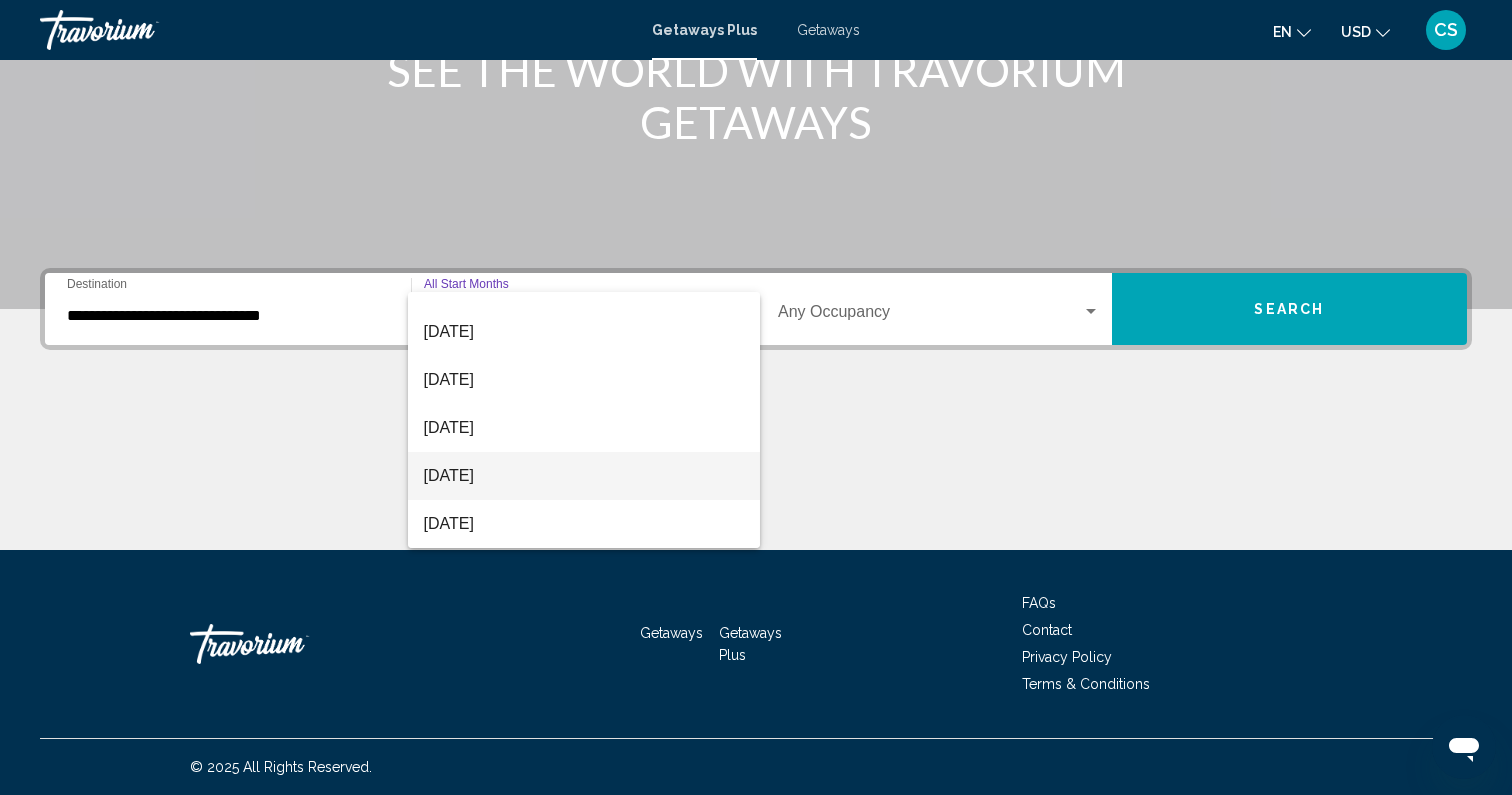 click on "[DATE]" at bounding box center [584, 476] 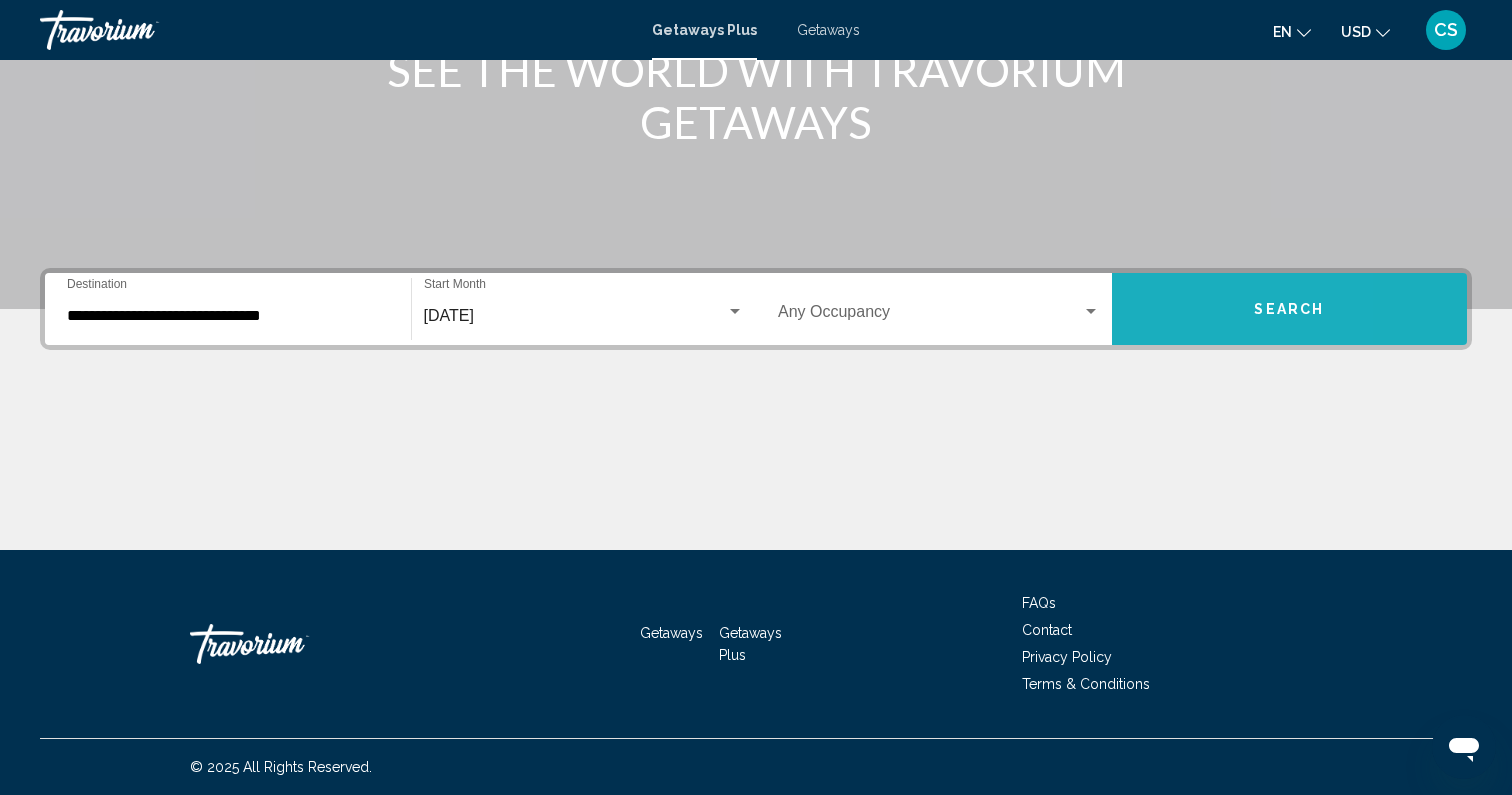 click on "Search" at bounding box center (1290, 309) 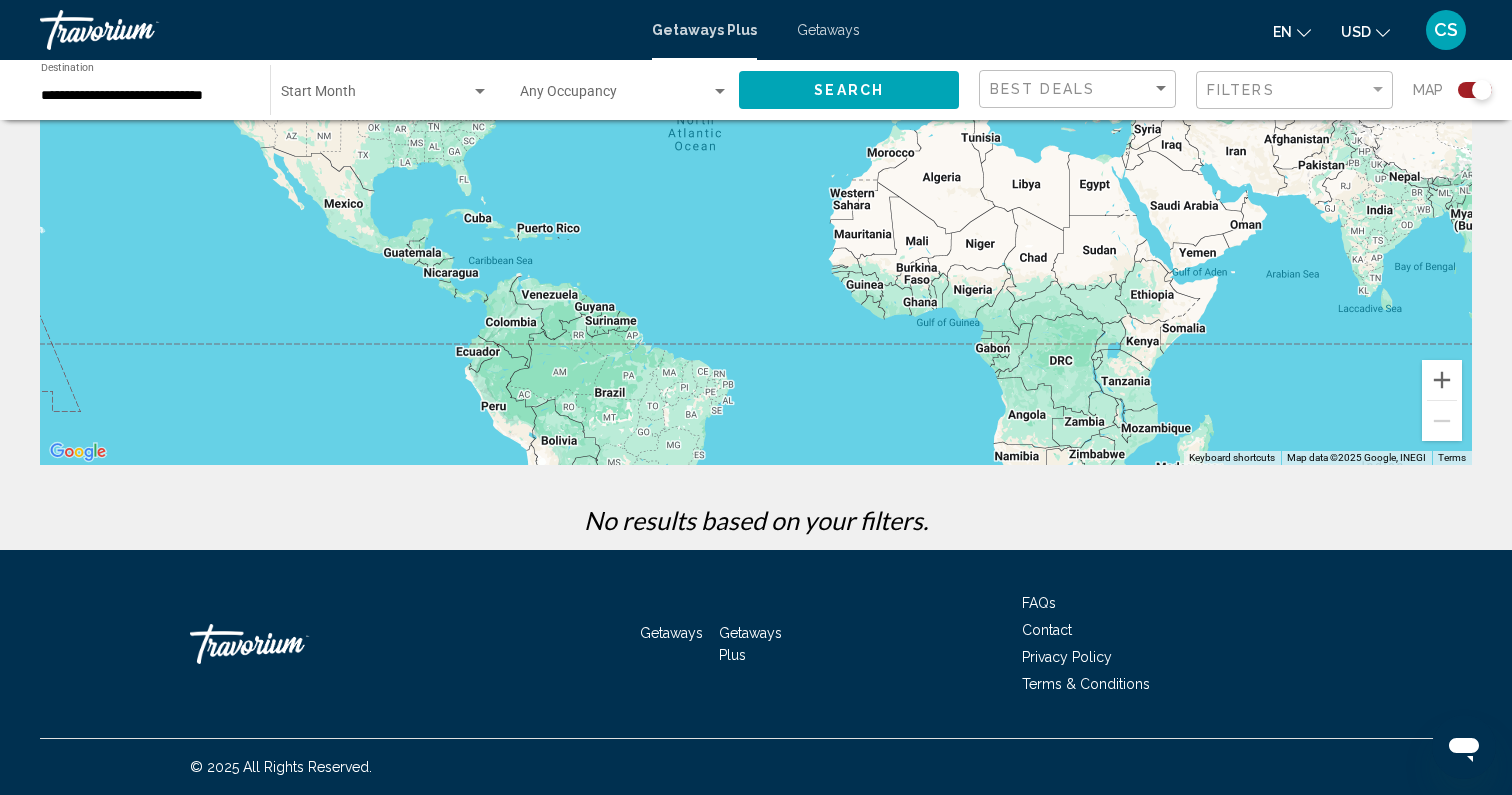 scroll, scrollTop: 0, scrollLeft: 0, axis: both 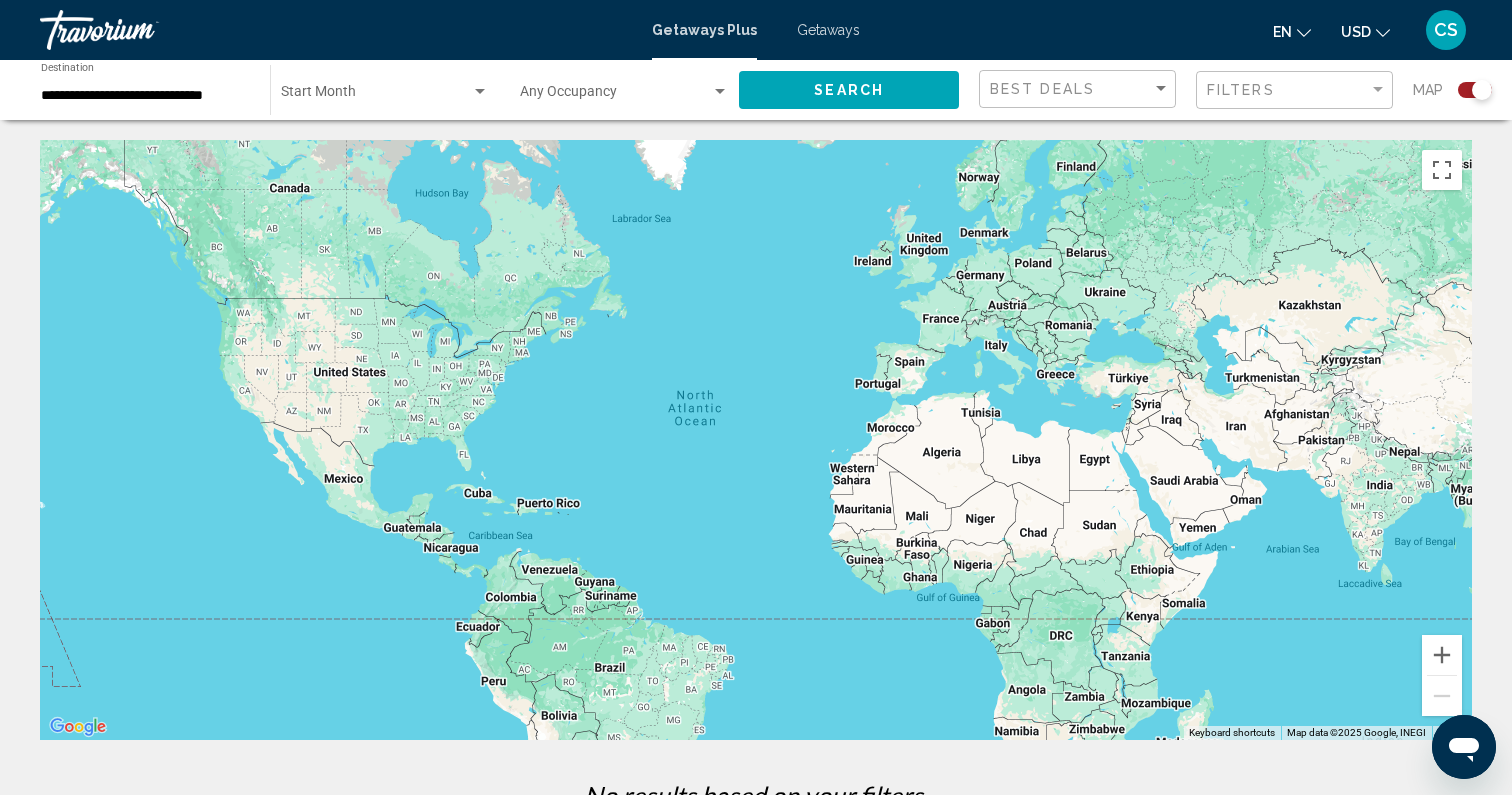 click on "Start Month All Start Months" 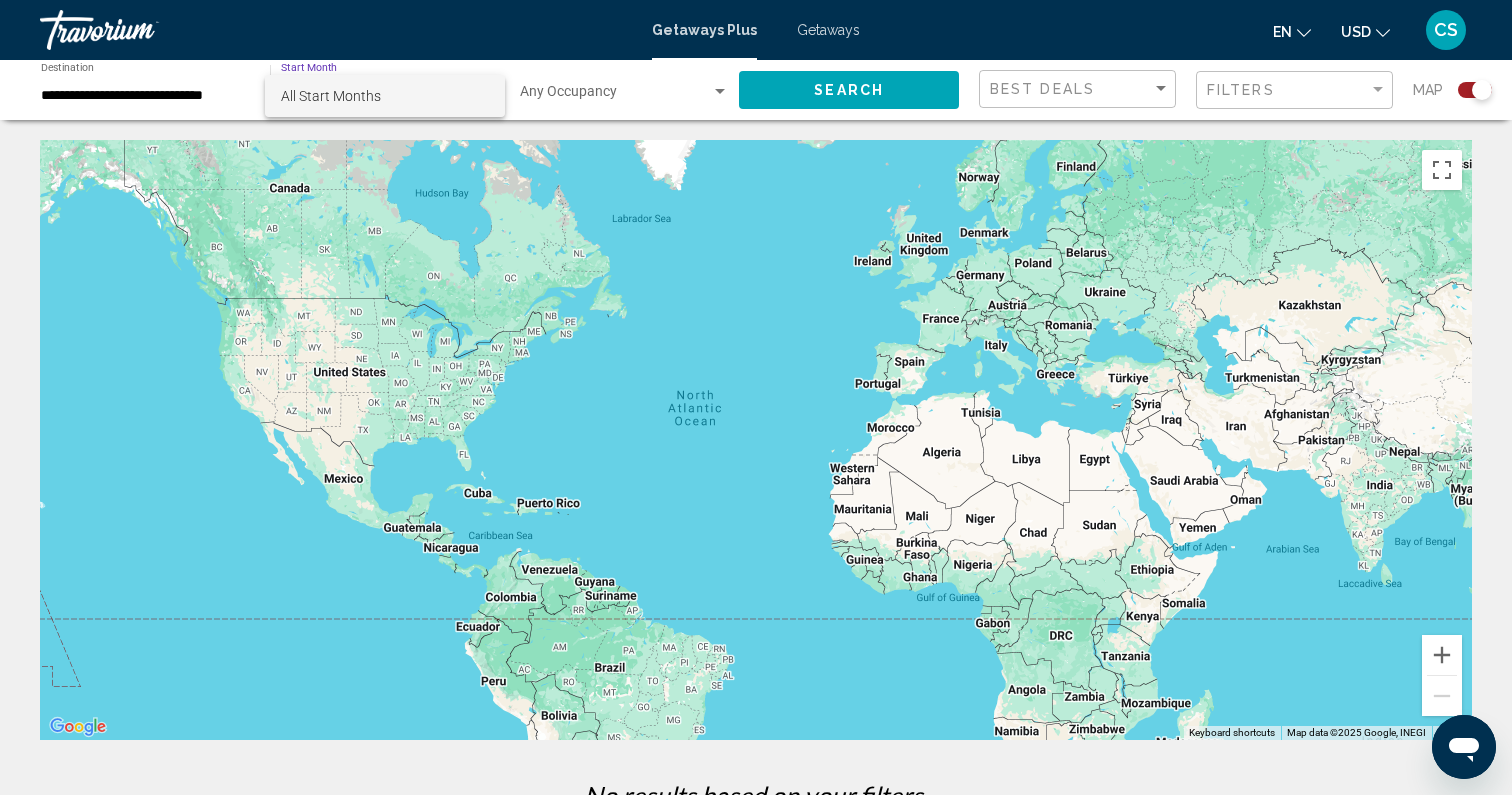 click at bounding box center (756, 397) 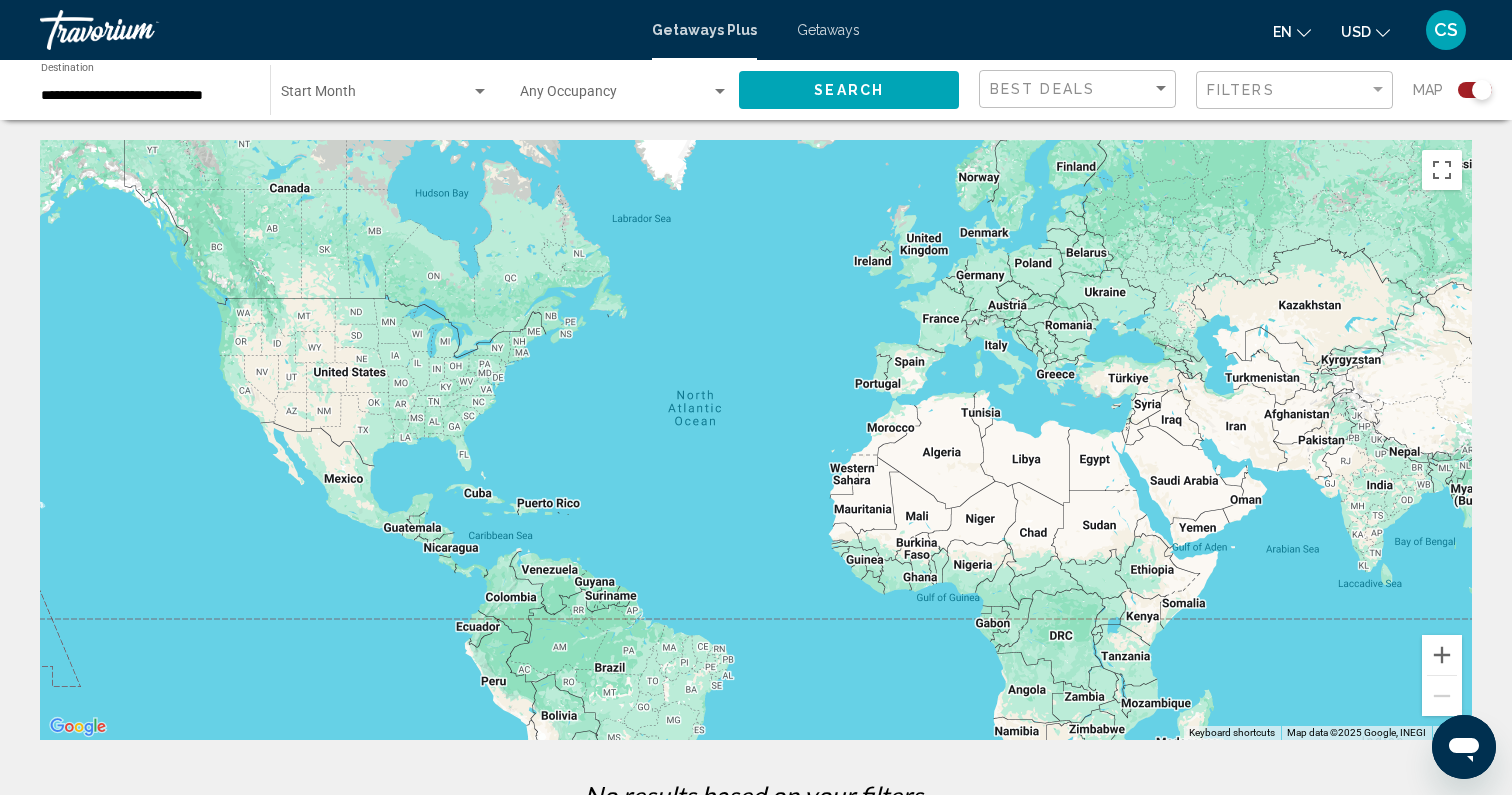 click on "**********" at bounding box center [145, 96] 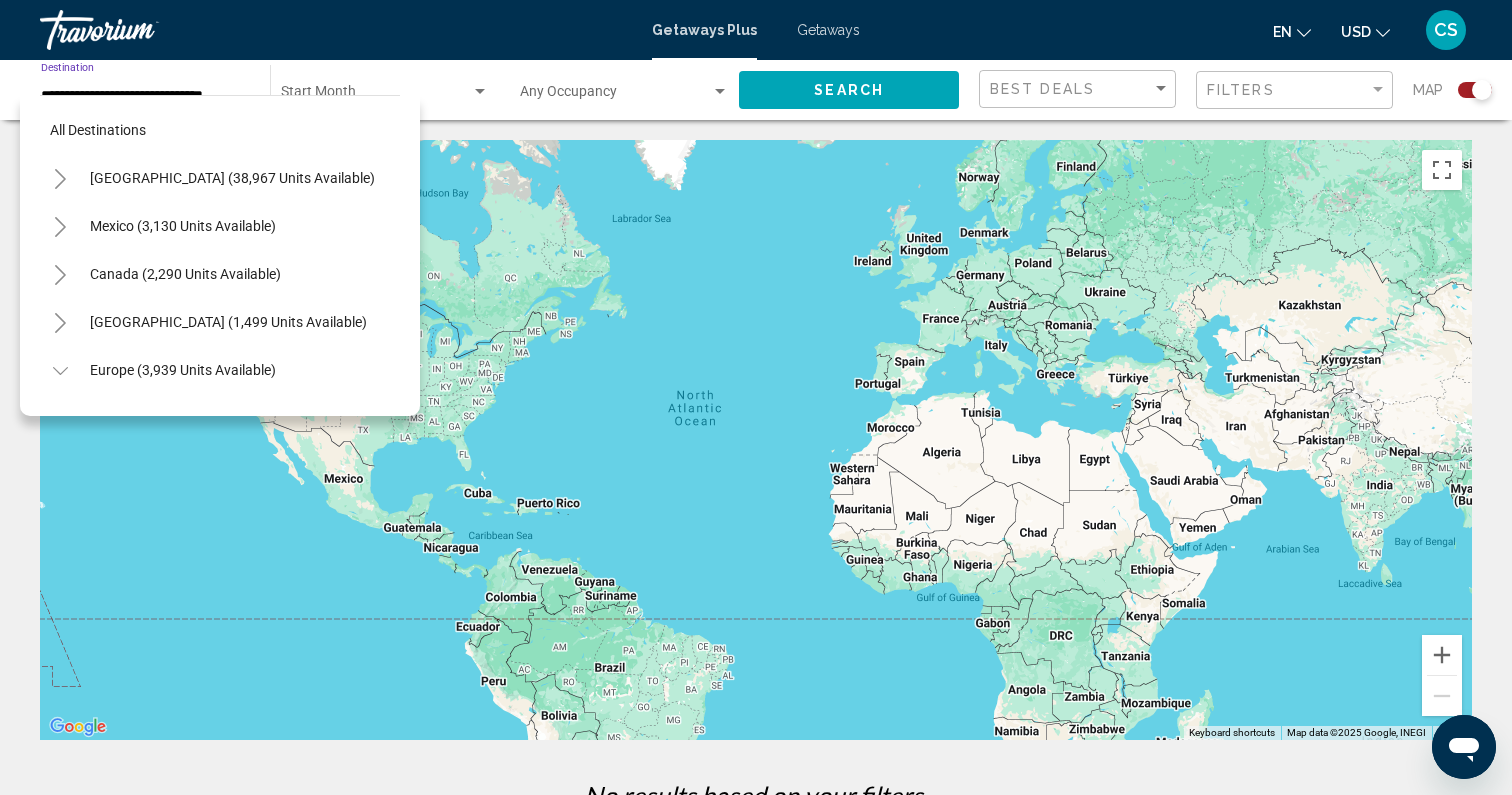 scroll, scrollTop: 743, scrollLeft: 0, axis: vertical 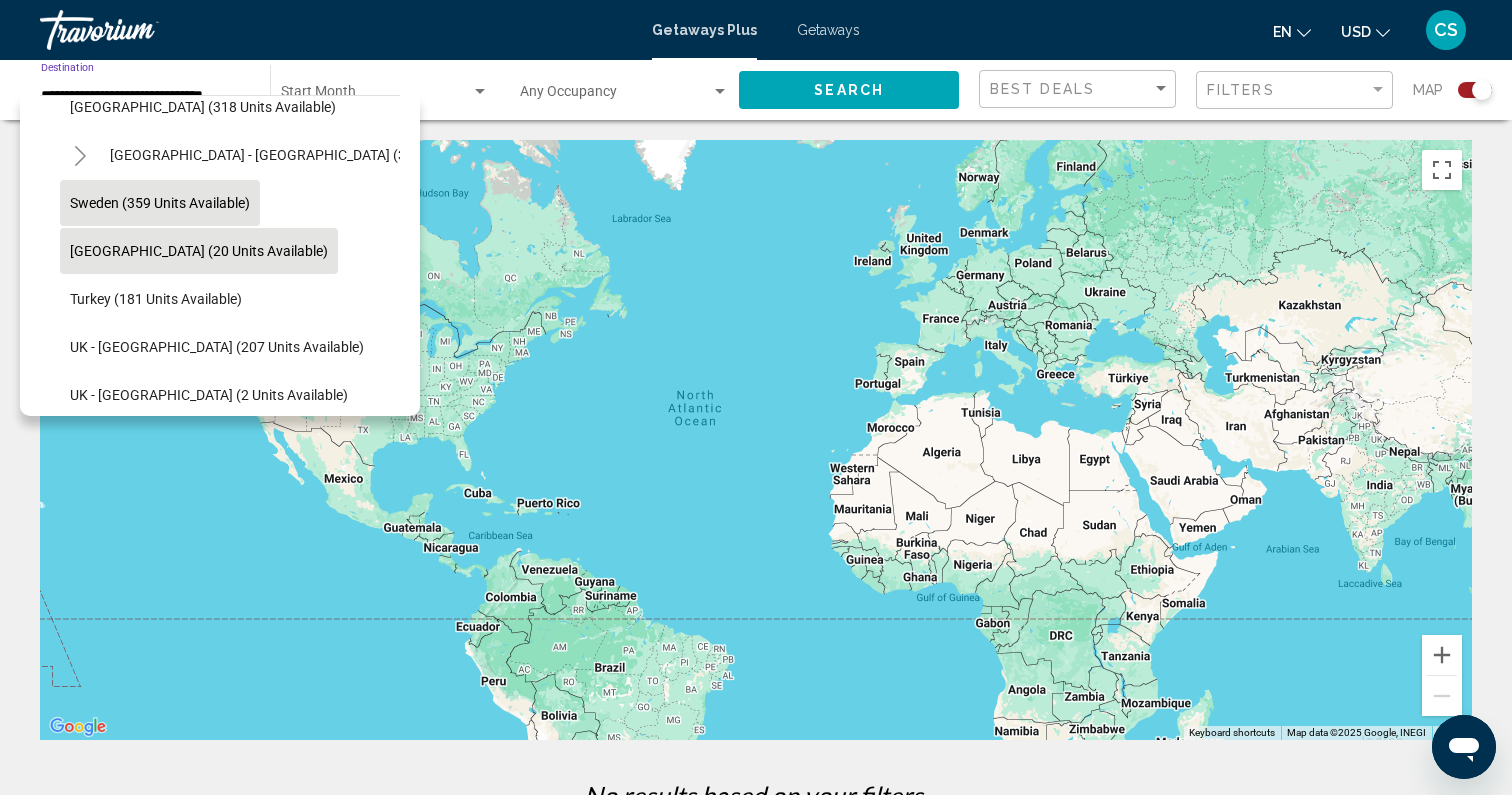 click on "Sweden (359 units available)" 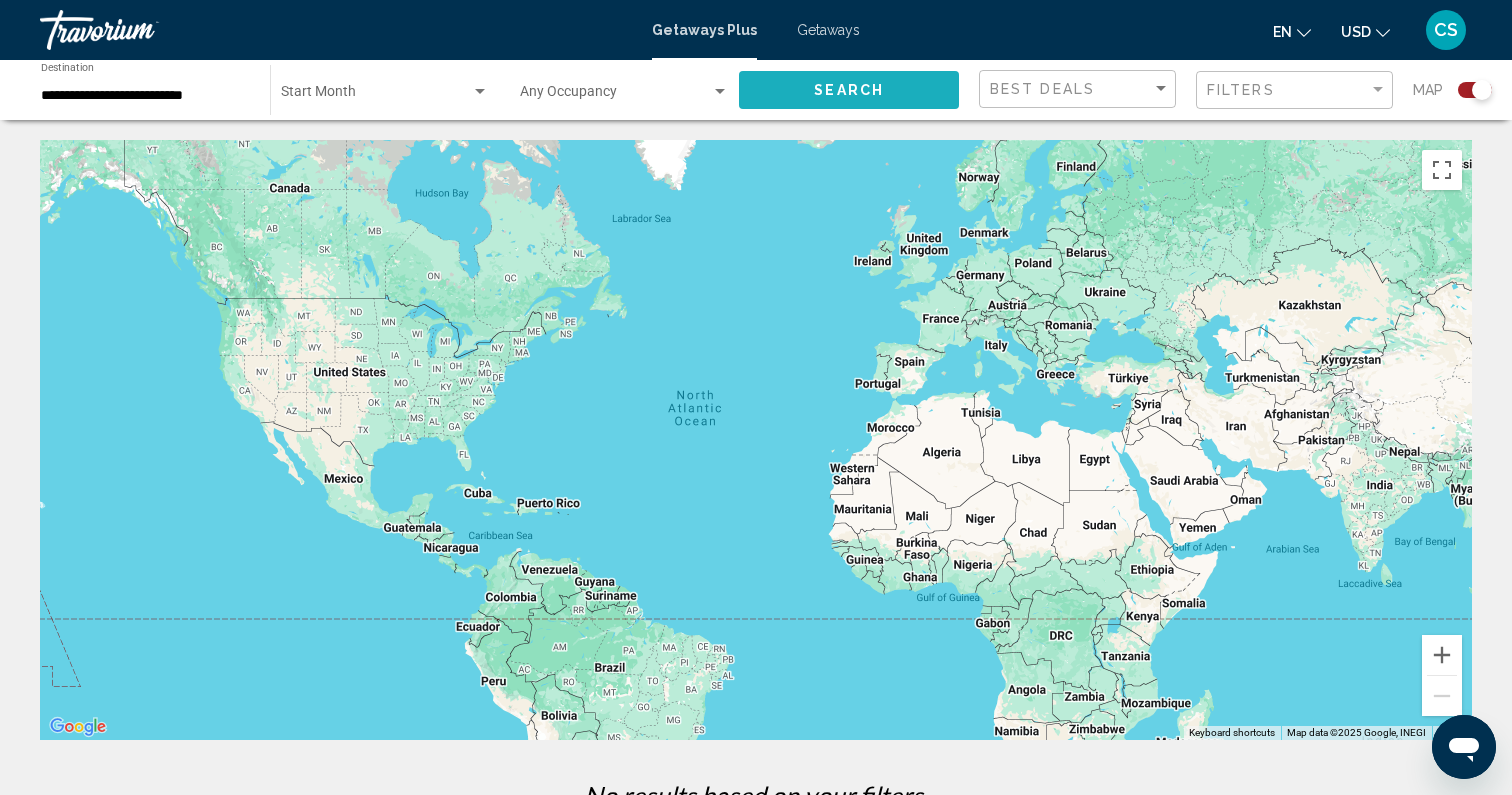 click on "Search" 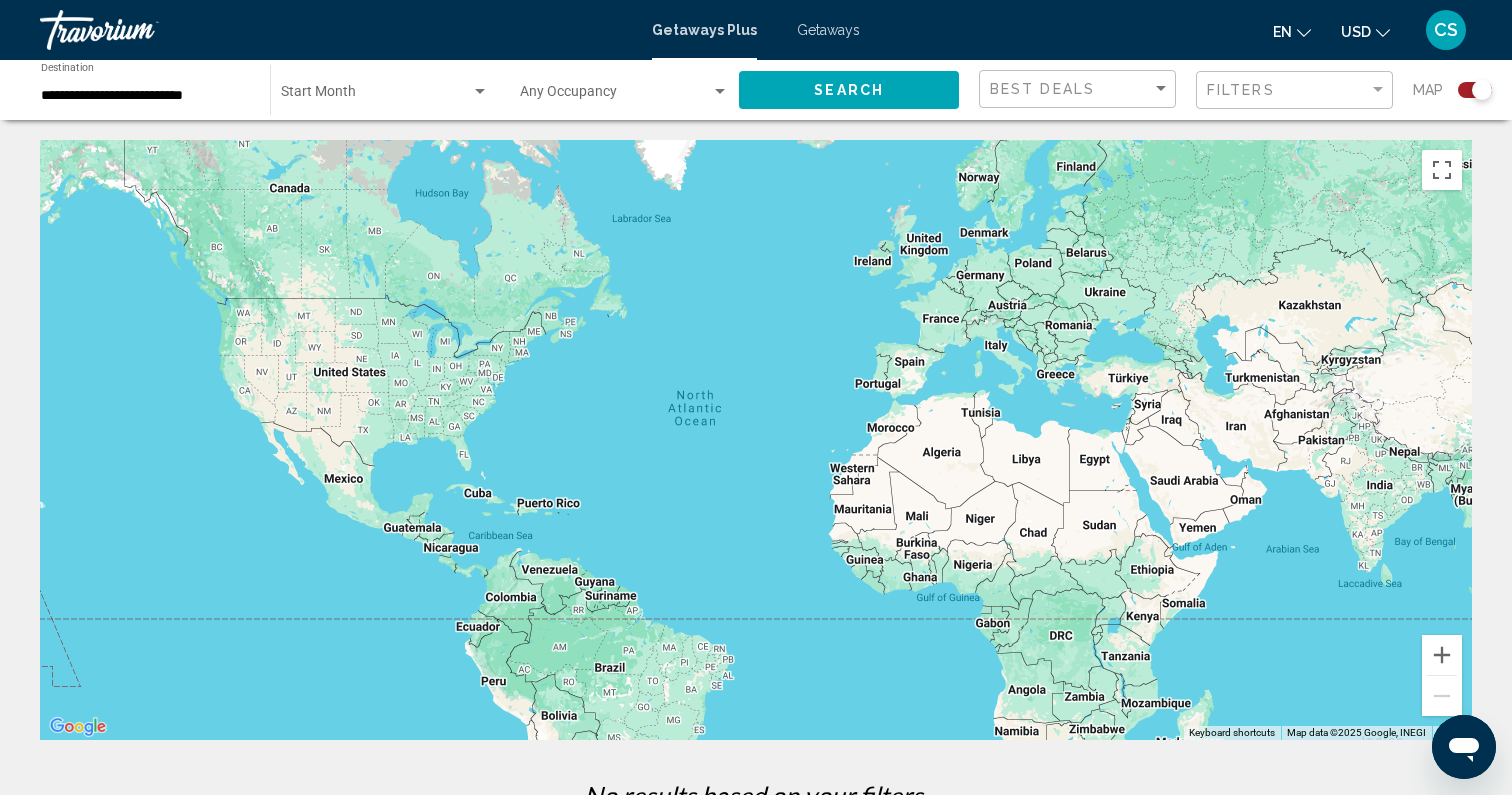 click on "Start Month All Start Months" 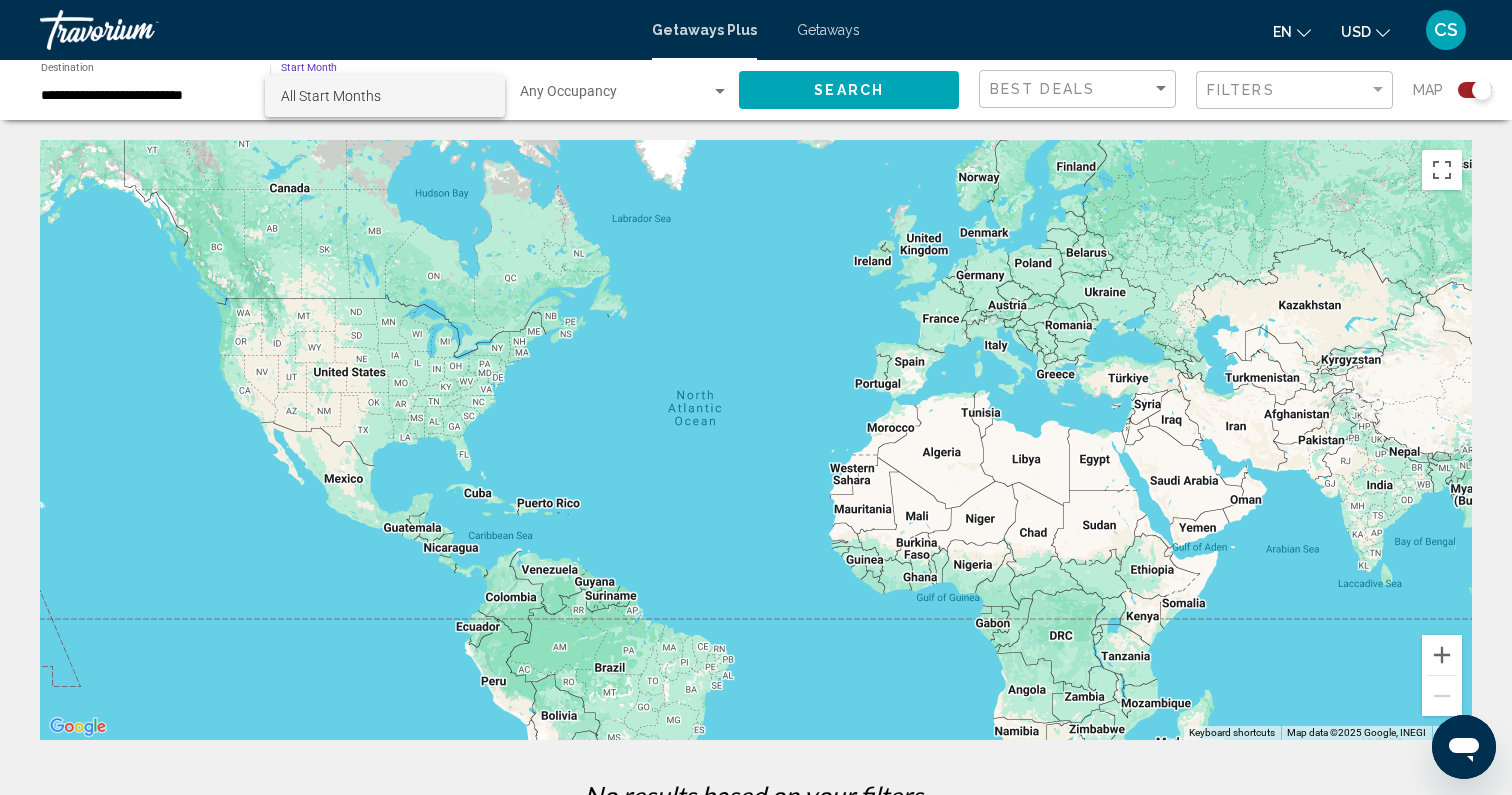 click on "All Start Months" at bounding box center (385, 96) 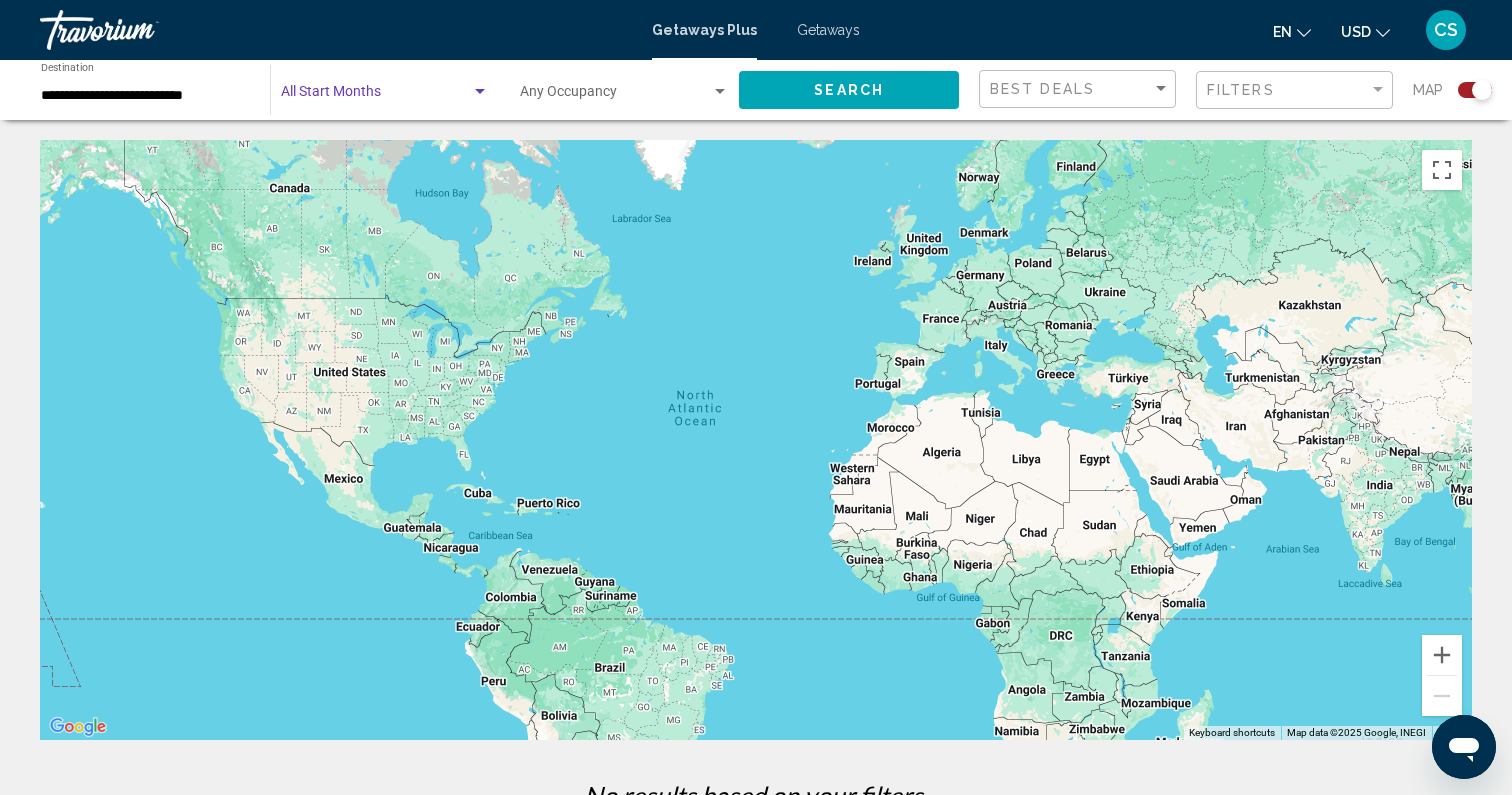 click on "Search" 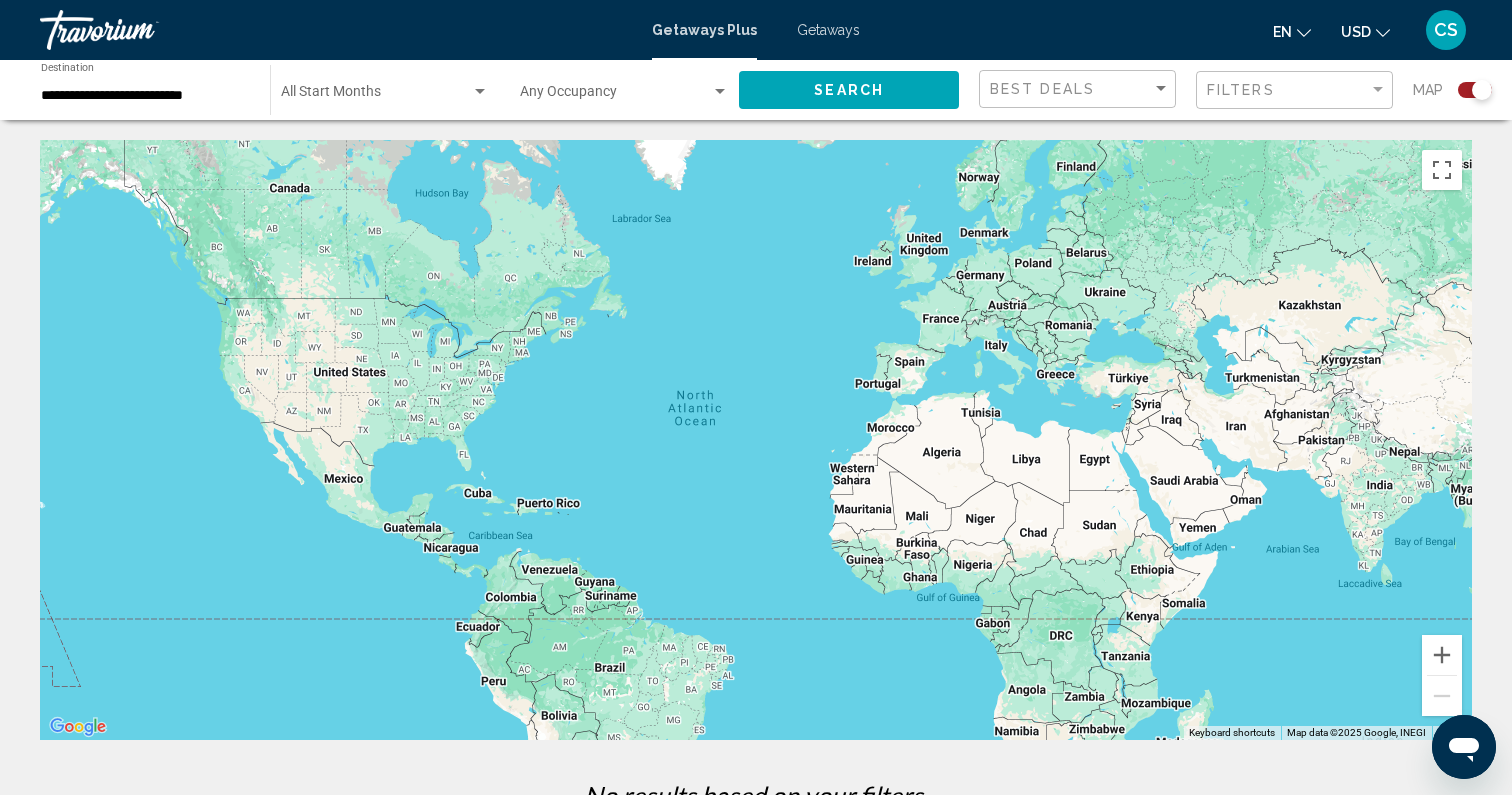 click on "Search" 